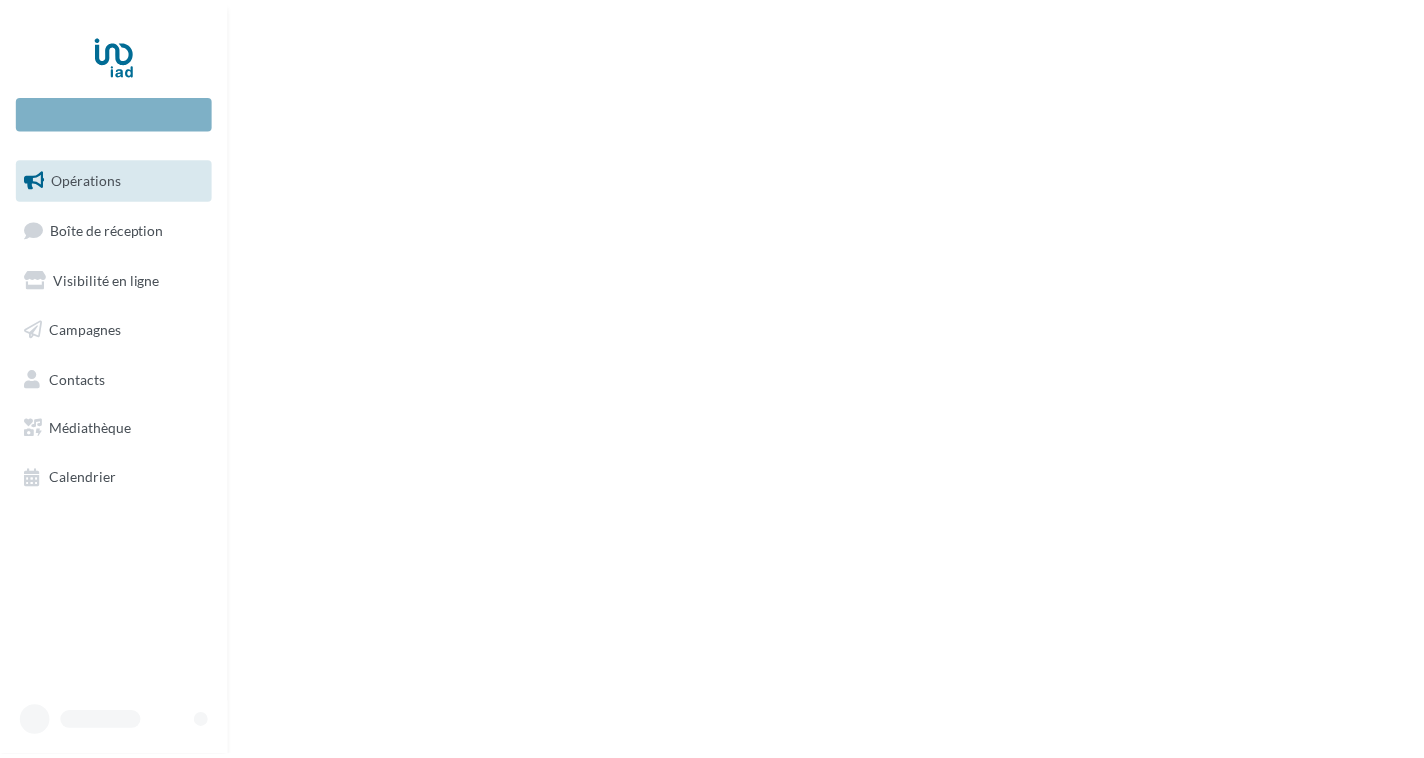 scroll, scrollTop: 0, scrollLeft: 0, axis: both 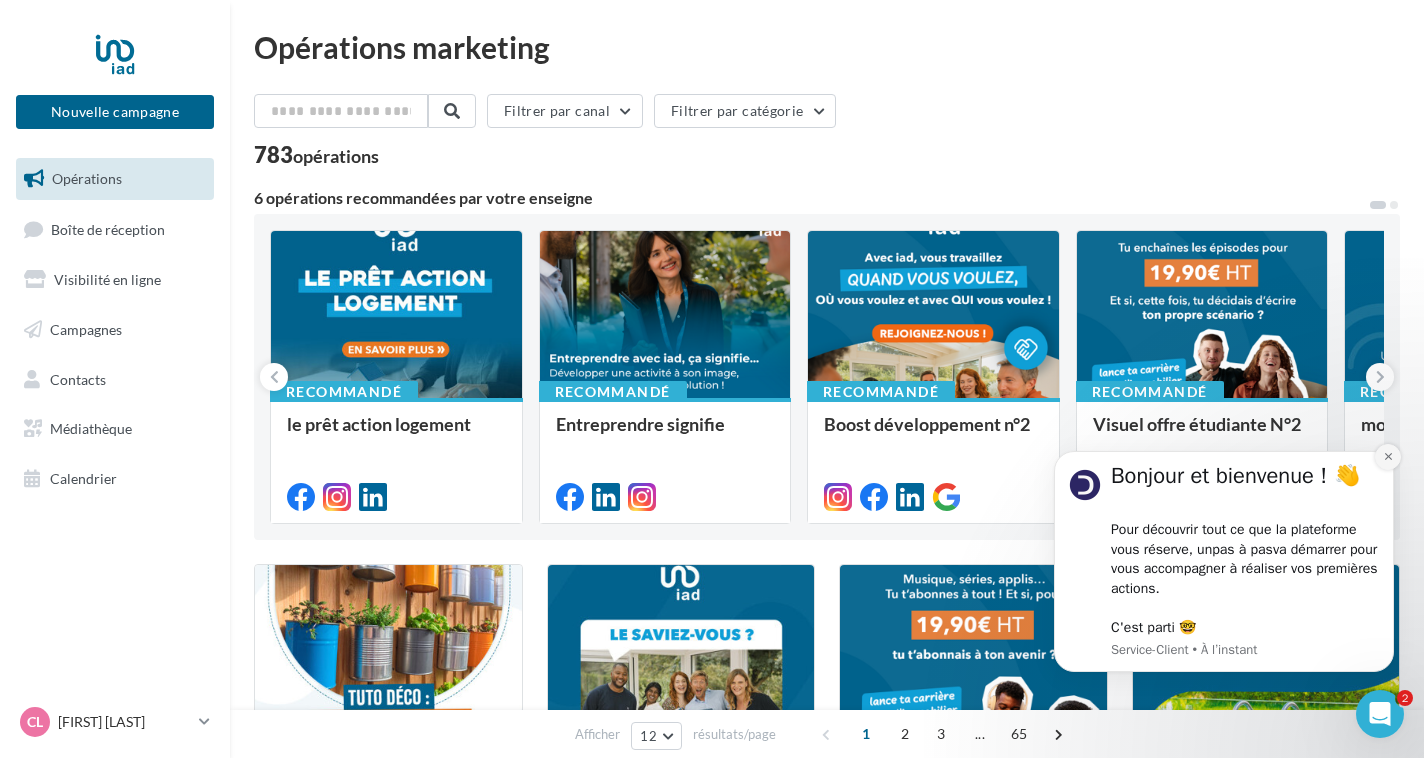 click 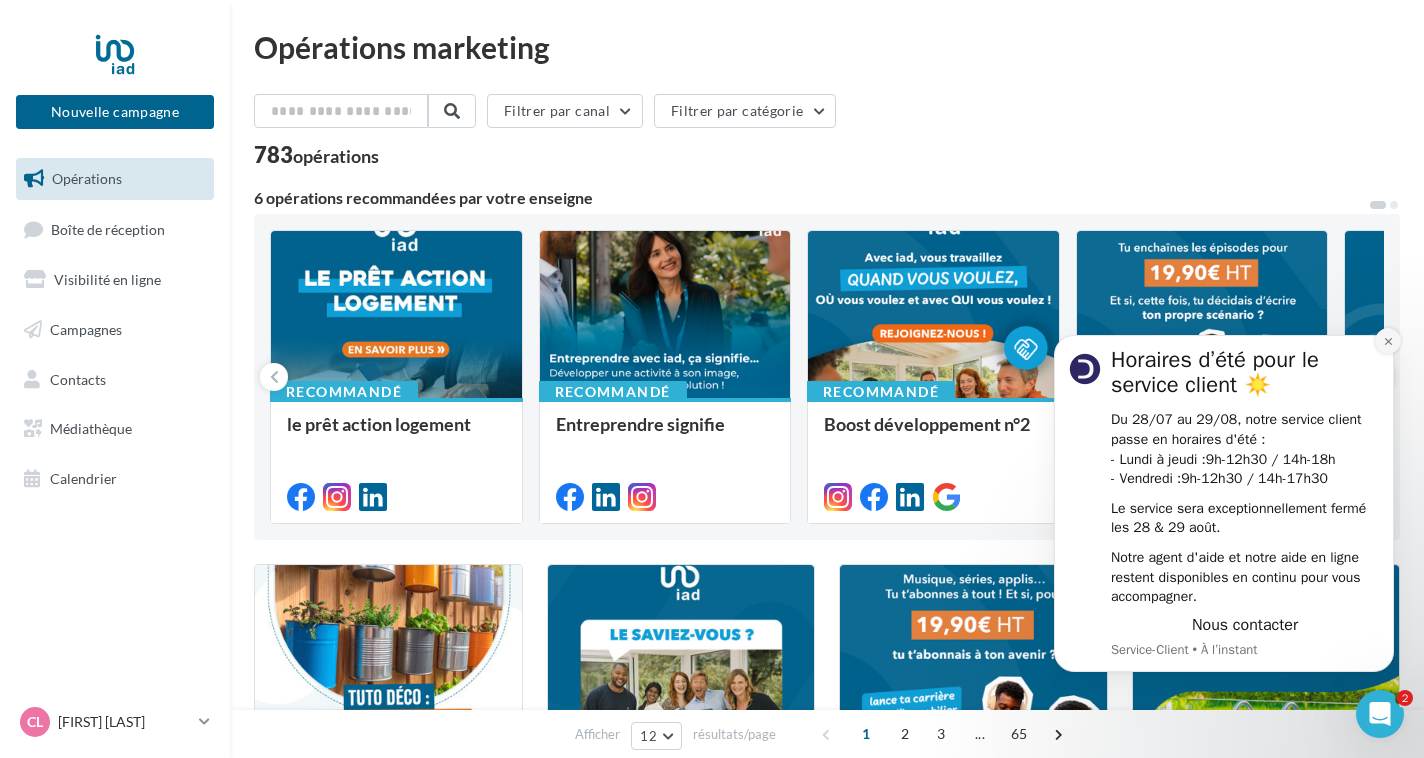 click 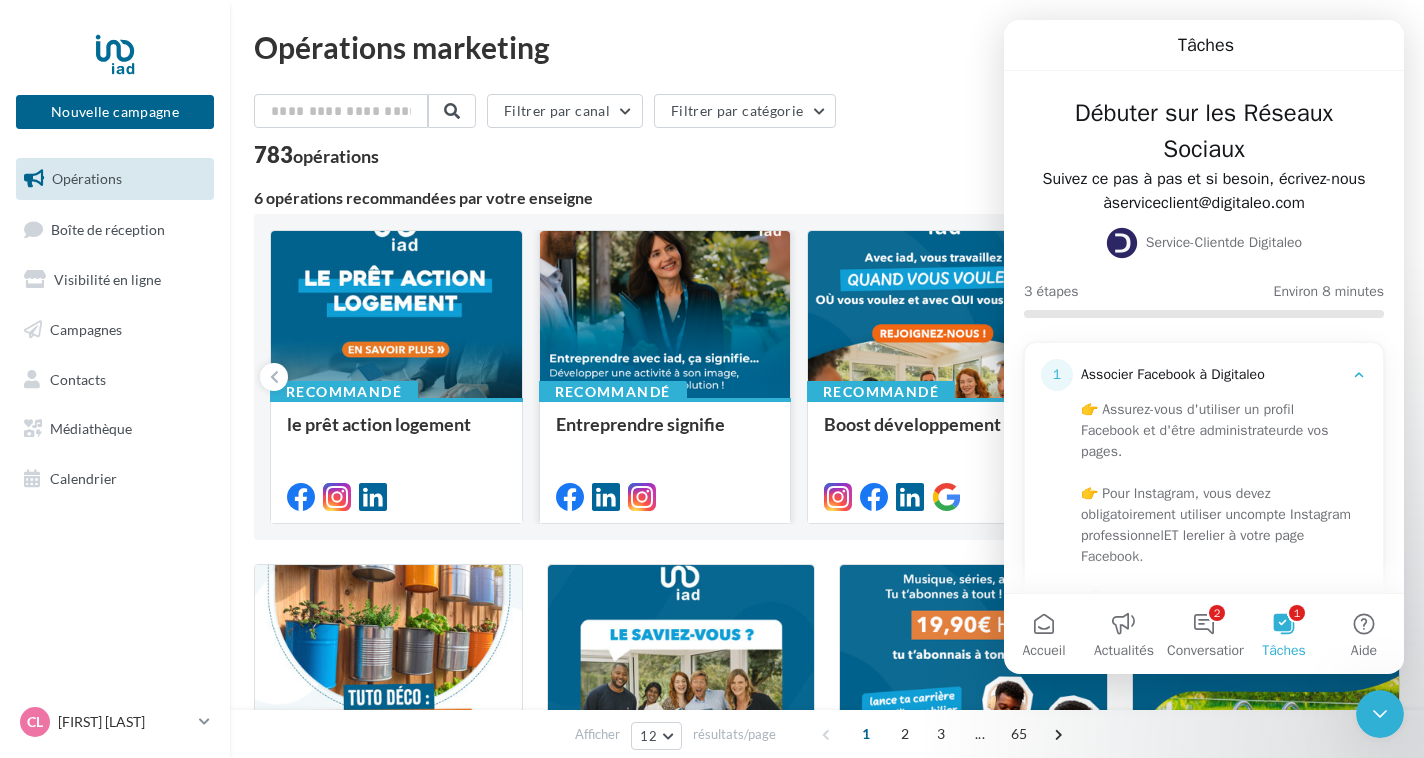 scroll, scrollTop: 0, scrollLeft: 0, axis: both 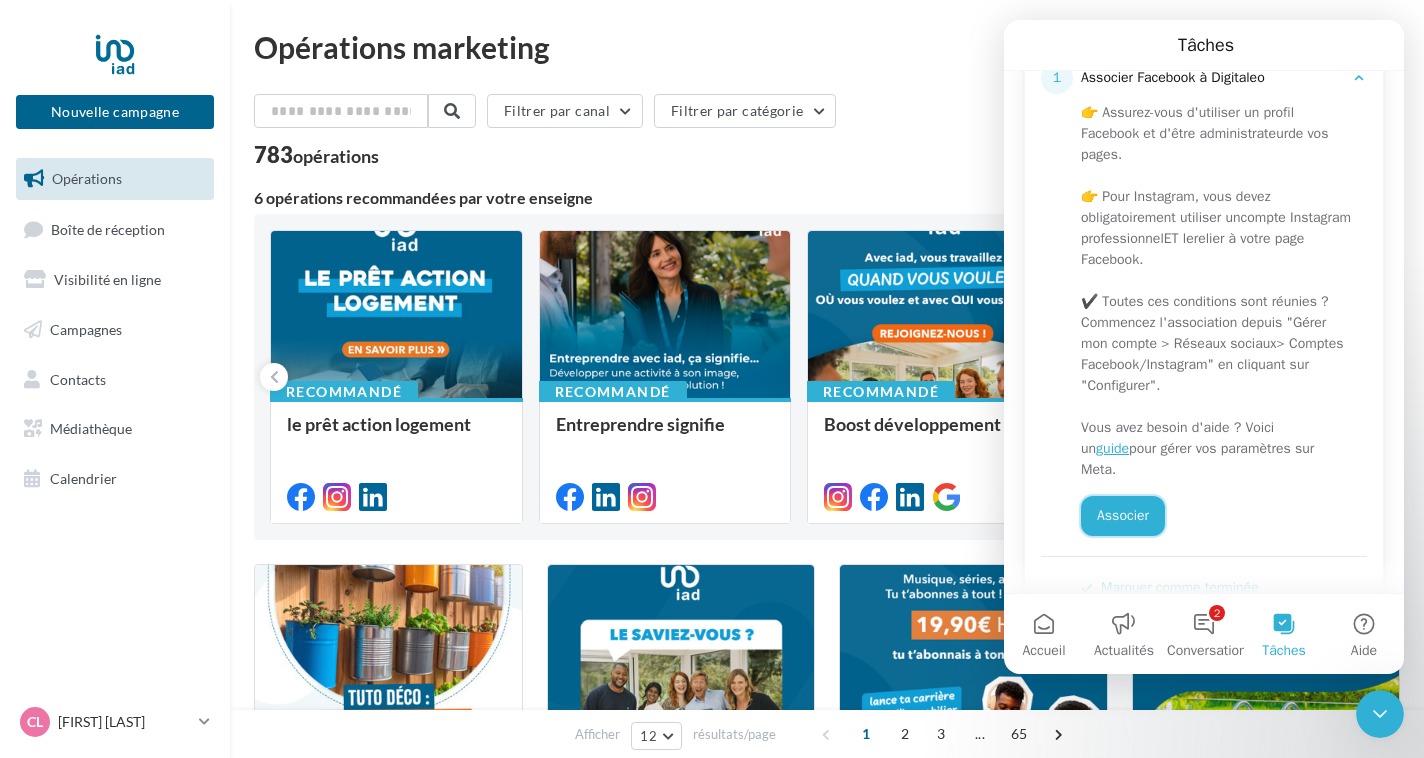 click on "Associer" at bounding box center (1123, 516) 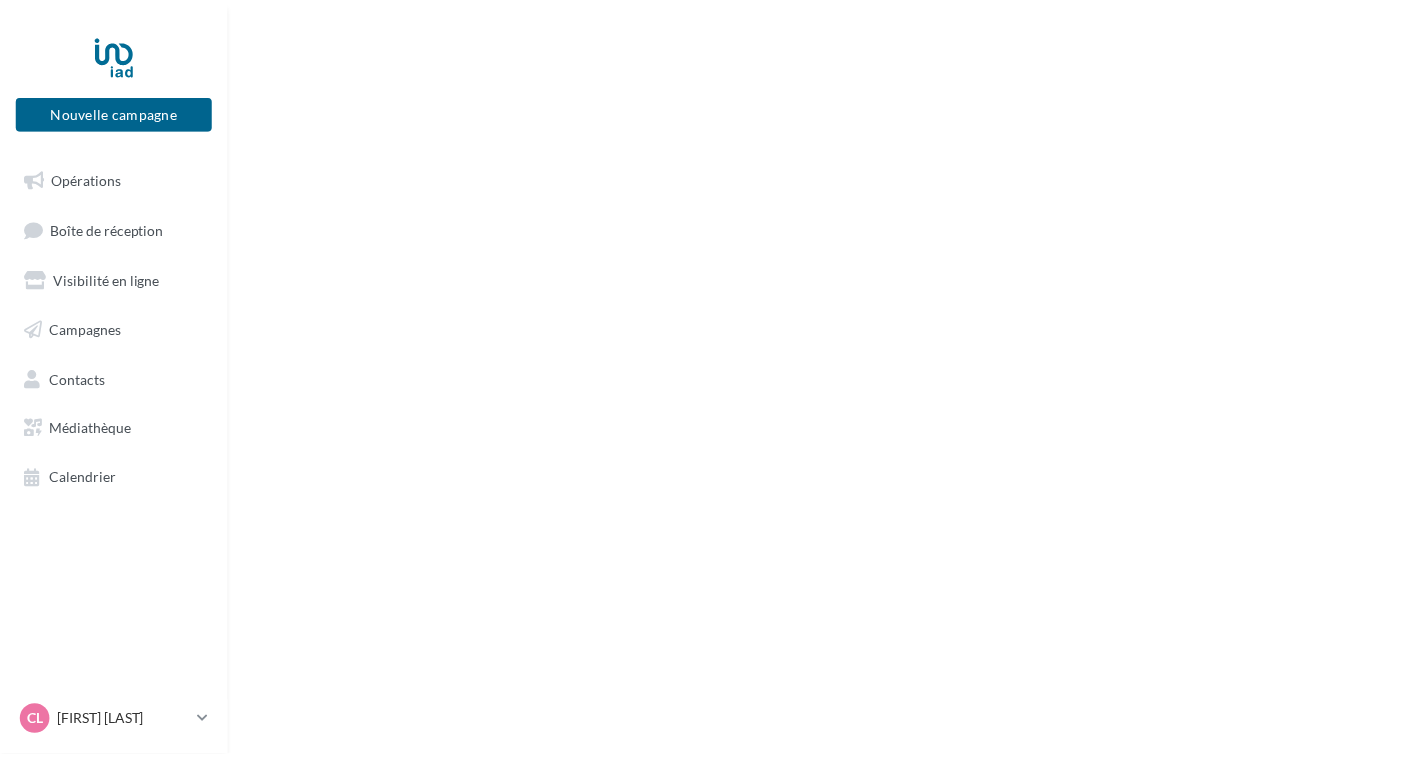 scroll, scrollTop: 0, scrollLeft: 0, axis: both 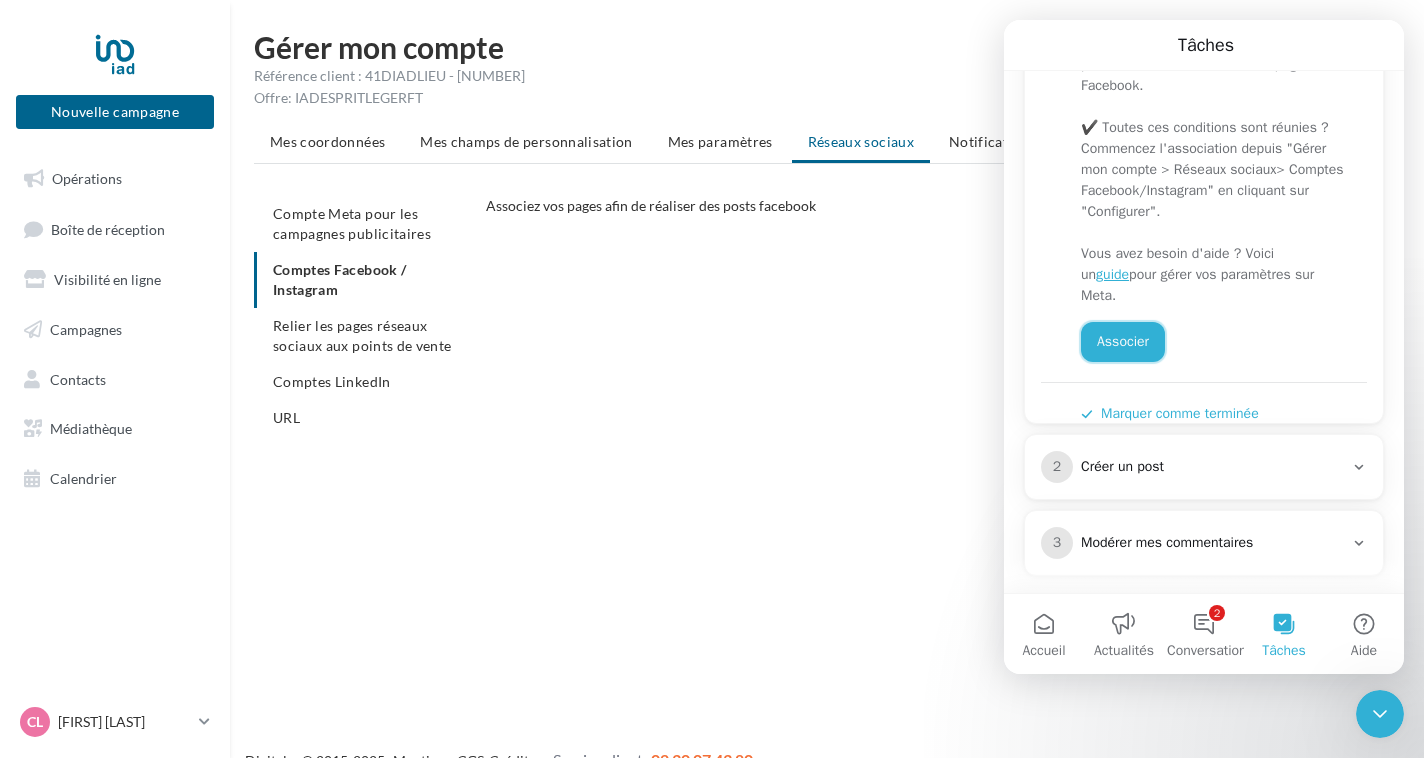 click on "Associer" at bounding box center [1123, 342] 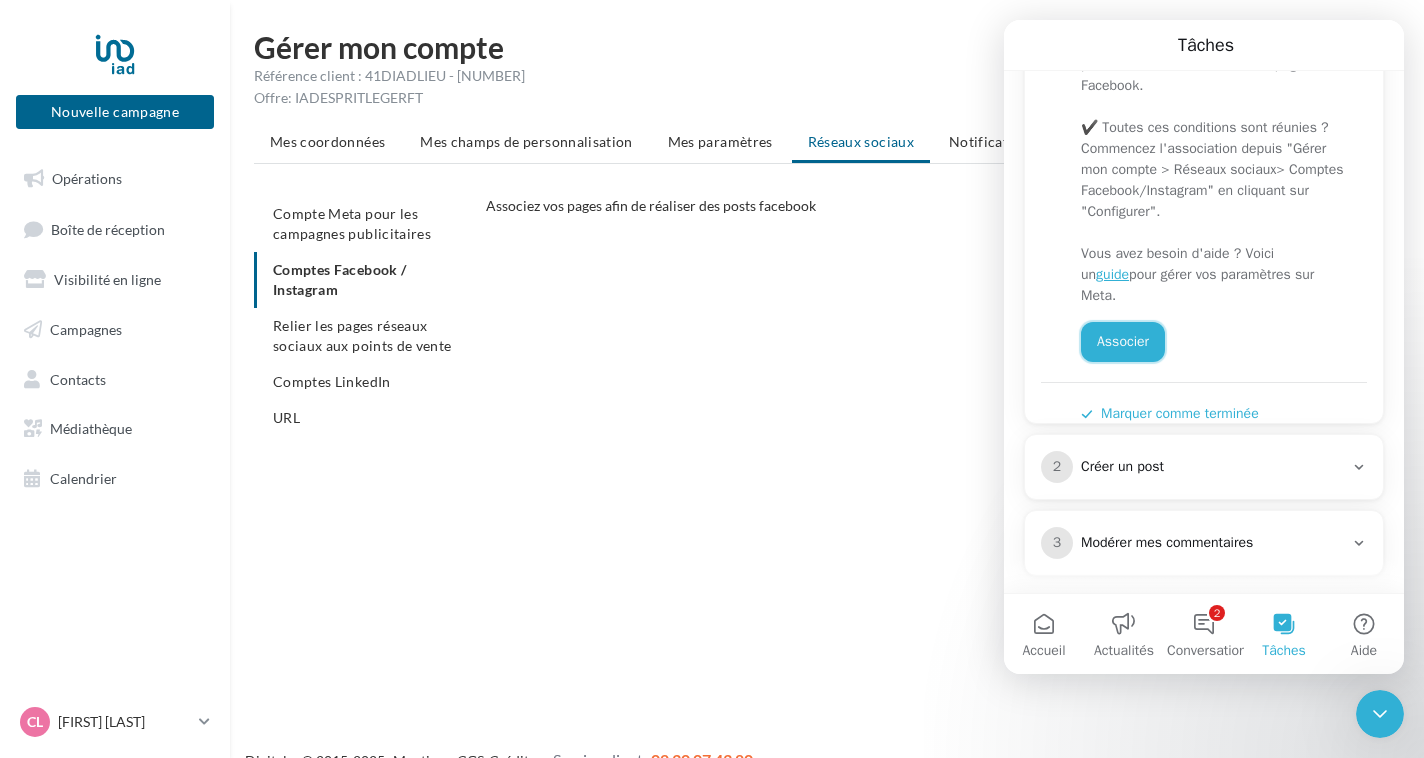 click on "Associer" at bounding box center (1123, 342) 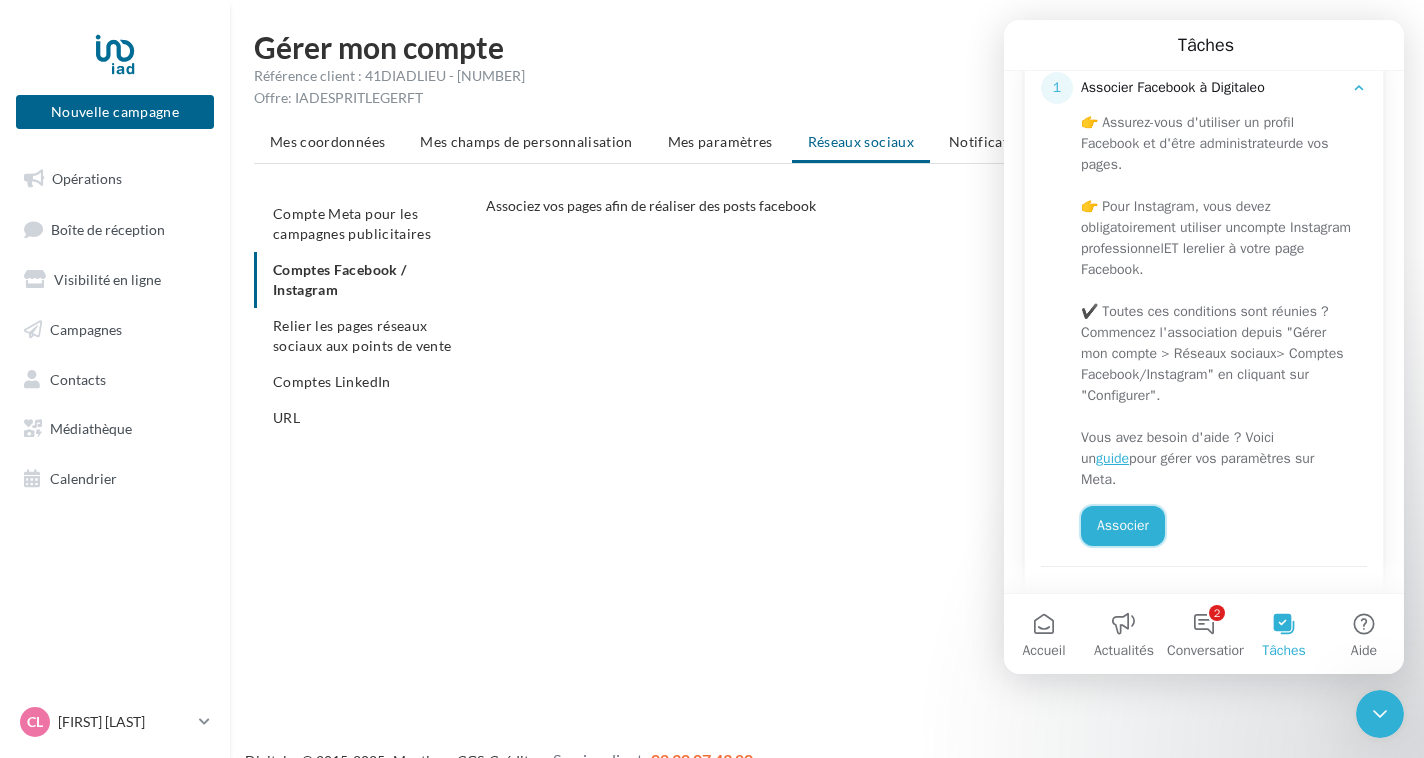 scroll, scrollTop: 281, scrollLeft: 0, axis: vertical 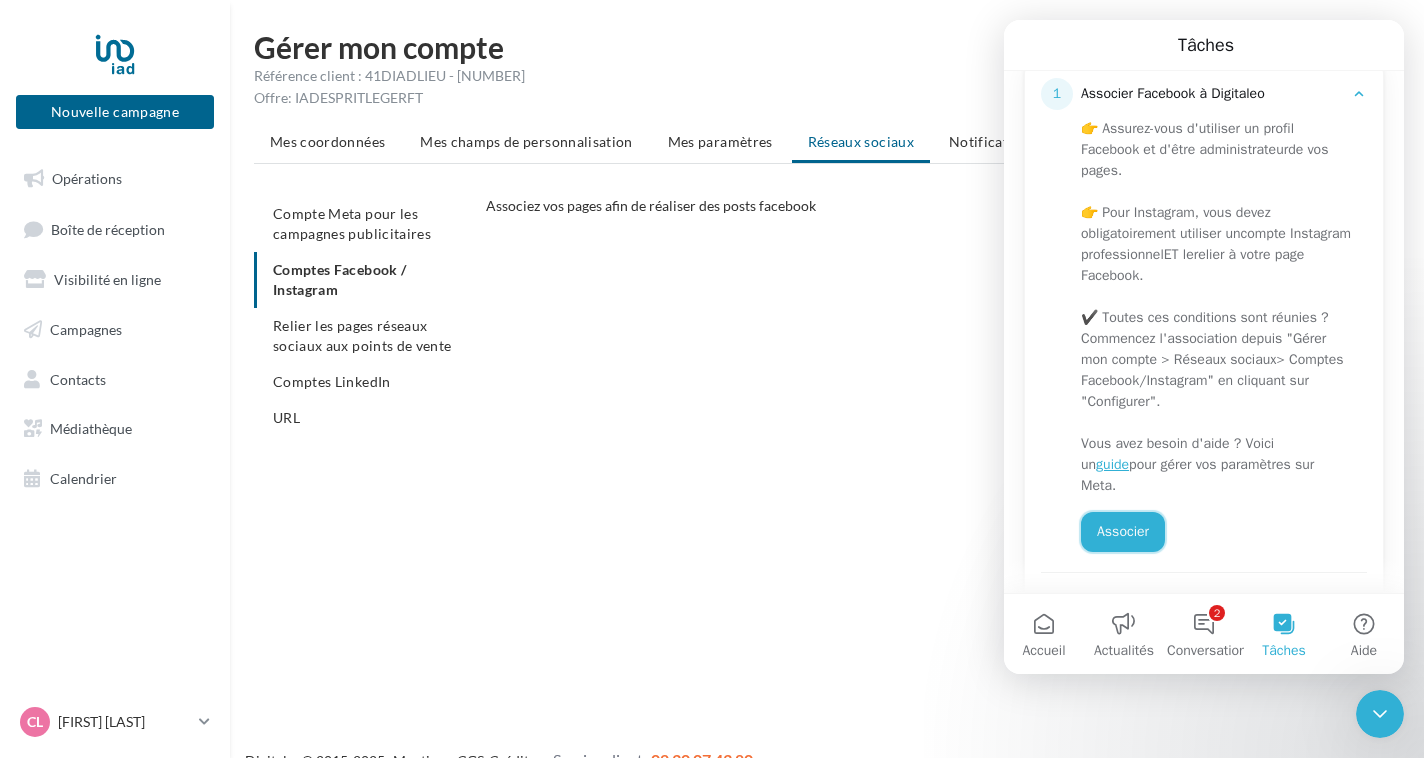 click on "Associer" at bounding box center (1123, 532) 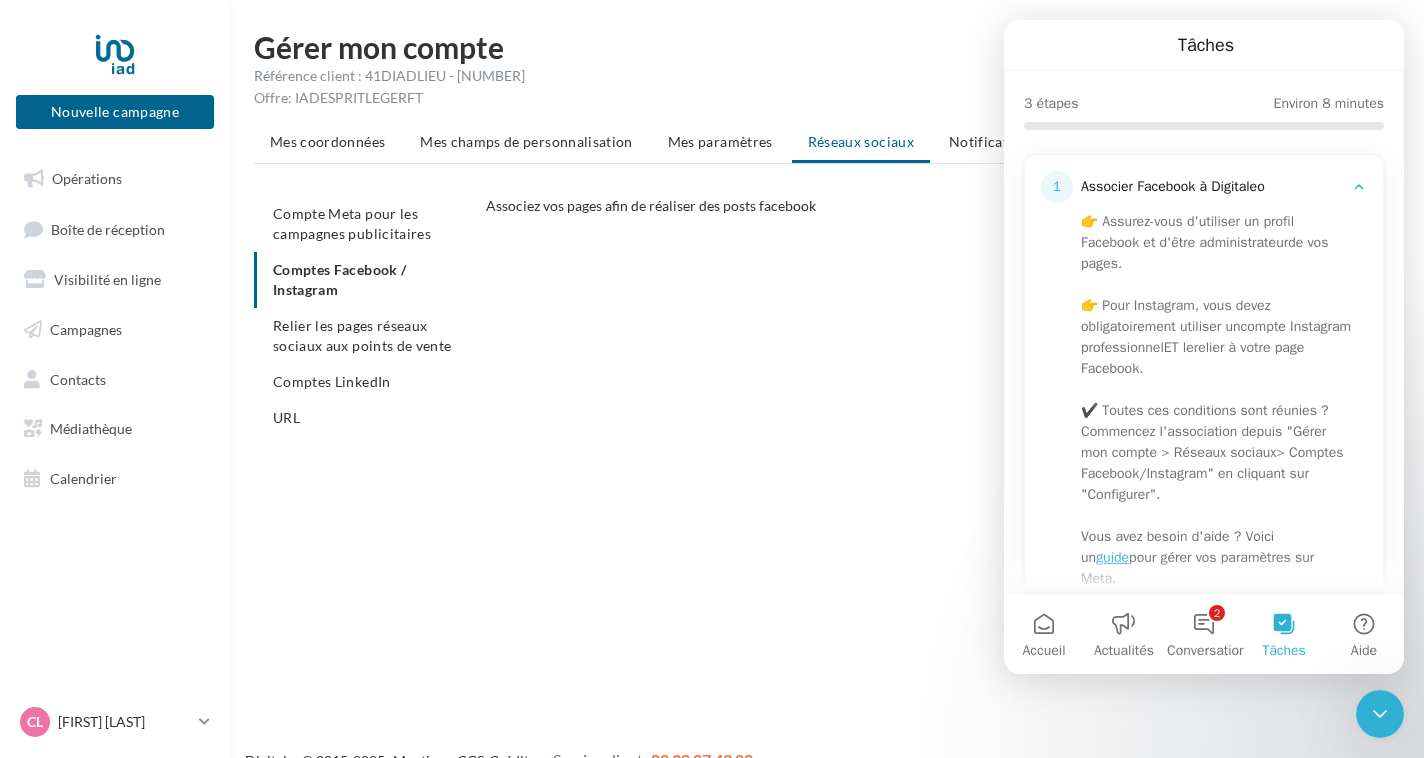 scroll, scrollTop: 484, scrollLeft: 0, axis: vertical 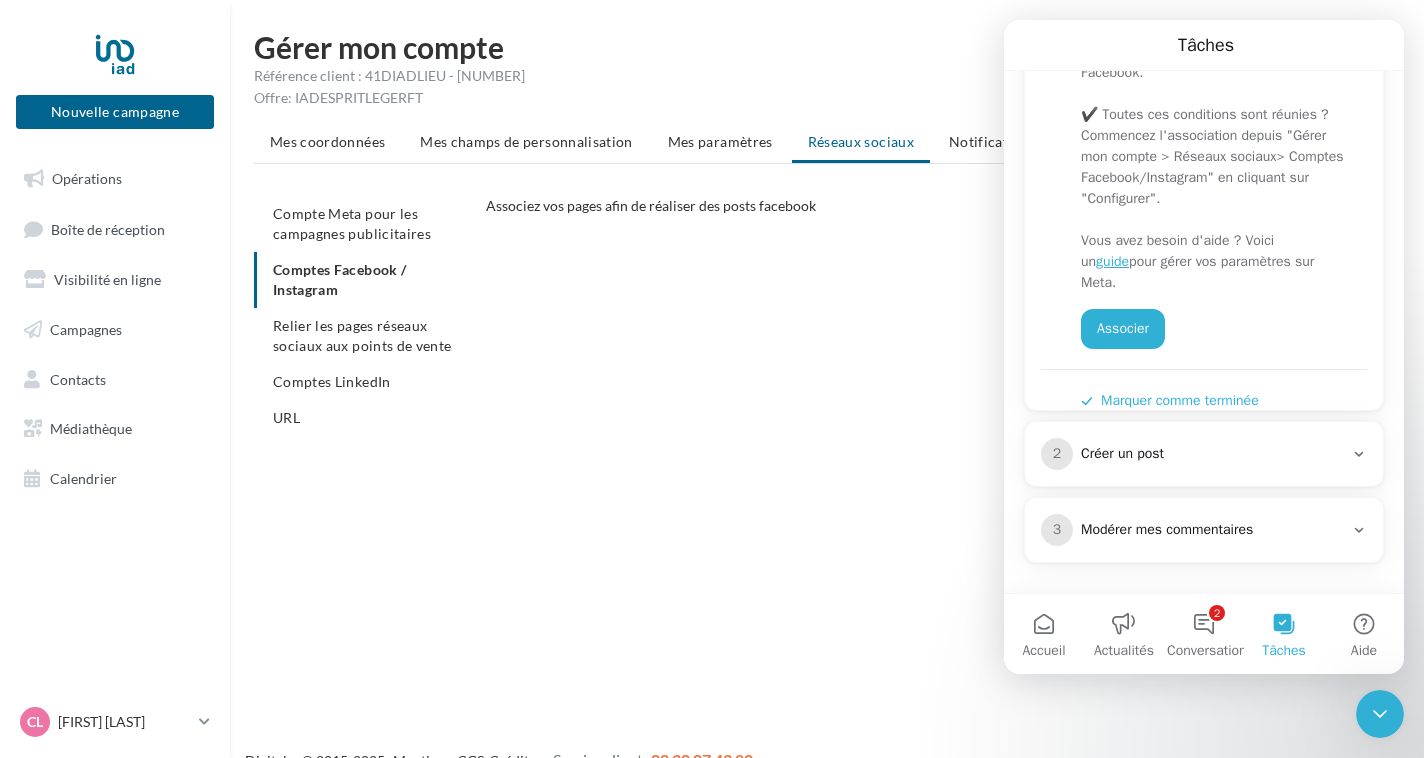 click on "2 Créer un post" at bounding box center (1204, 454) 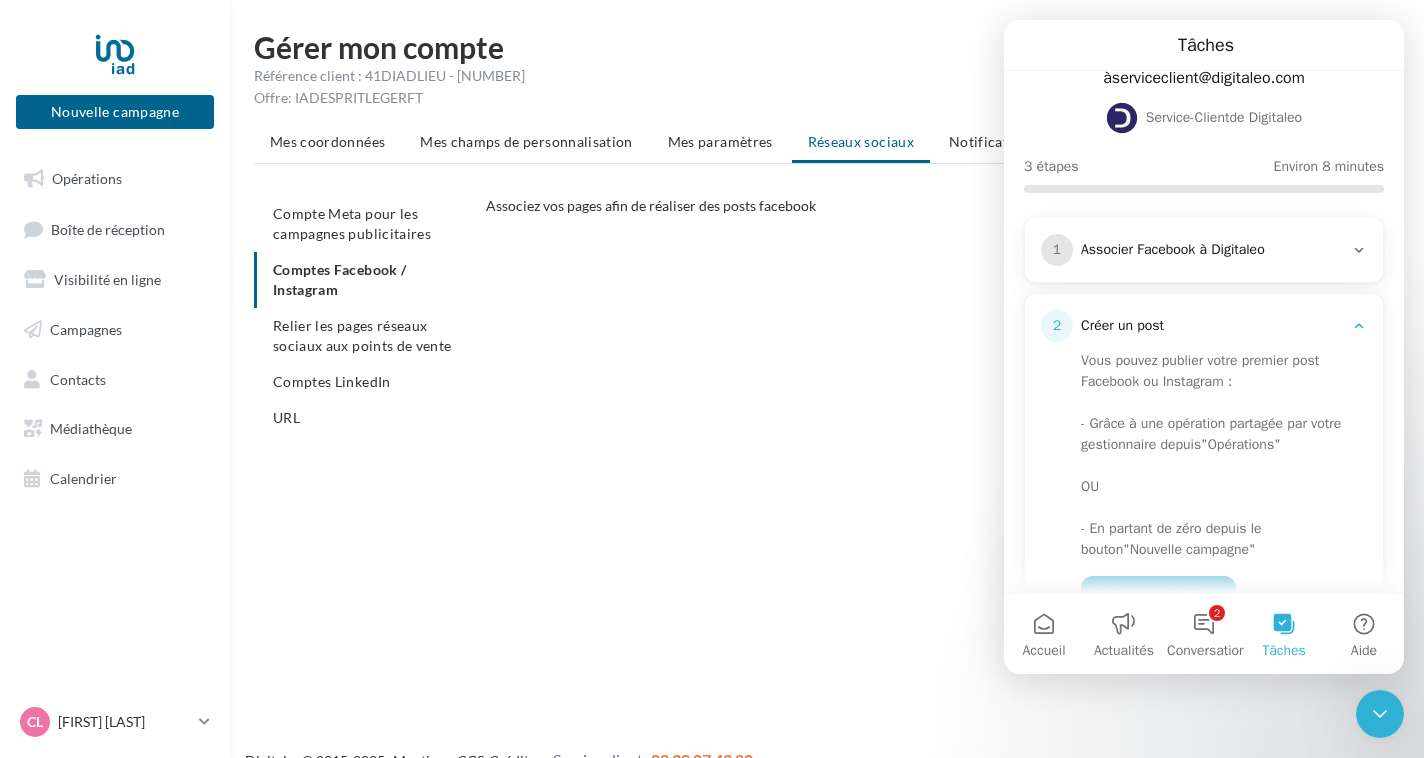 scroll, scrollTop: 0, scrollLeft: 0, axis: both 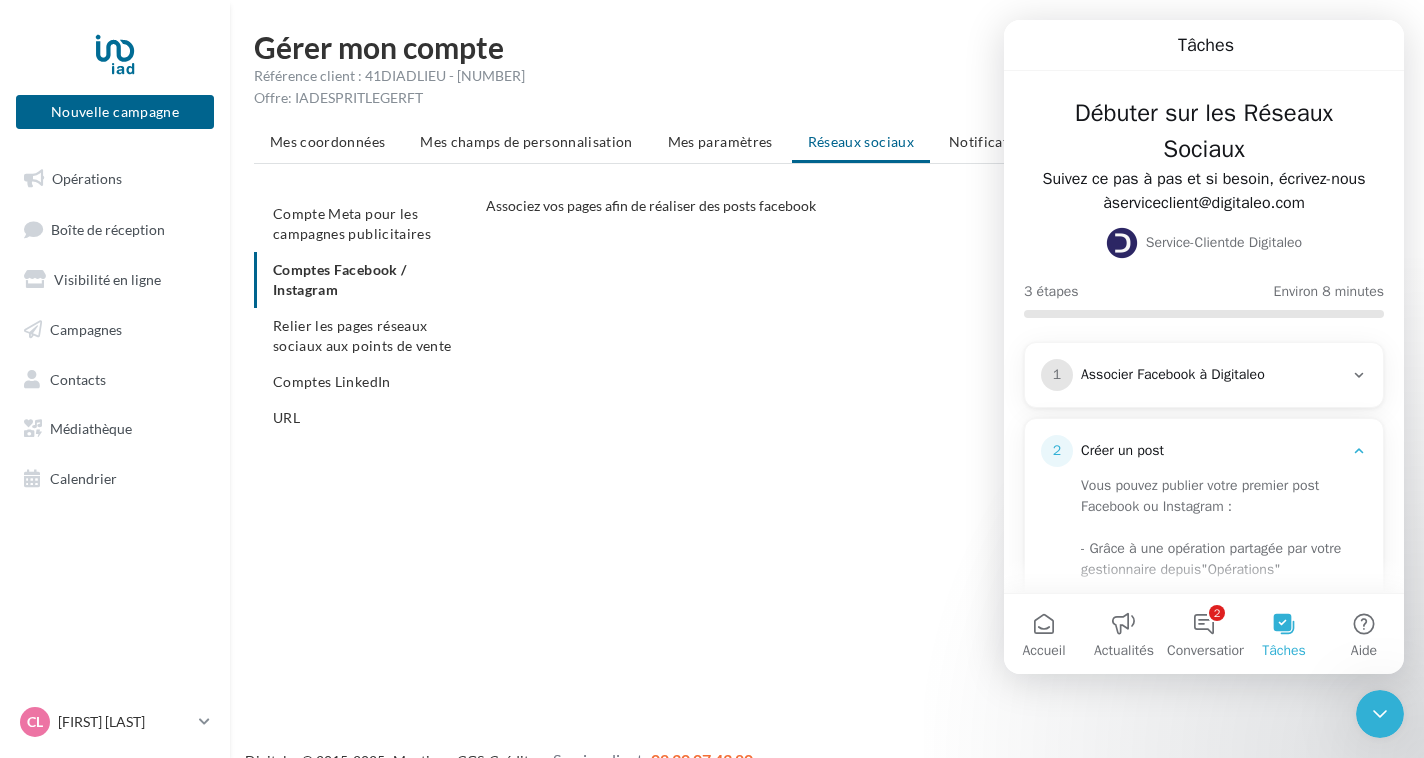 click on "Associer Facebook à Digitaleo" at bounding box center (1212, 375) 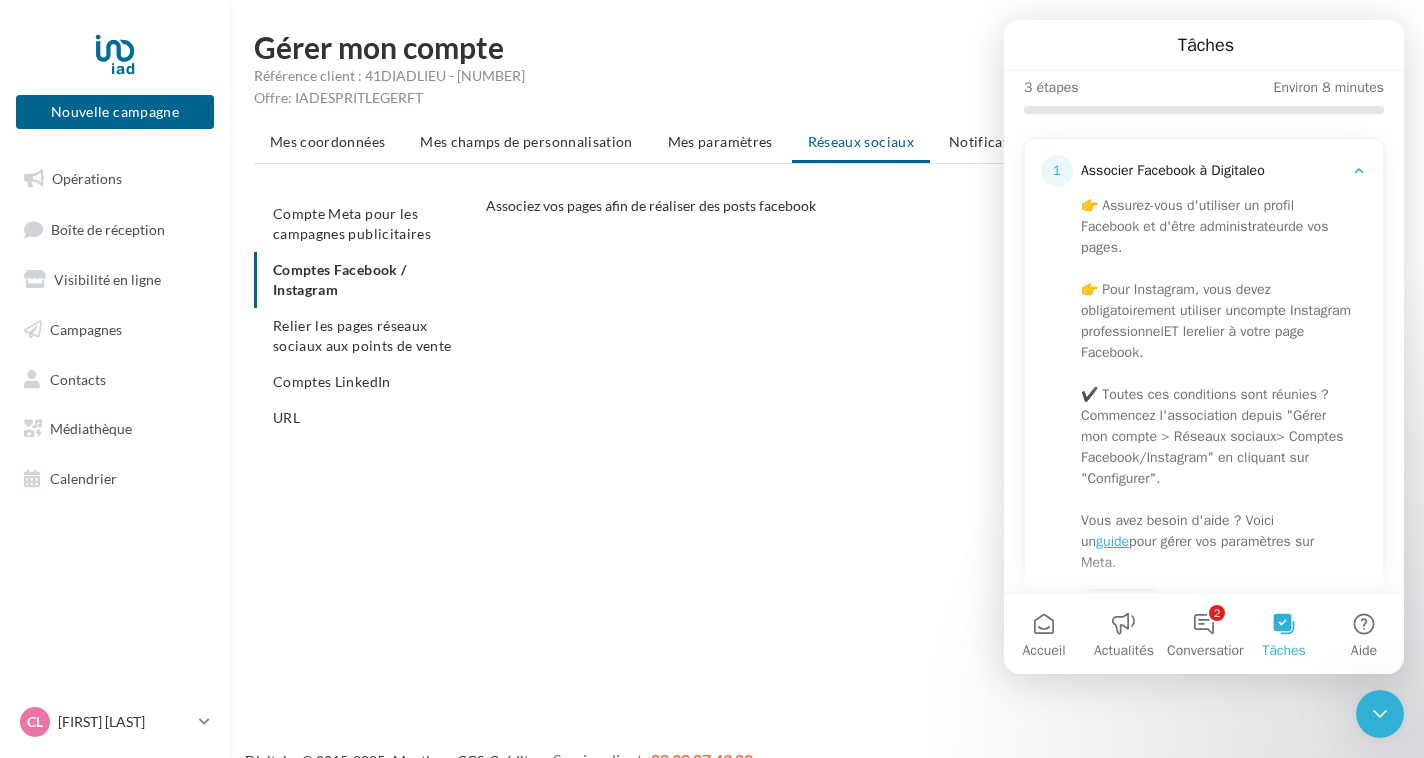 scroll, scrollTop: 341, scrollLeft: 0, axis: vertical 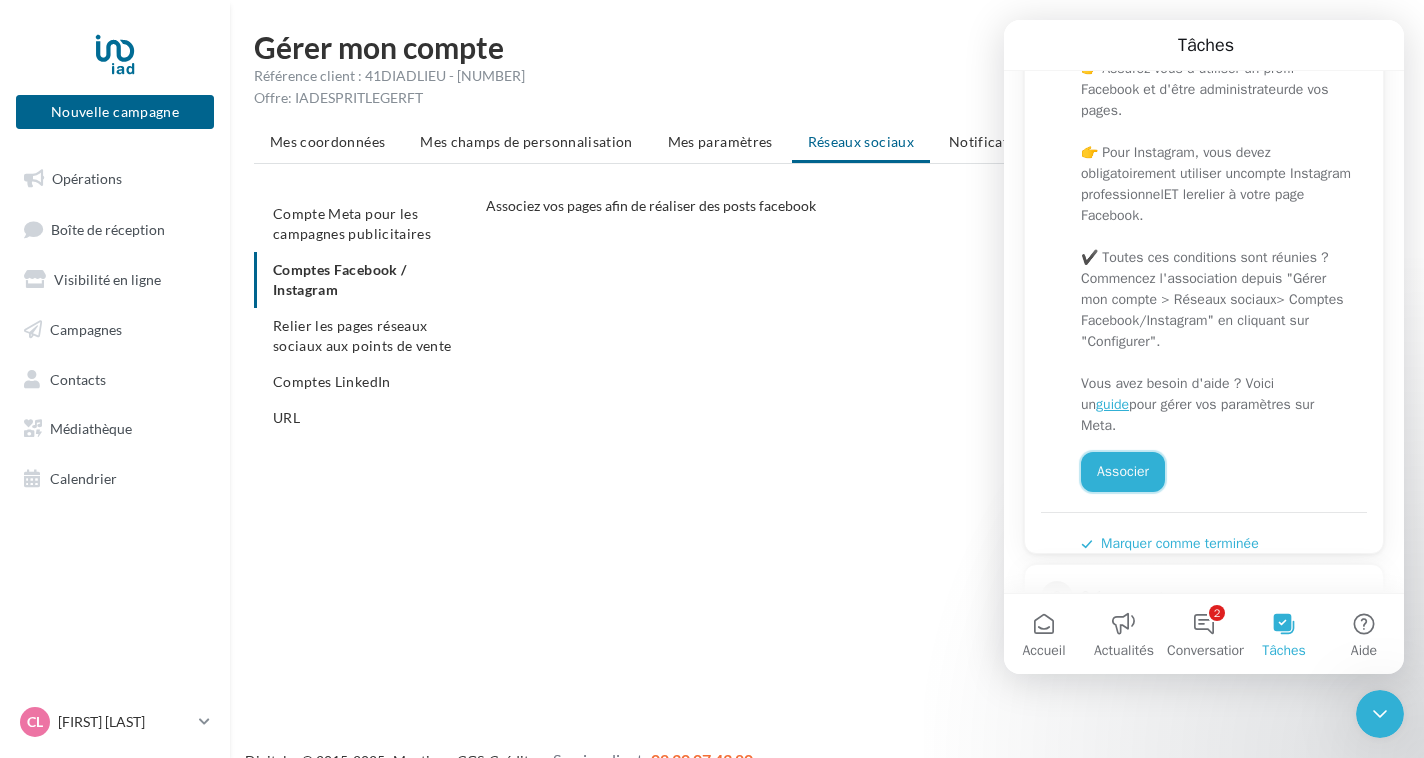 click on "Associer" at bounding box center (1123, 472) 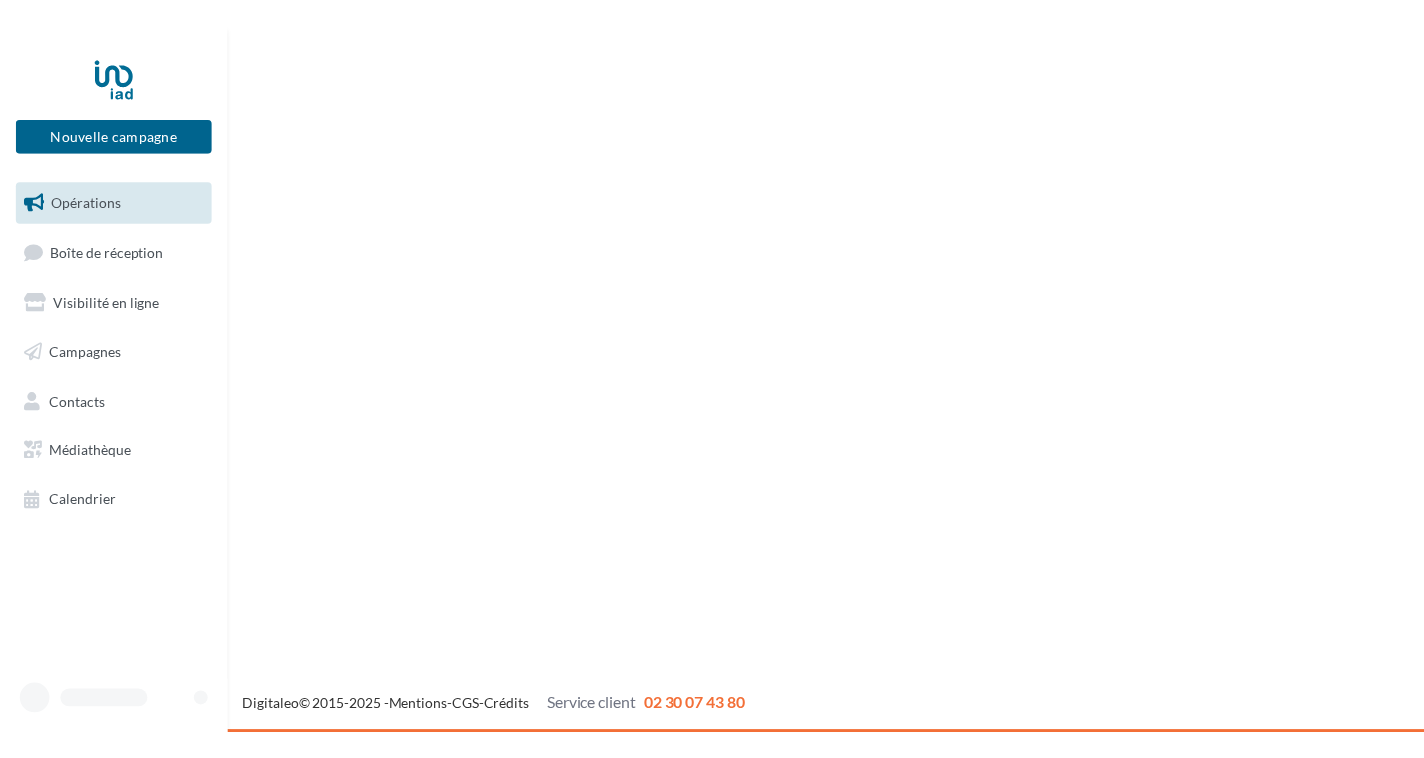 scroll, scrollTop: 0, scrollLeft: 0, axis: both 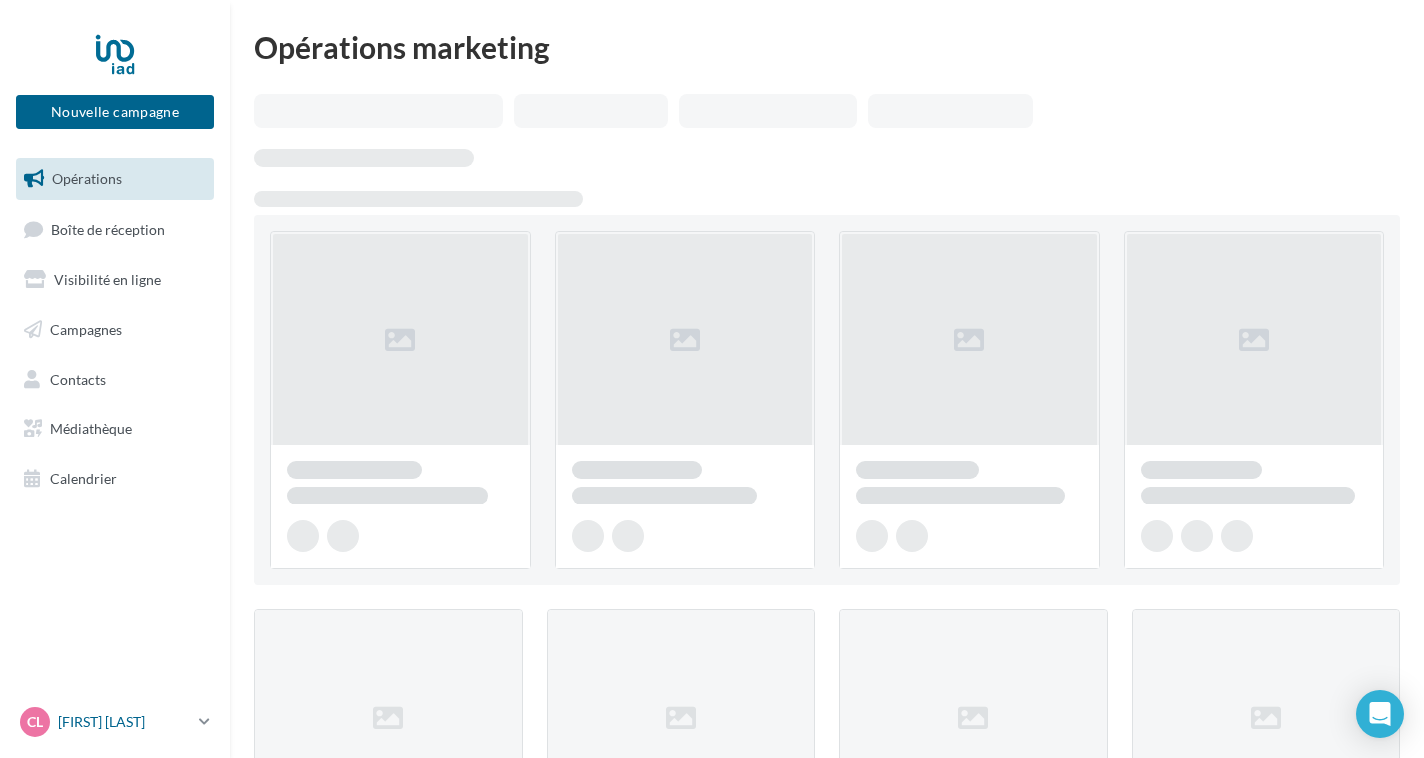 click at bounding box center [204, 721] 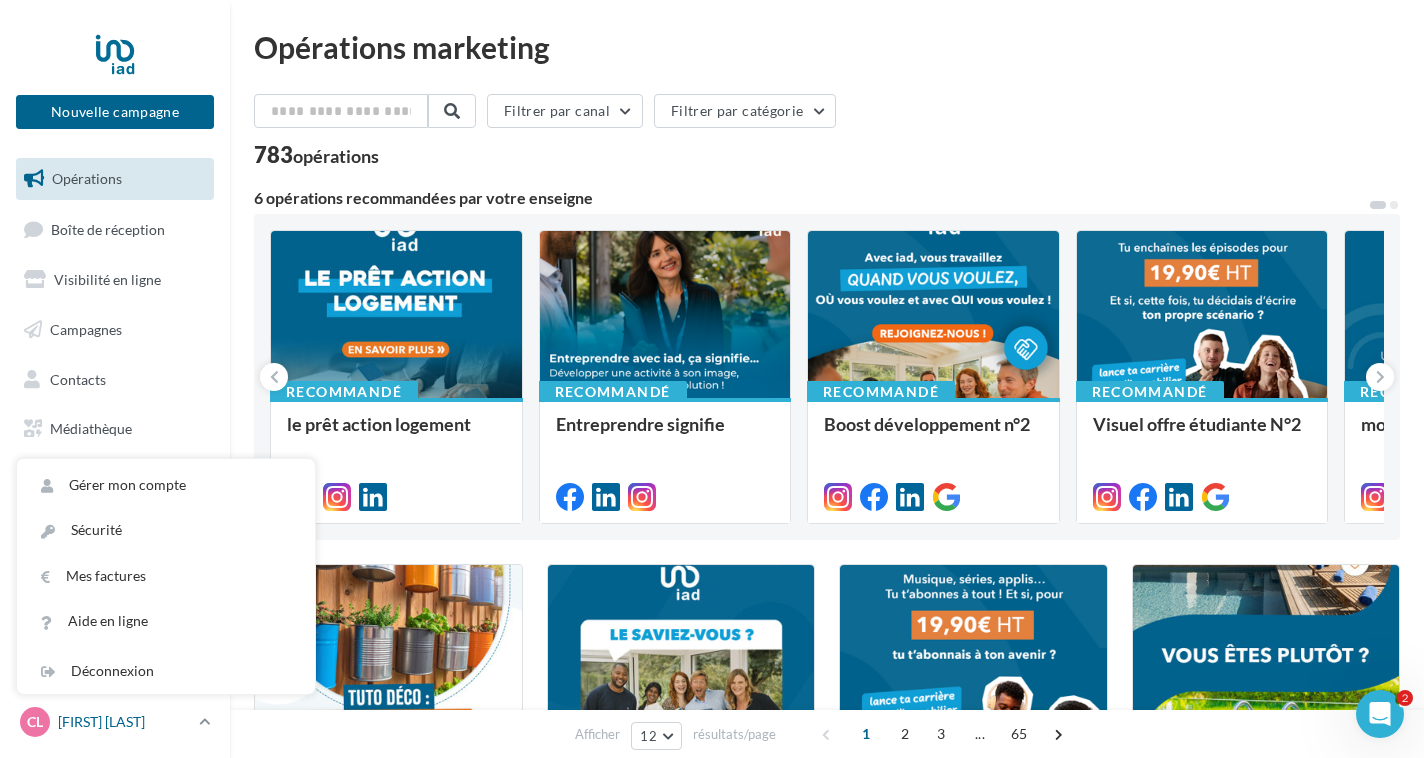 scroll, scrollTop: 0, scrollLeft: 0, axis: both 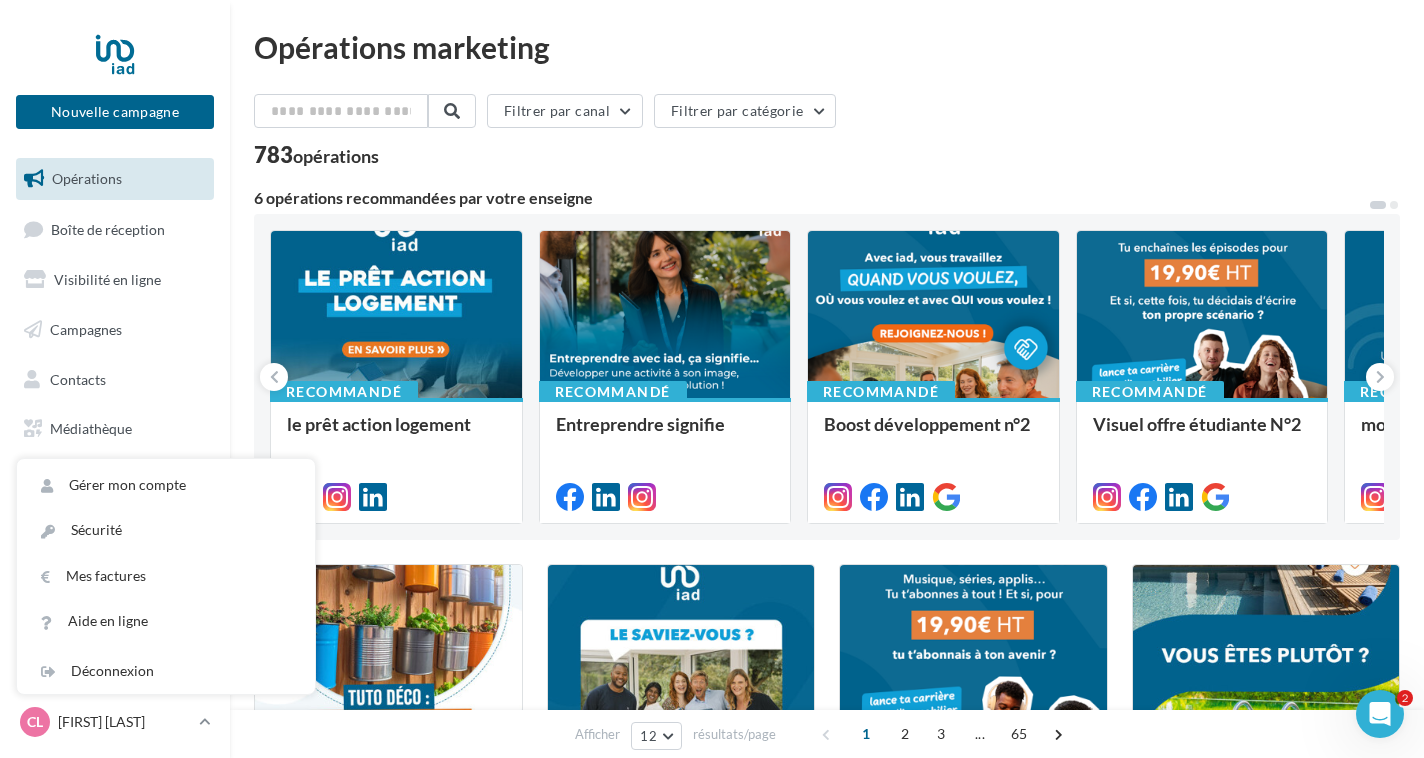 click on "Recommandé          le prêt action logement                                                         Recommandé          Entreprendre signifie                                                         Recommandé          Boost développement n°2                                                                 Recommandé          Visuel offre étudiante N°2                                                                 Recommandé          mon conseil immo                                                         Recommandé         Campagnes publicitaires - Estimati...        Liste des campagnes publicitaires META et GOOGLE dans cette opération :
Campagne Estimation Meta
Campagne Estimation Google
Campagne Recrutement Meta...             5         2" at bounding box center (827, 377) 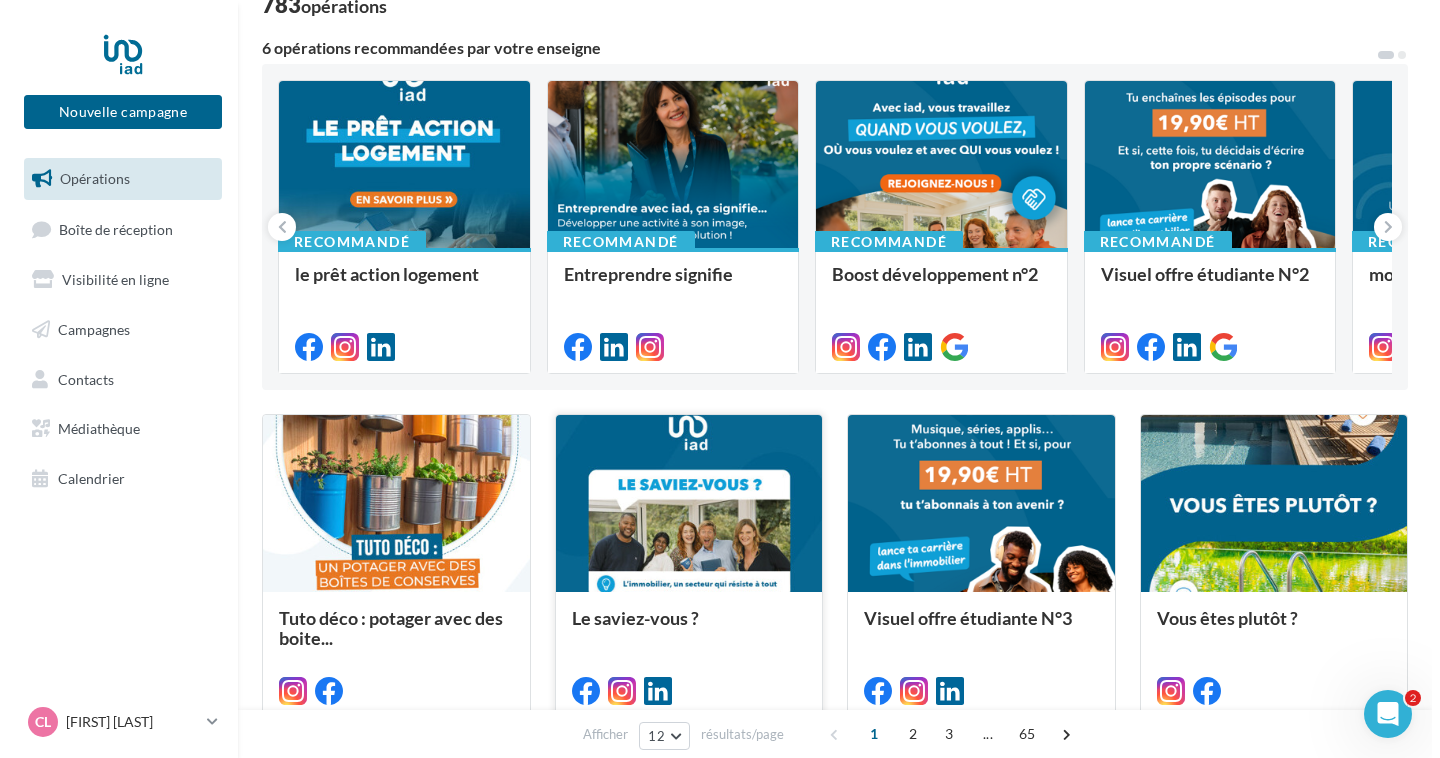 scroll, scrollTop: 136, scrollLeft: 0, axis: vertical 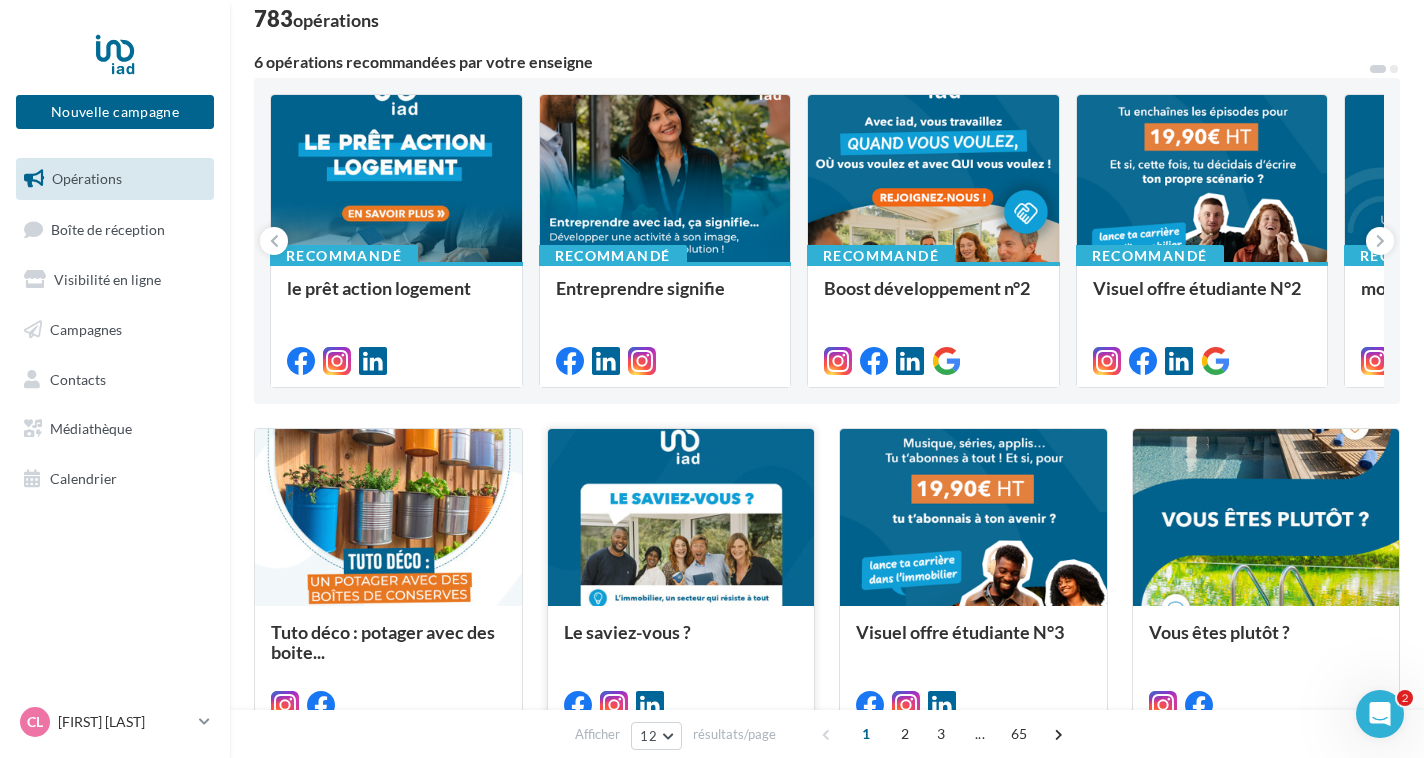 click on "Le saviez-vous ?" at bounding box center [681, 667] 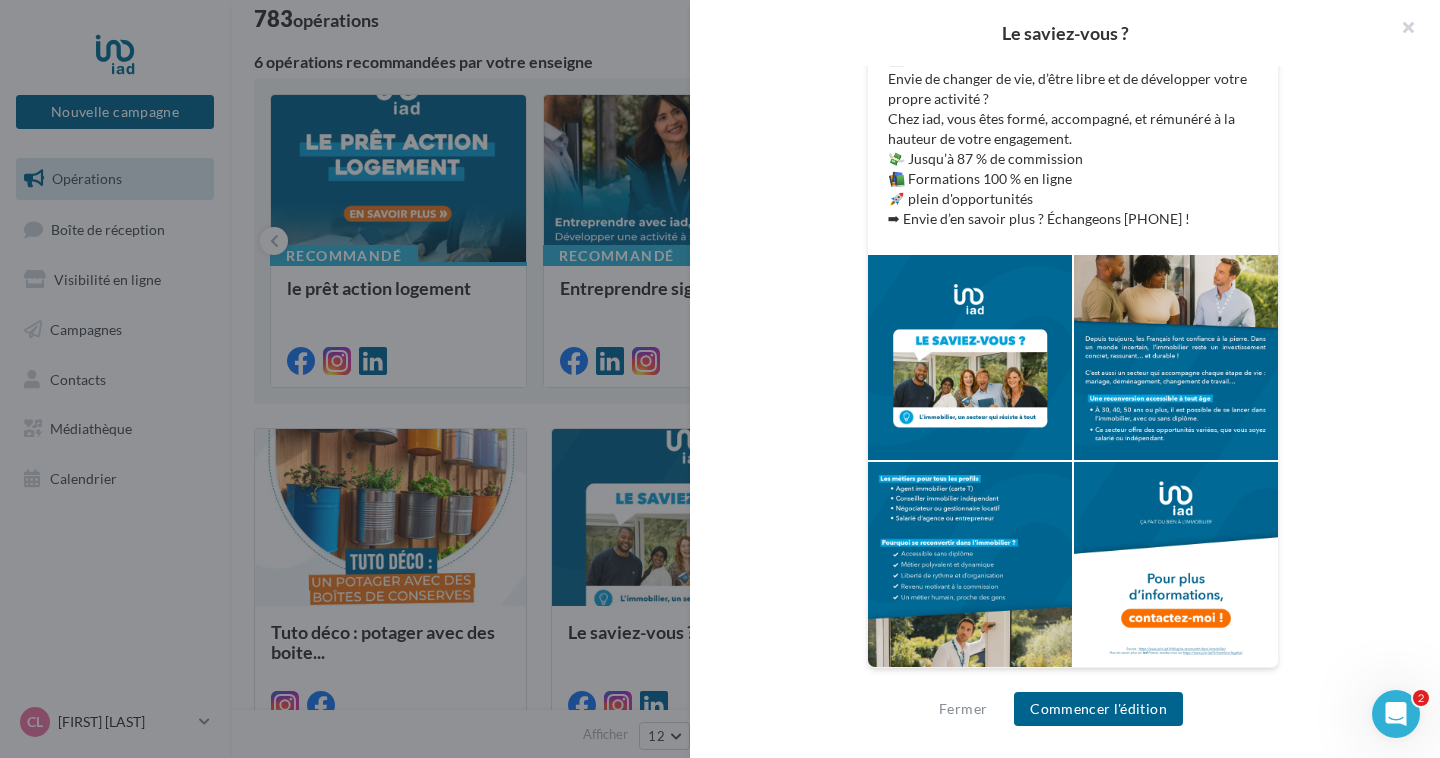 scroll, scrollTop: 0, scrollLeft: 0, axis: both 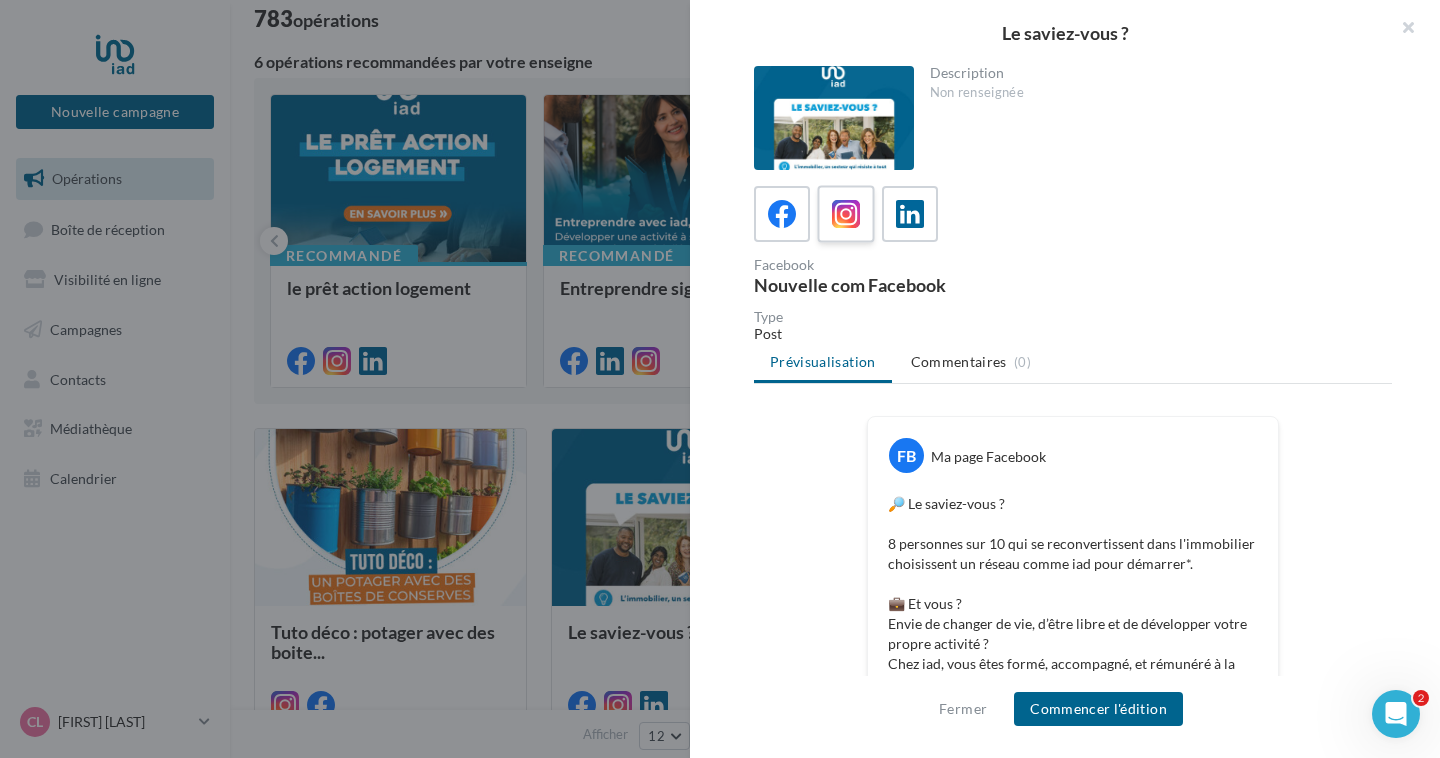 click at bounding box center (846, 214) 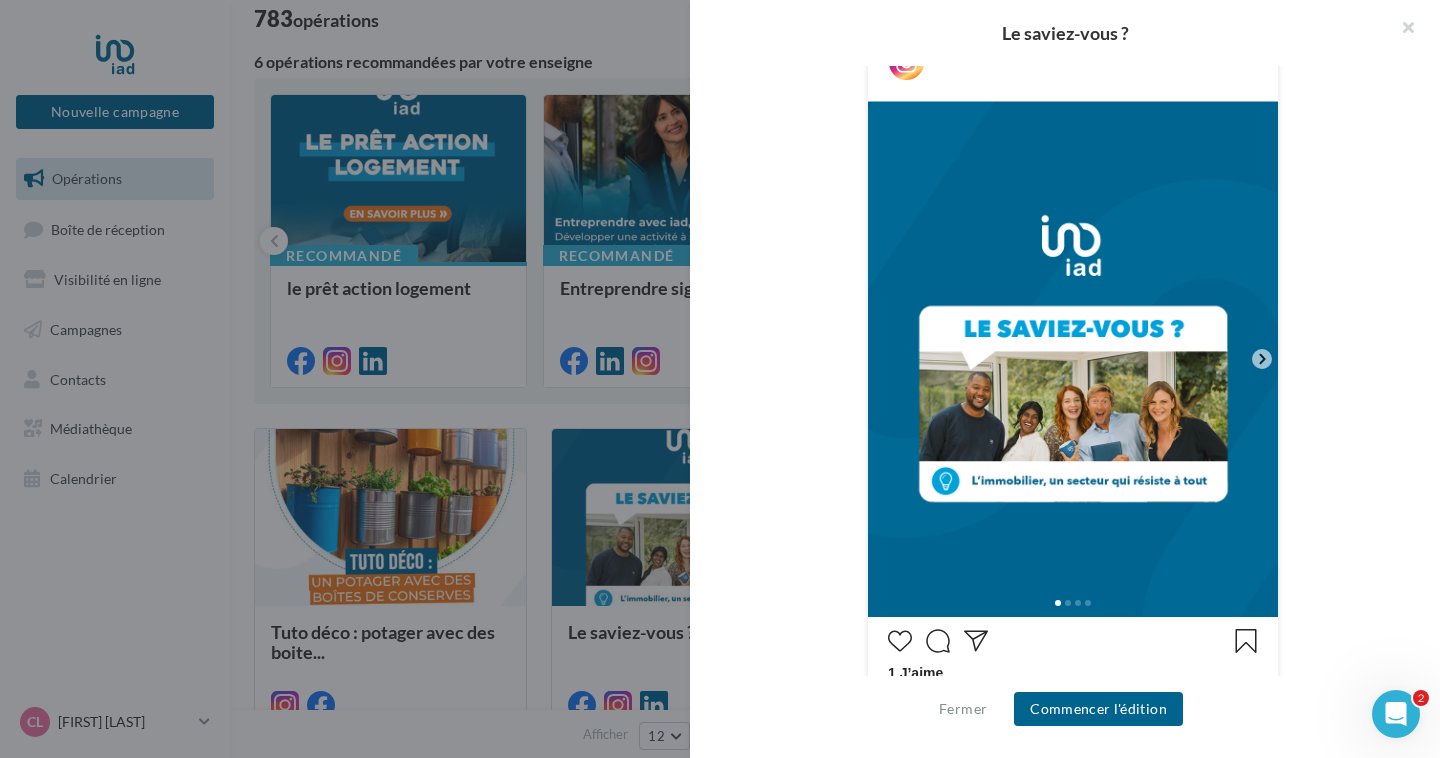 scroll, scrollTop: 413, scrollLeft: 0, axis: vertical 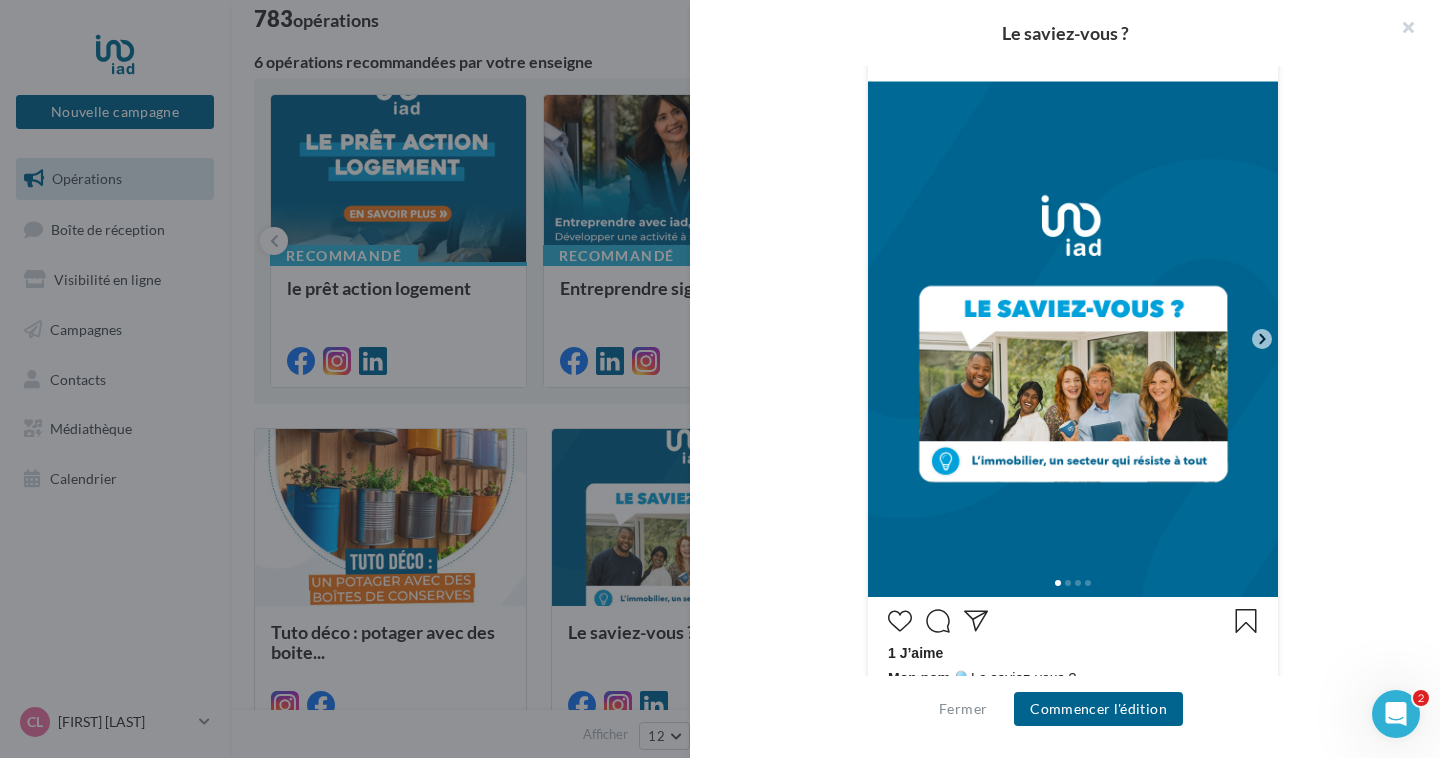 click 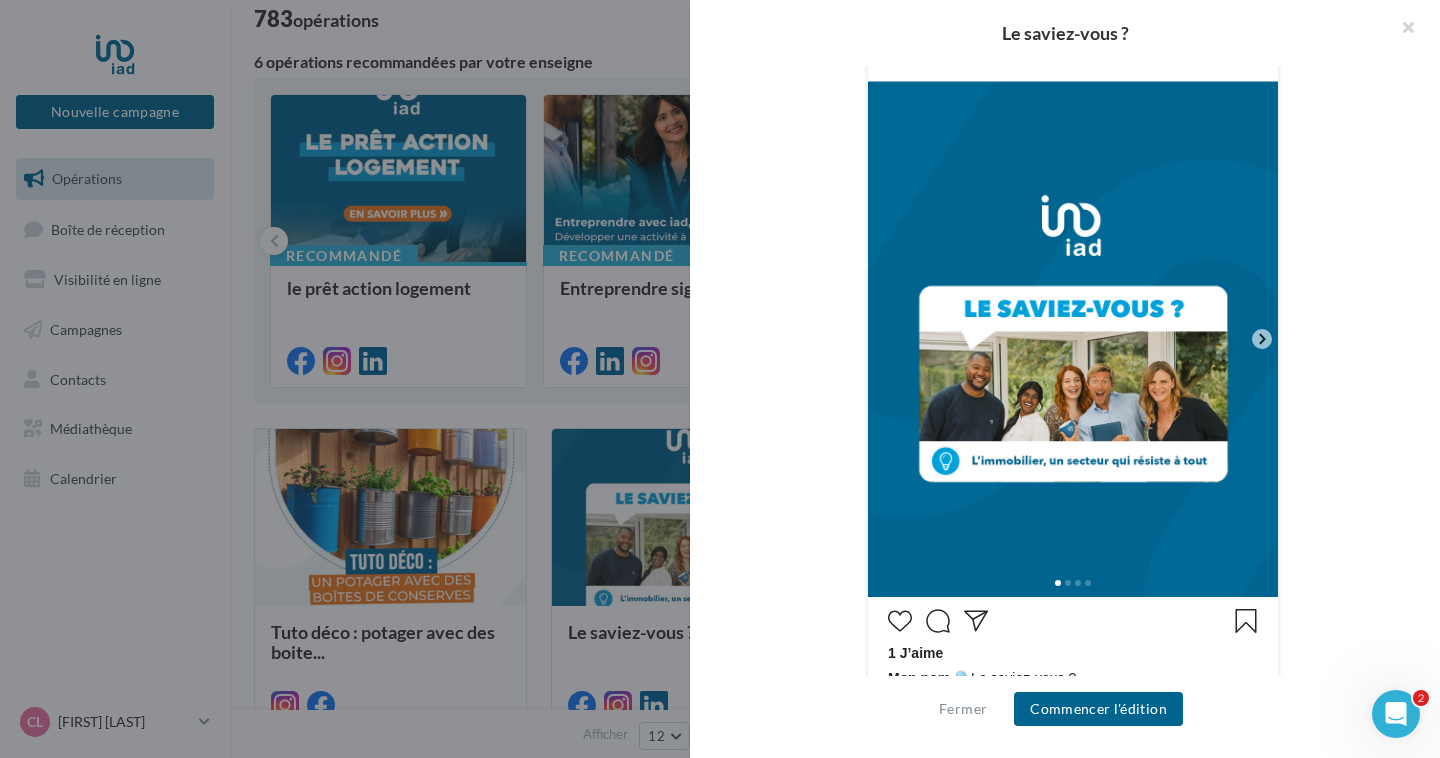 click 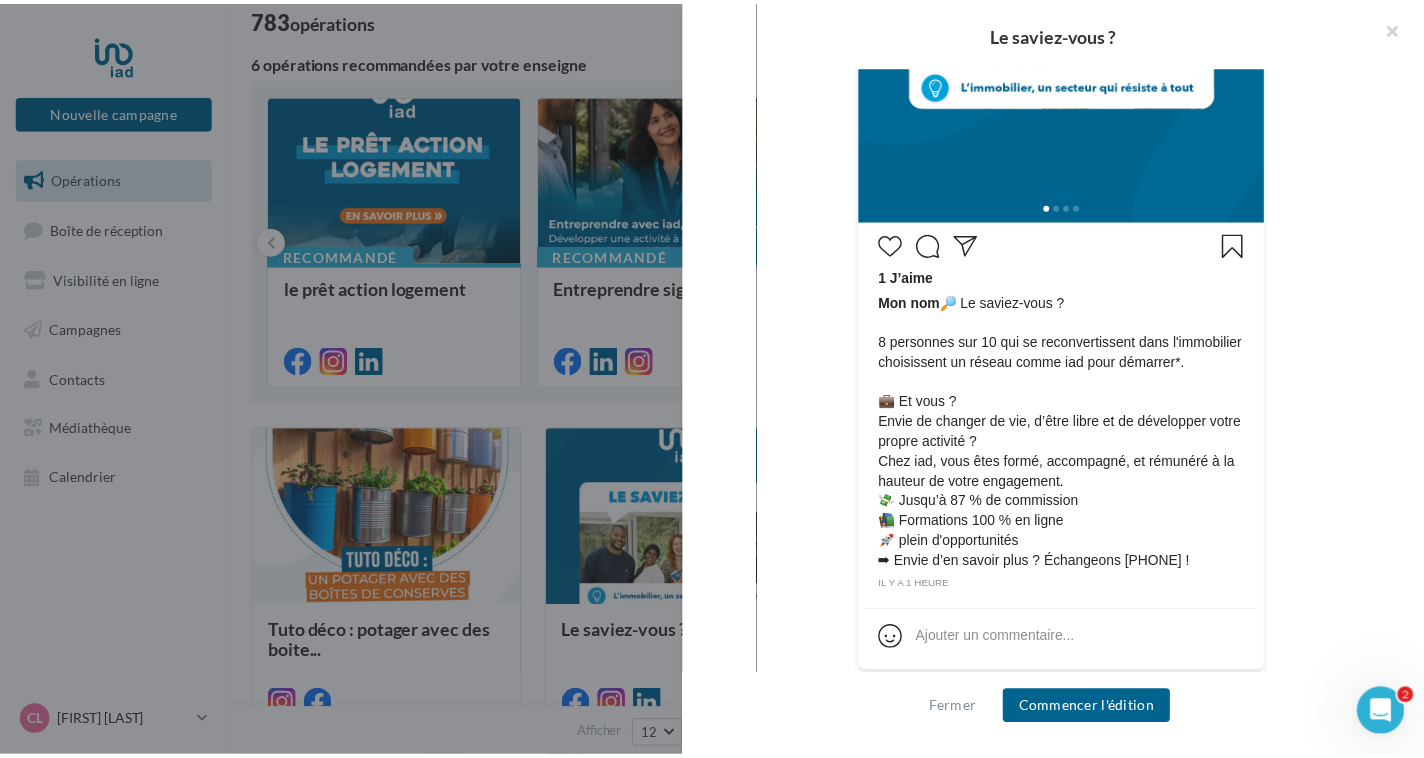 scroll, scrollTop: 814, scrollLeft: 0, axis: vertical 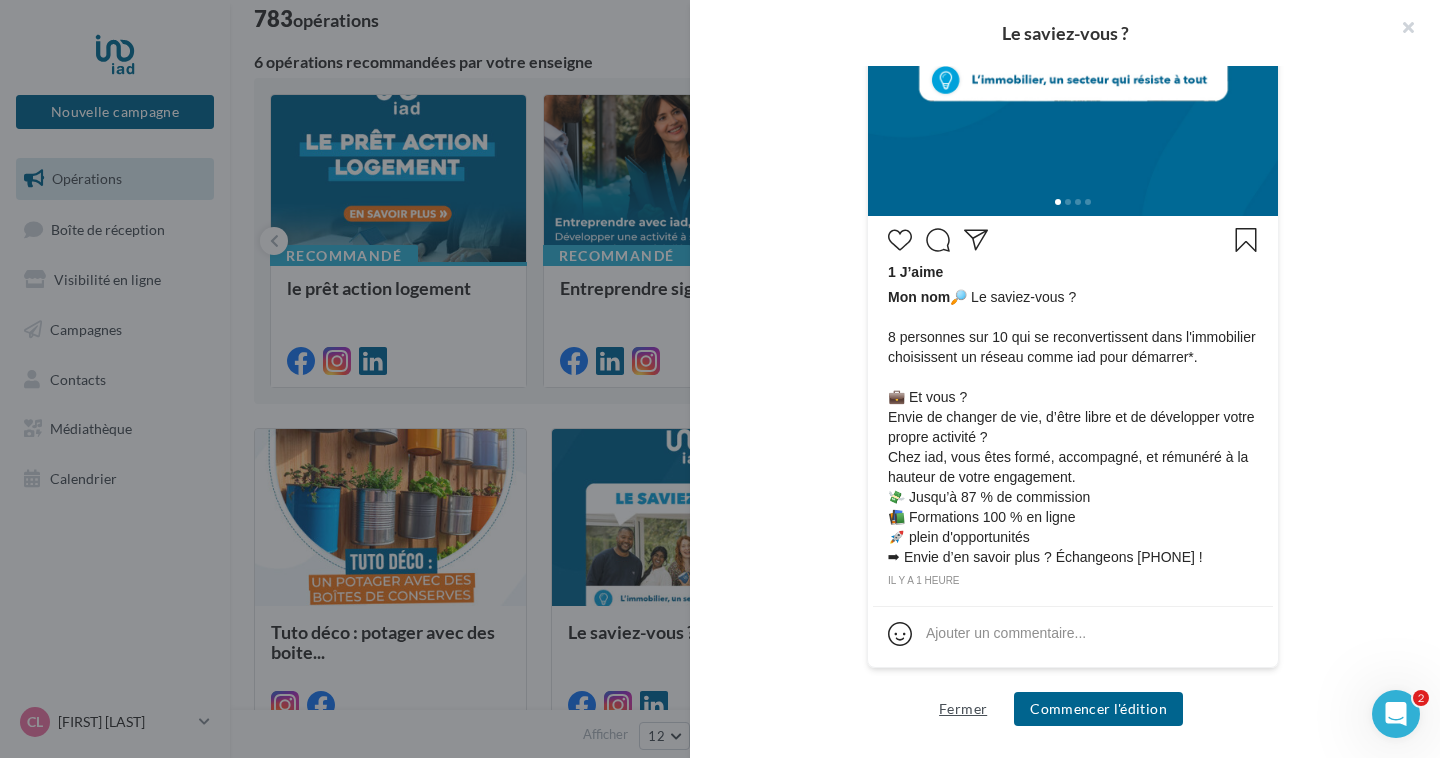 click on "Fermer" at bounding box center (963, 709) 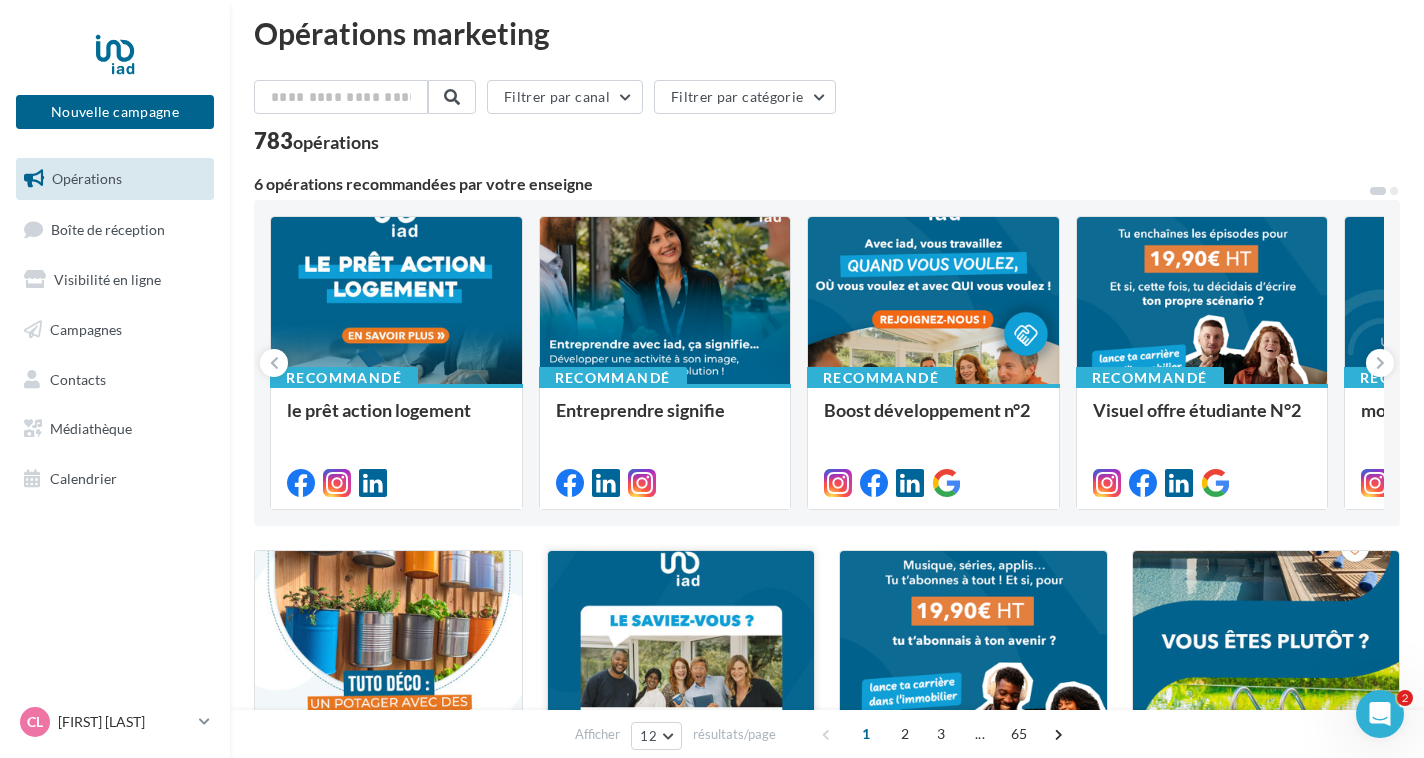 scroll, scrollTop: 0, scrollLeft: 0, axis: both 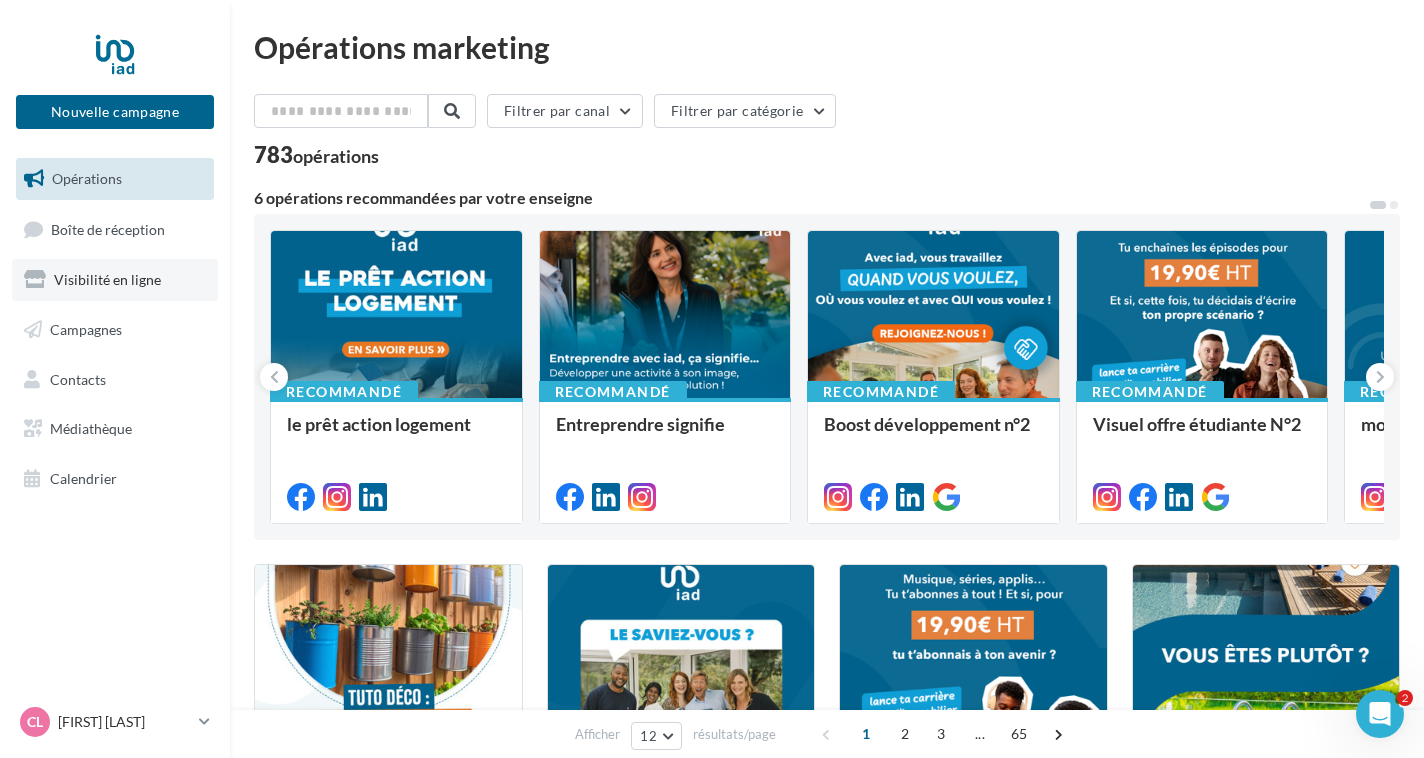 click on "Visibilité en ligne" at bounding box center (115, 280) 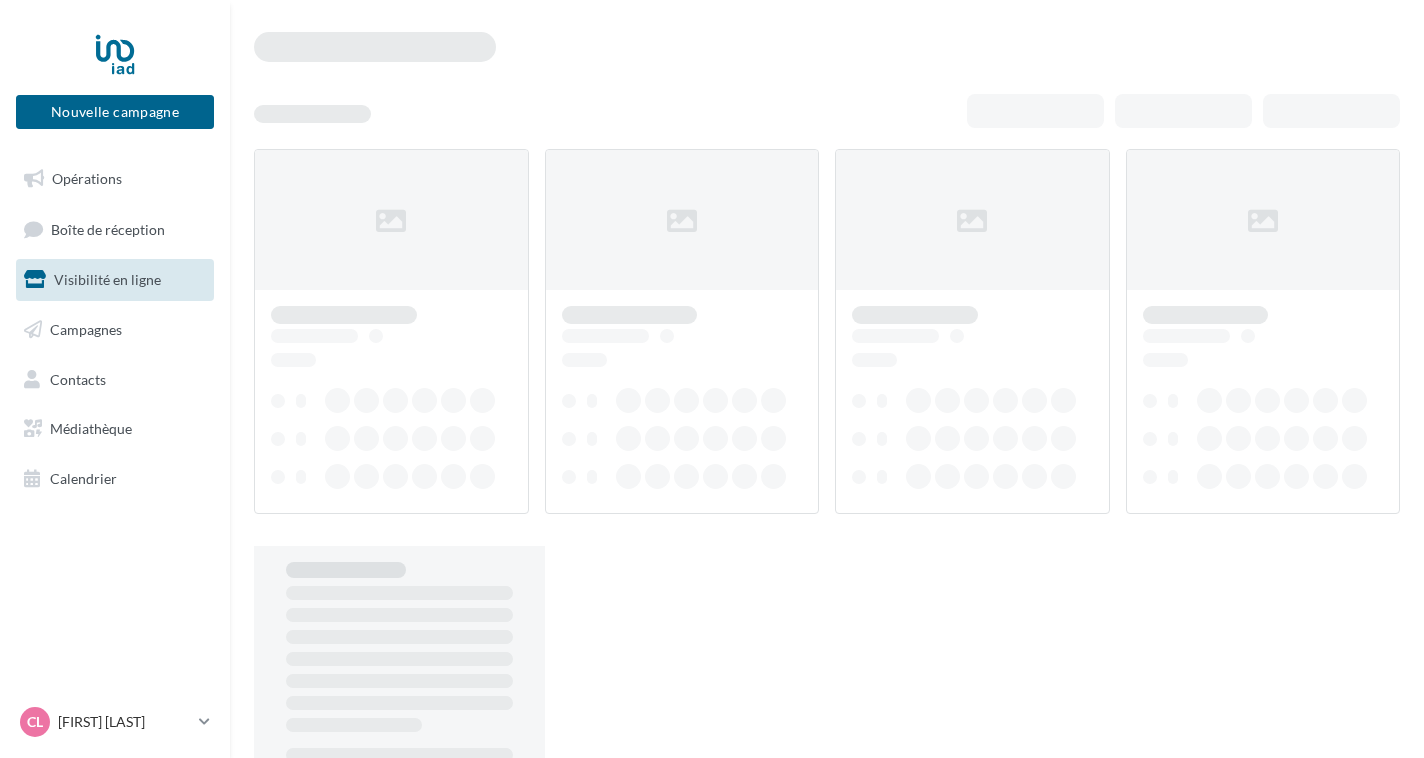 scroll, scrollTop: 0, scrollLeft: 0, axis: both 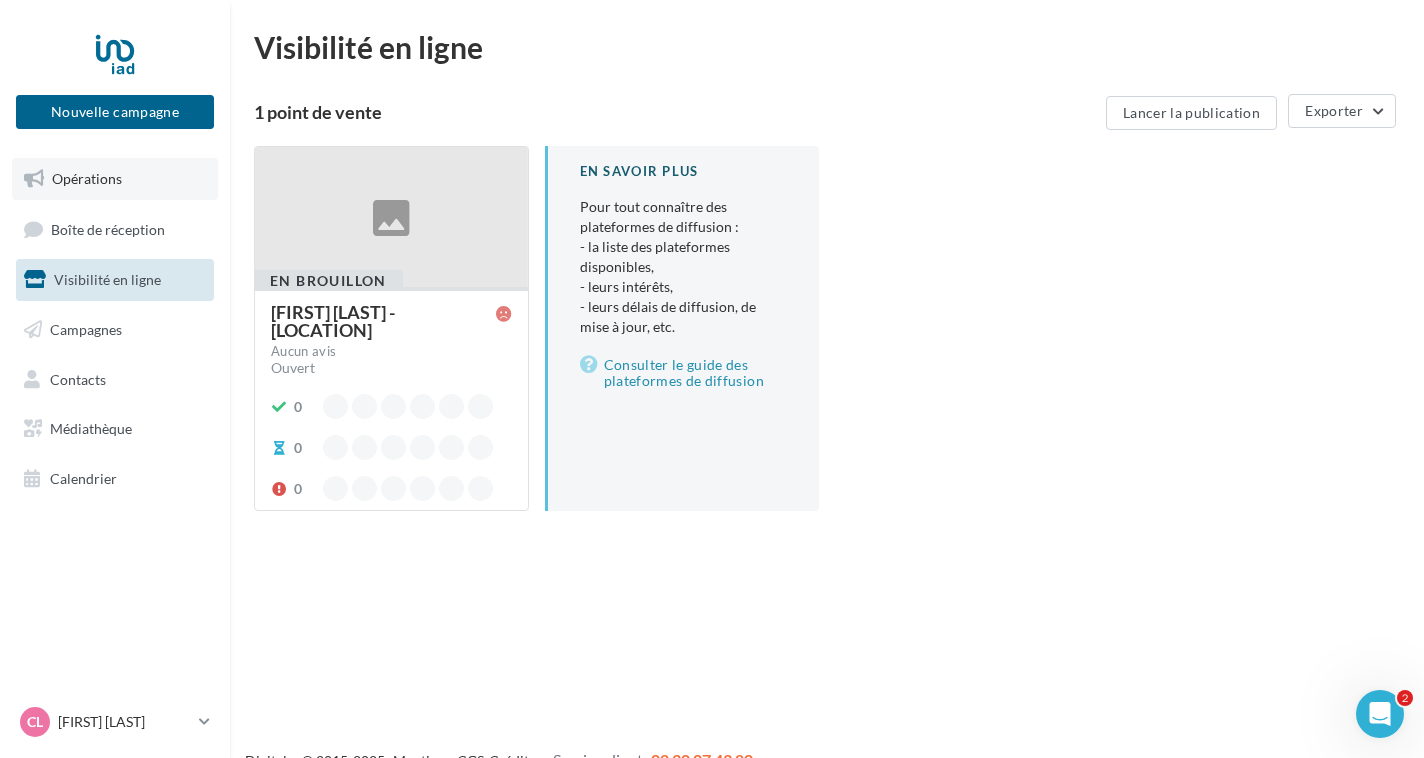 click on "Opérations" at bounding box center (87, 178) 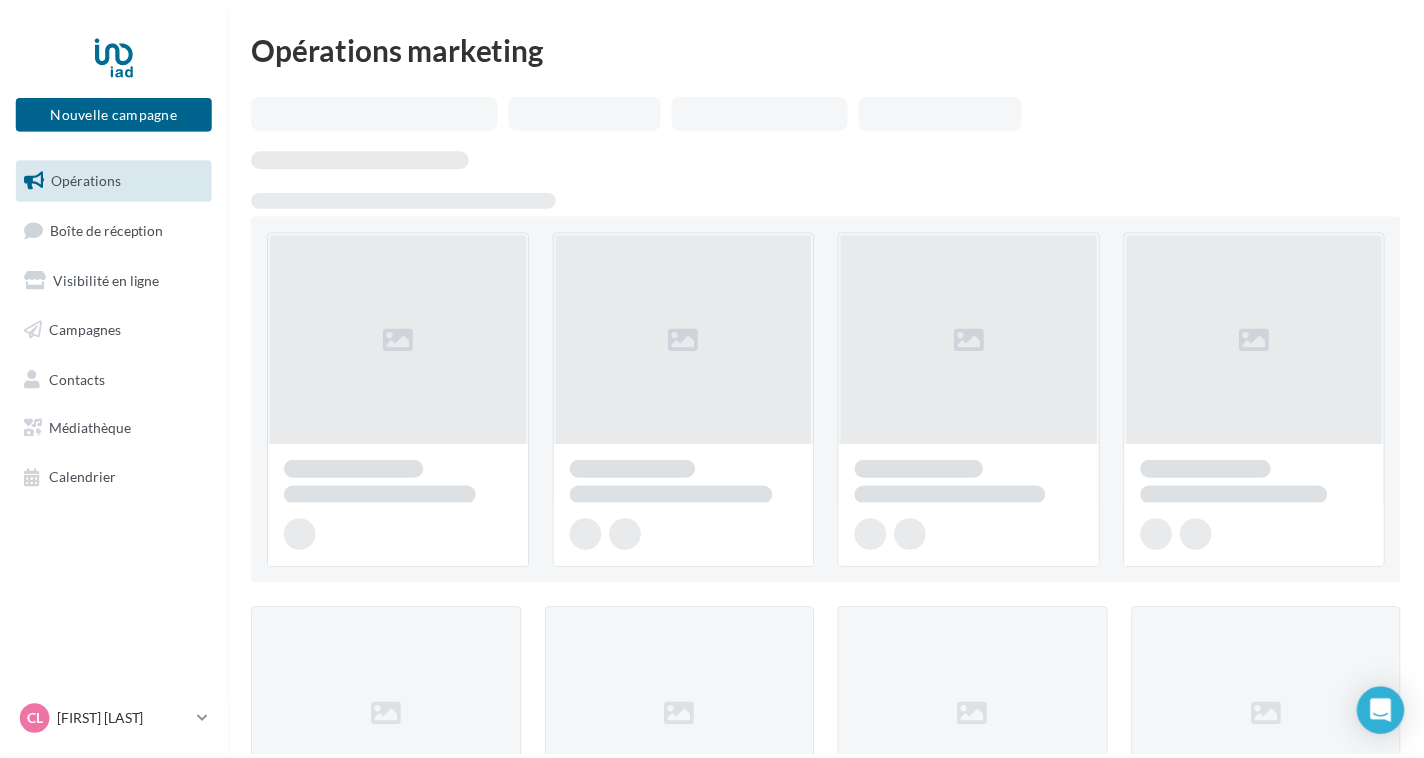 scroll, scrollTop: 0, scrollLeft: 0, axis: both 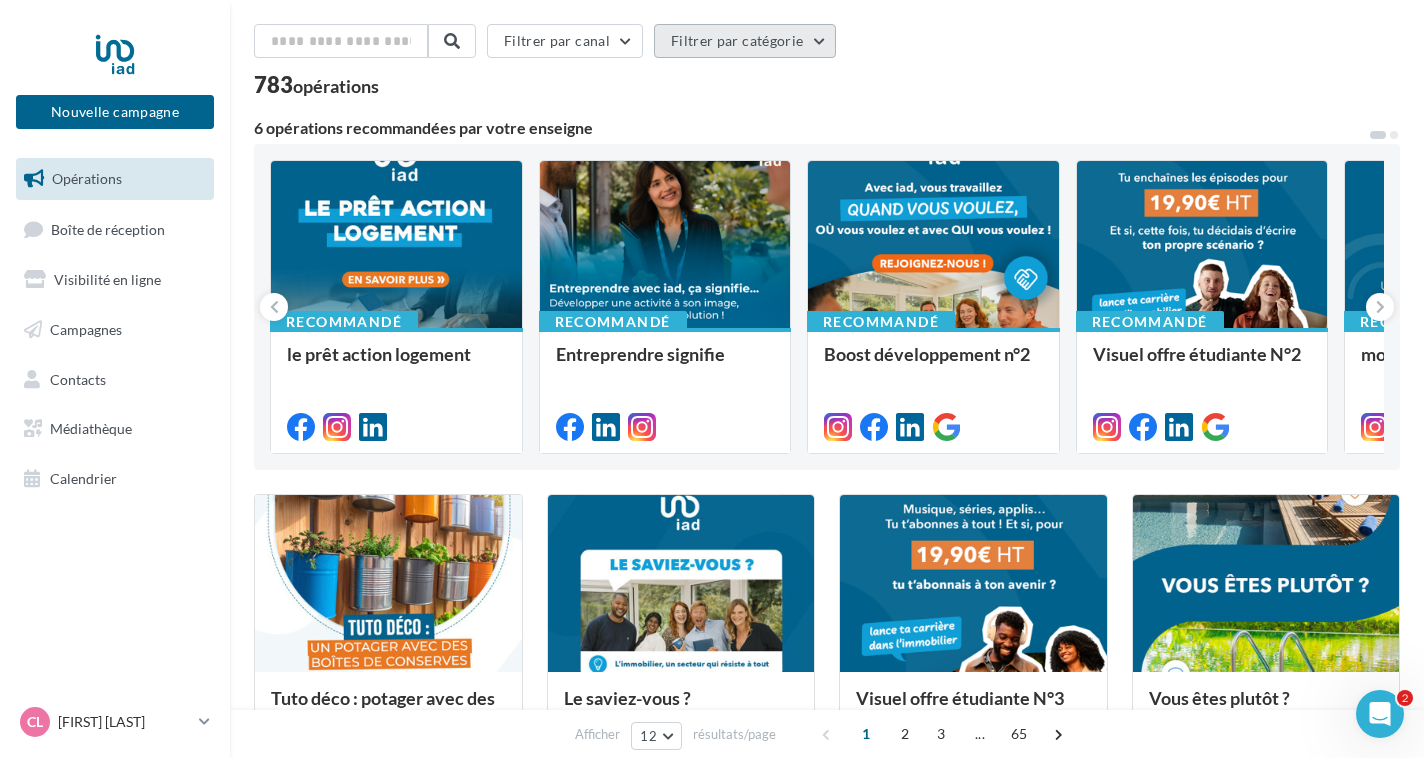 click on "Filtrer par catégorie" at bounding box center [745, 41] 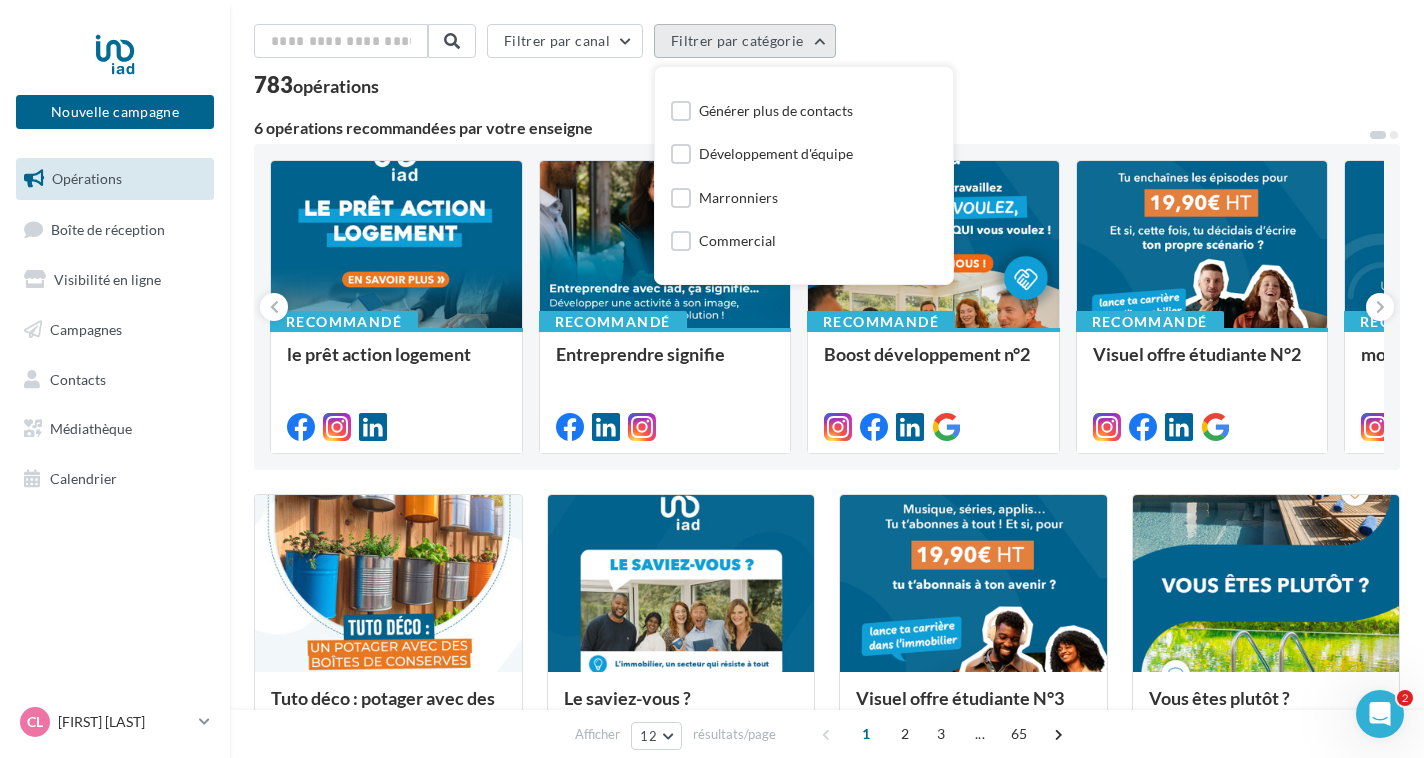 scroll, scrollTop: 75, scrollLeft: 0, axis: vertical 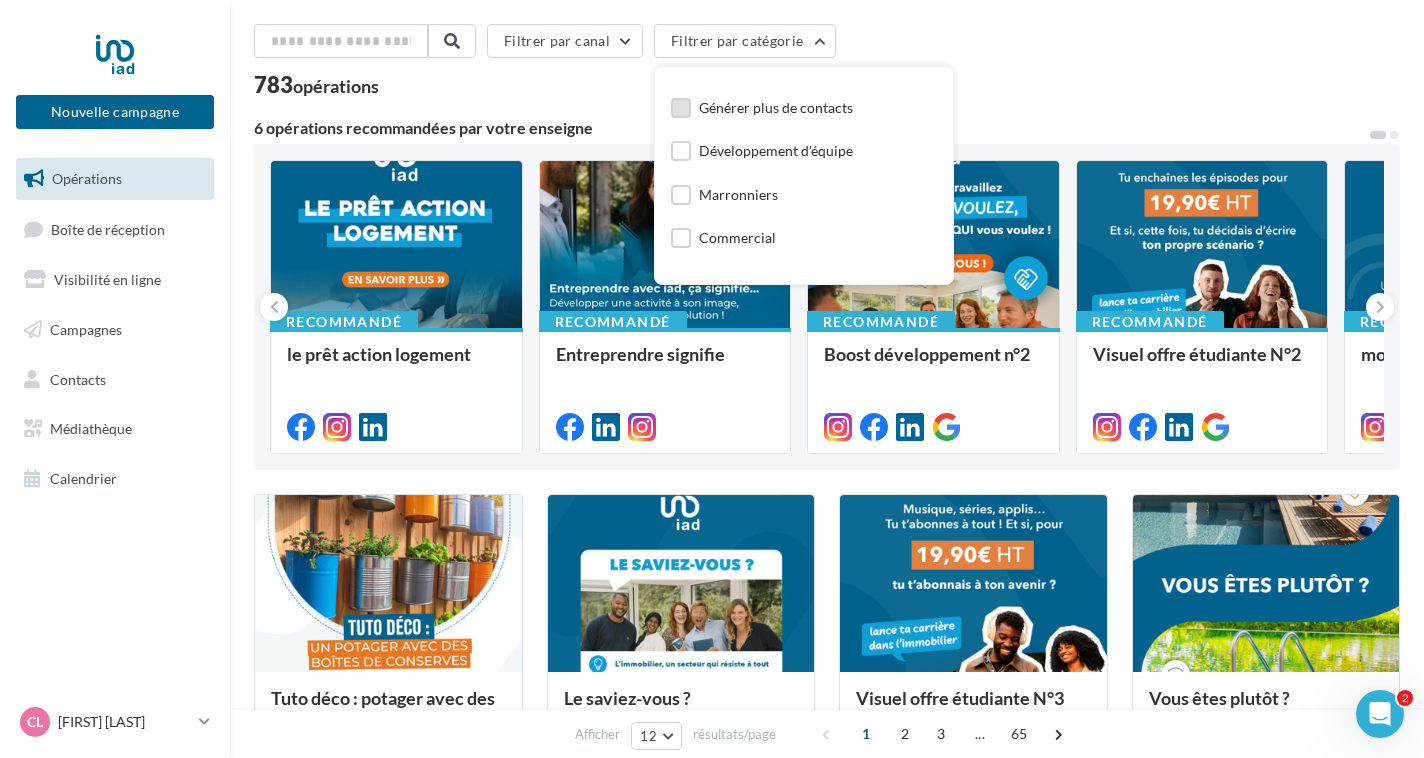 click at bounding box center [681, 108] 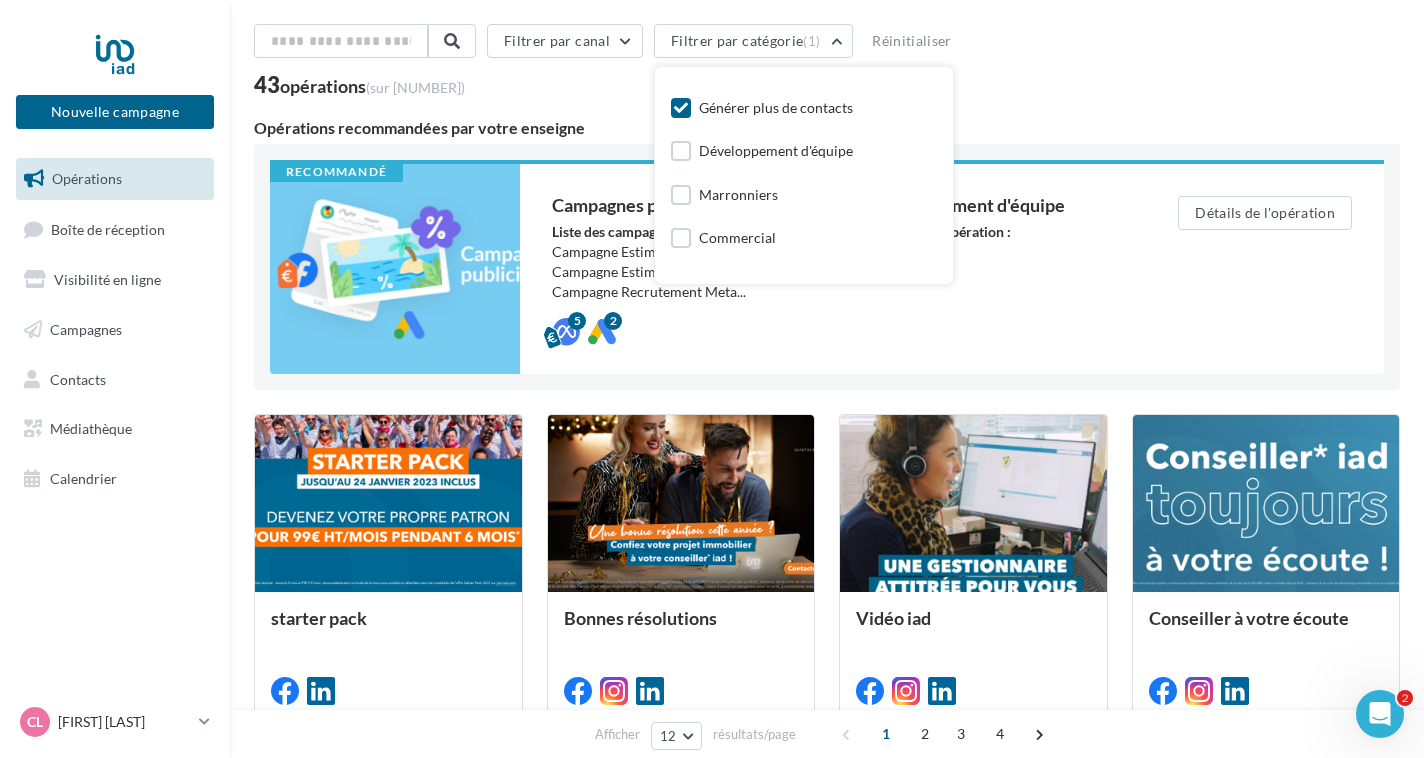 click on "Toutes les catégories         Développer ma visibilité online         Générer plus de contacts         Développement d'équipe         Marronniers         Commercial         Conseils et astuces         actualité réseau         Prescription         Développer ma visibilité offline" at bounding box center (804, 175) 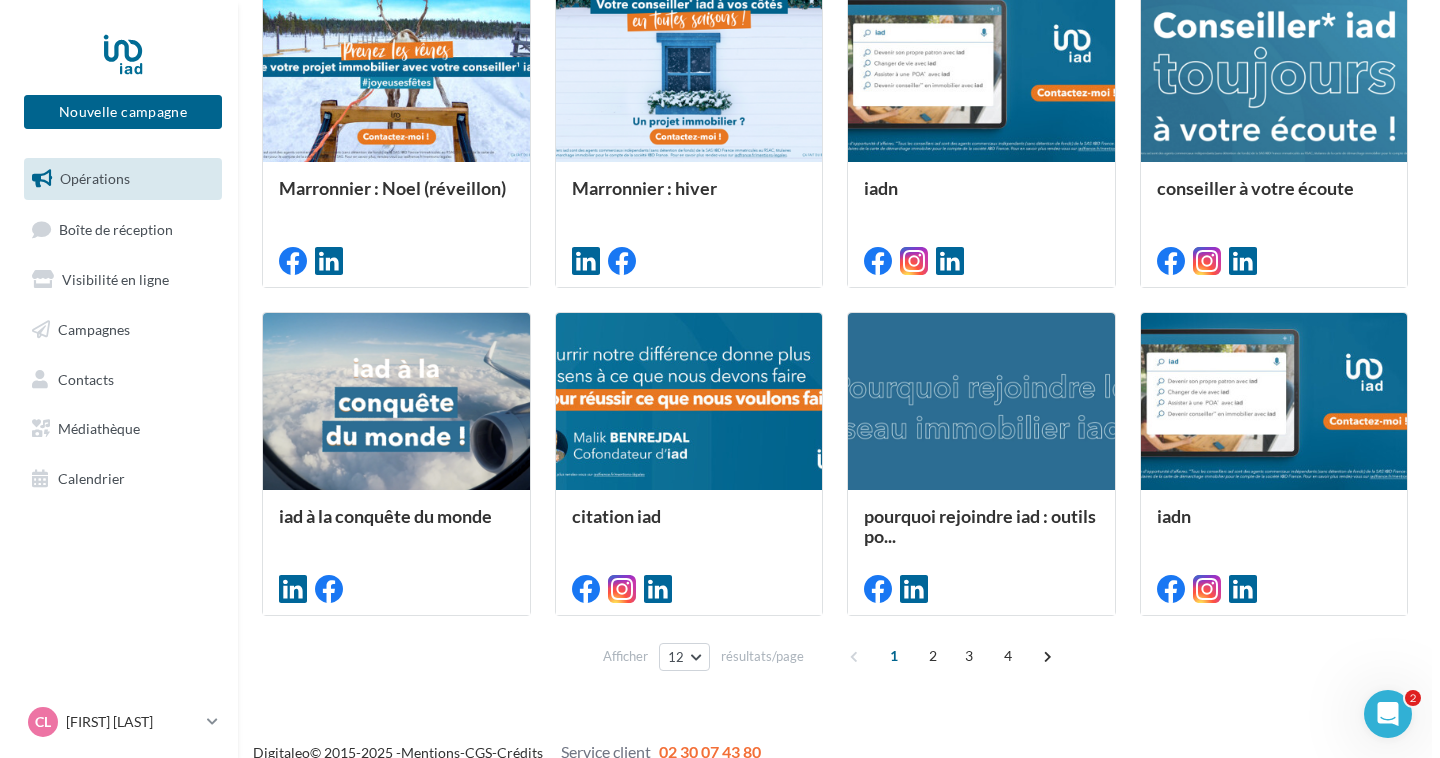 scroll, scrollTop: 853, scrollLeft: 0, axis: vertical 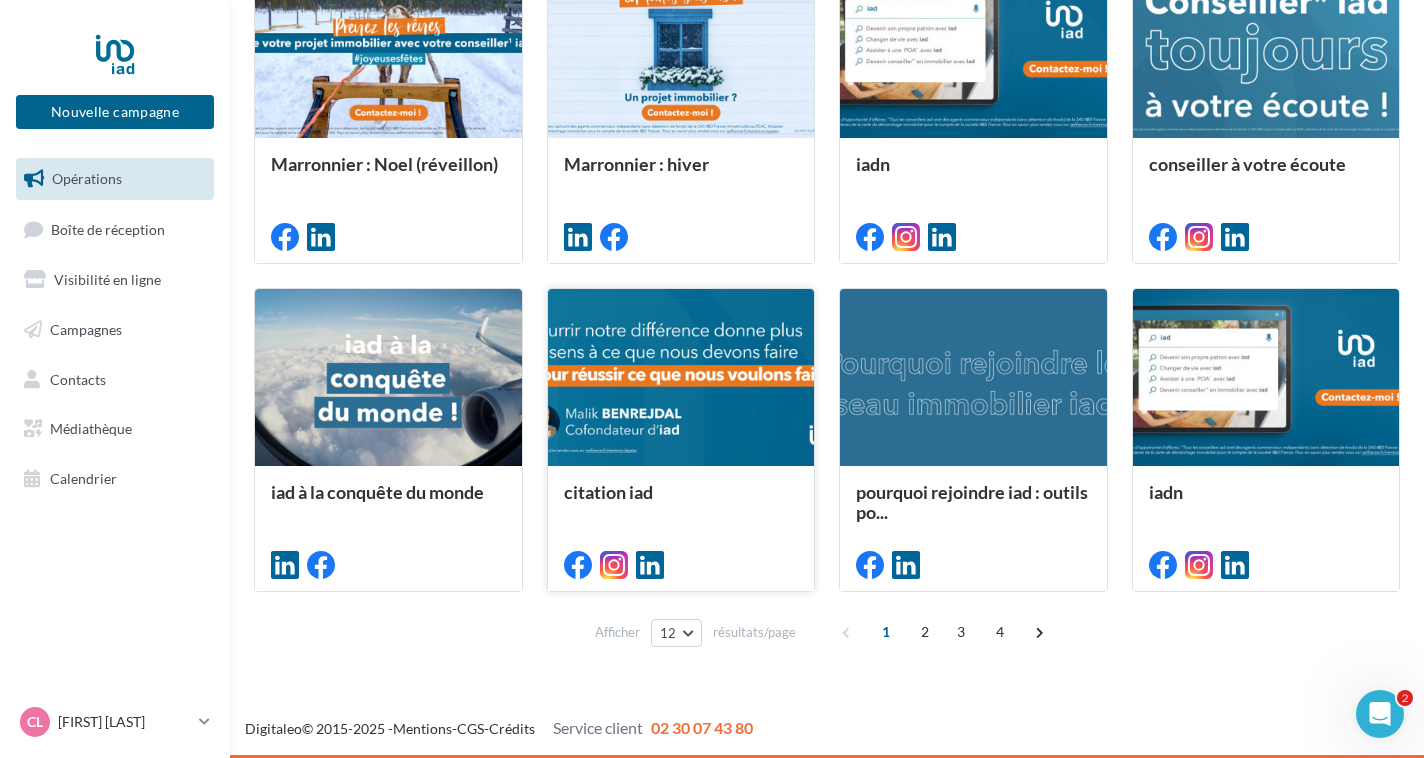 click at bounding box center (681, 378) 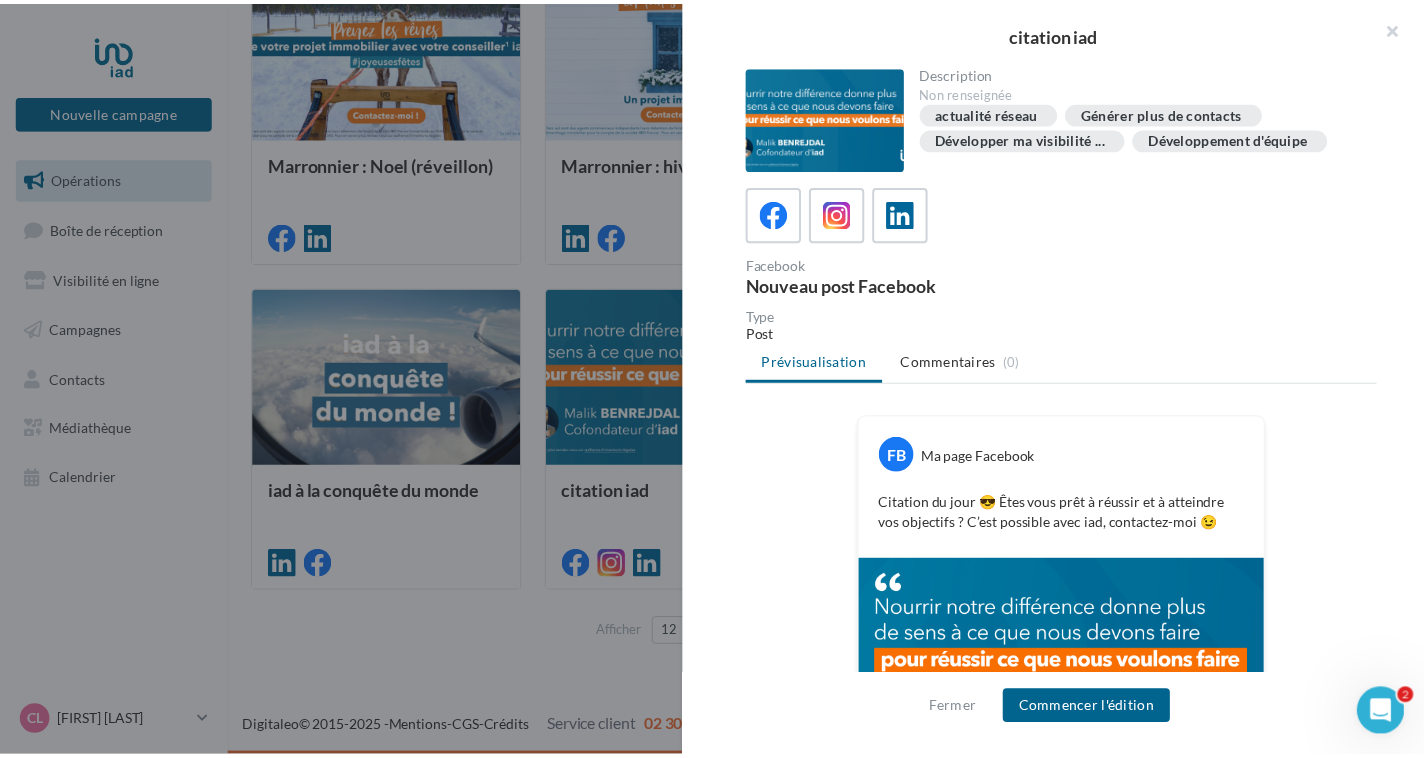 scroll, scrollTop: 108, scrollLeft: 0, axis: vertical 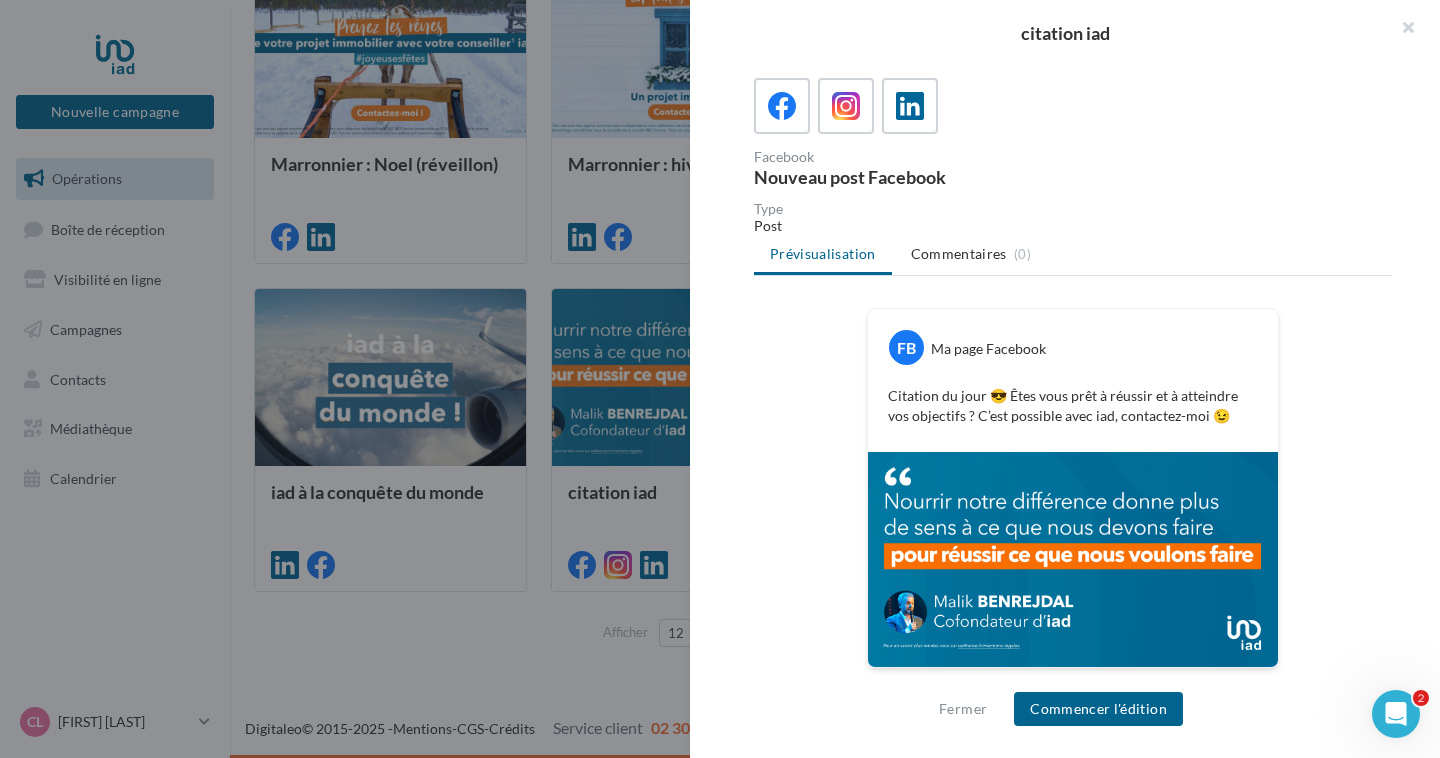 click at bounding box center (720, 379) 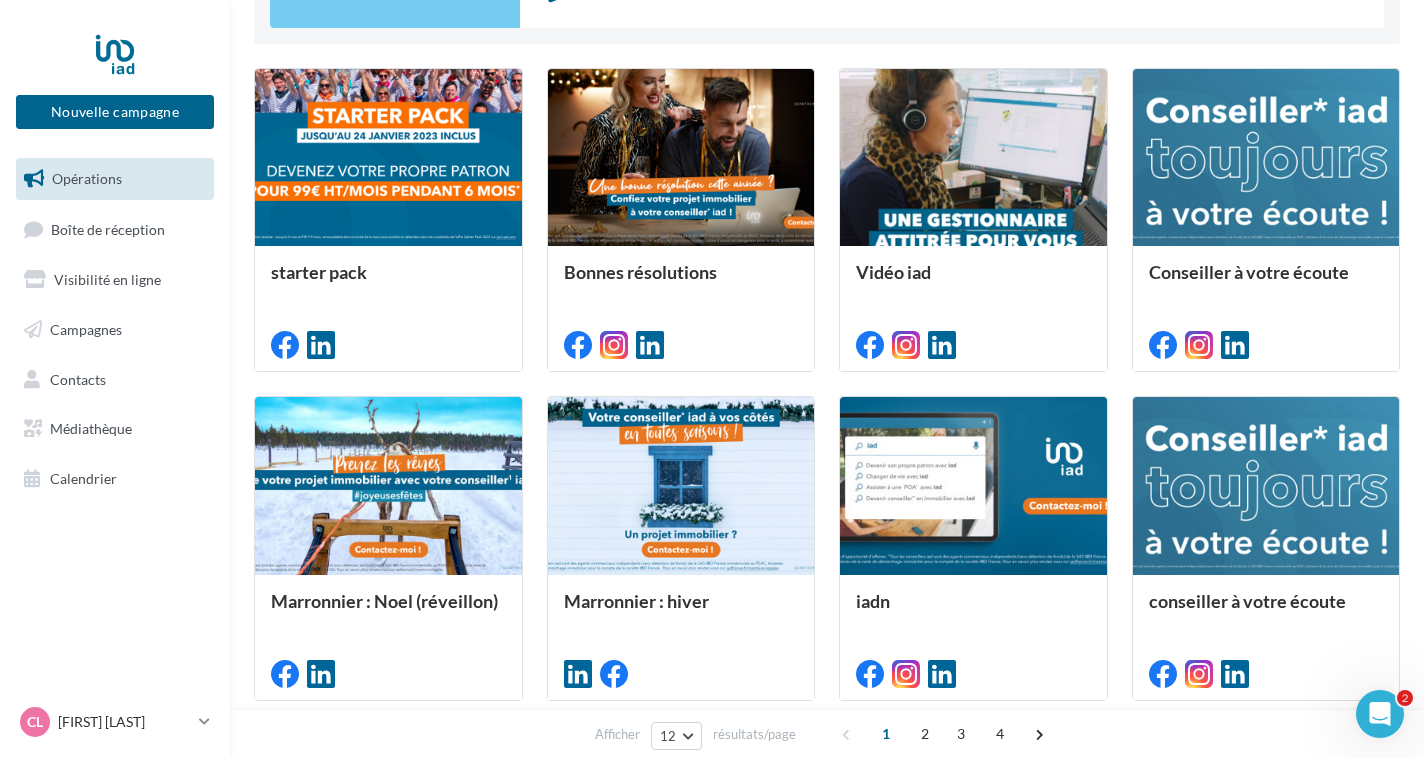 scroll, scrollTop: 0, scrollLeft: 0, axis: both 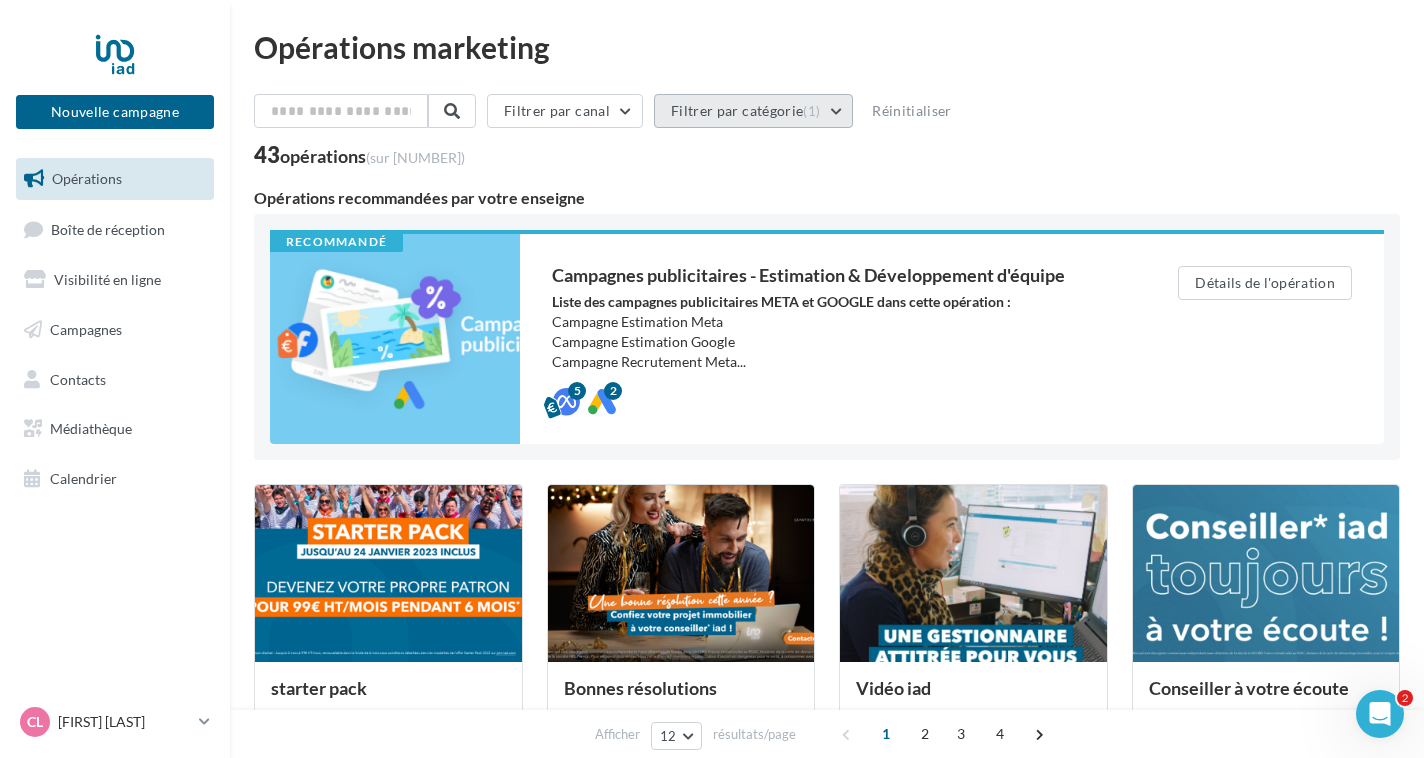 click on "Filtrer par catégorie  (1)" at bounding box center [753, 111] 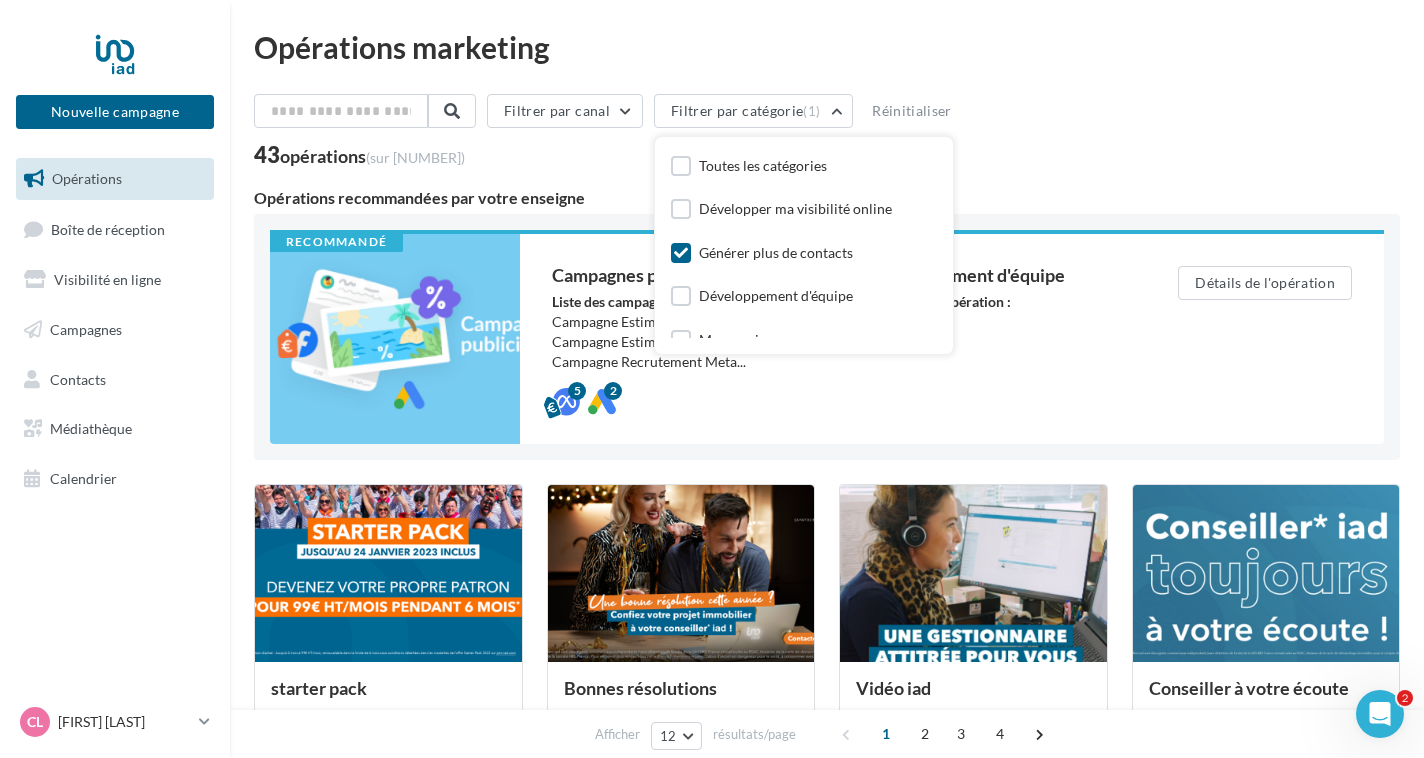 click at bounding box center [681, 253] 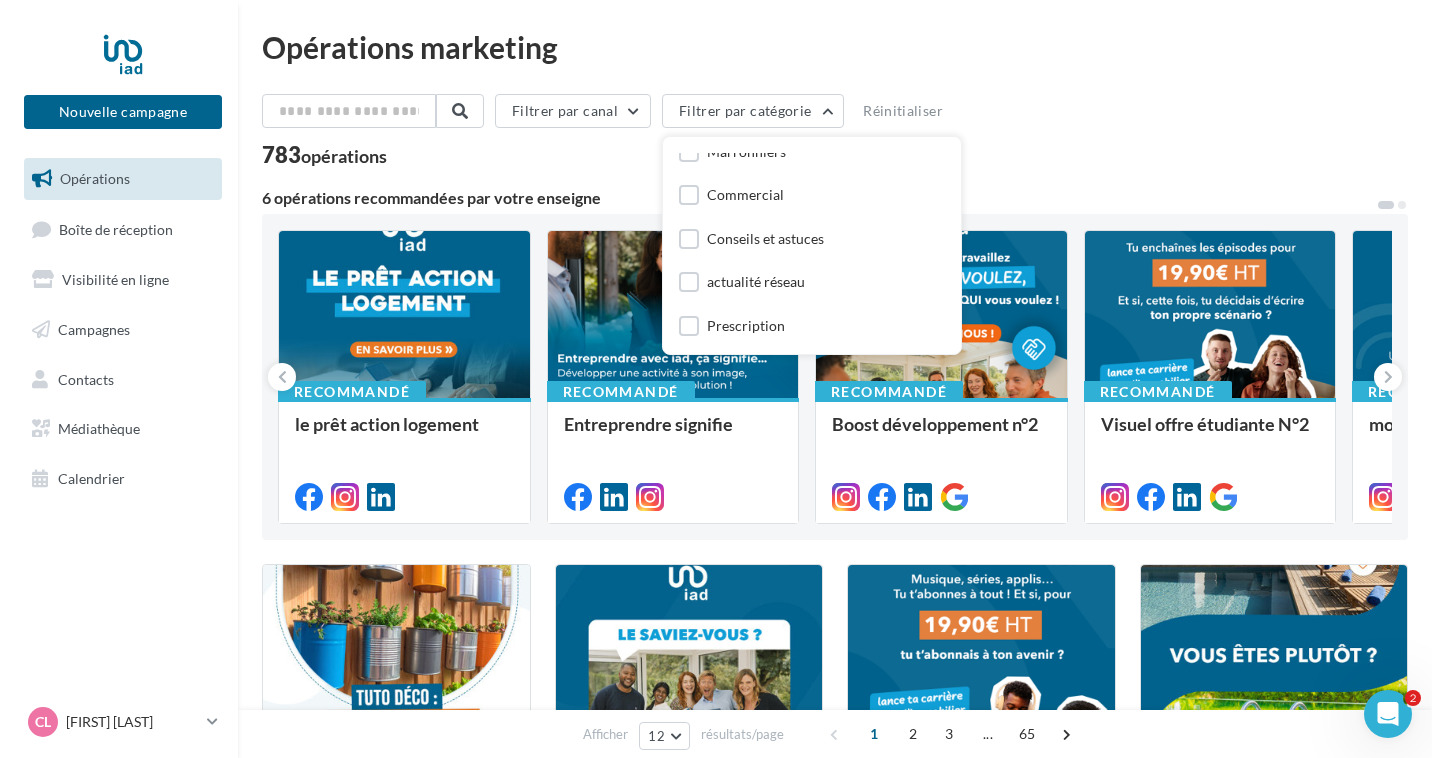 scroll, scrollTop: 187, scrollLeft: 0, axis: vertical 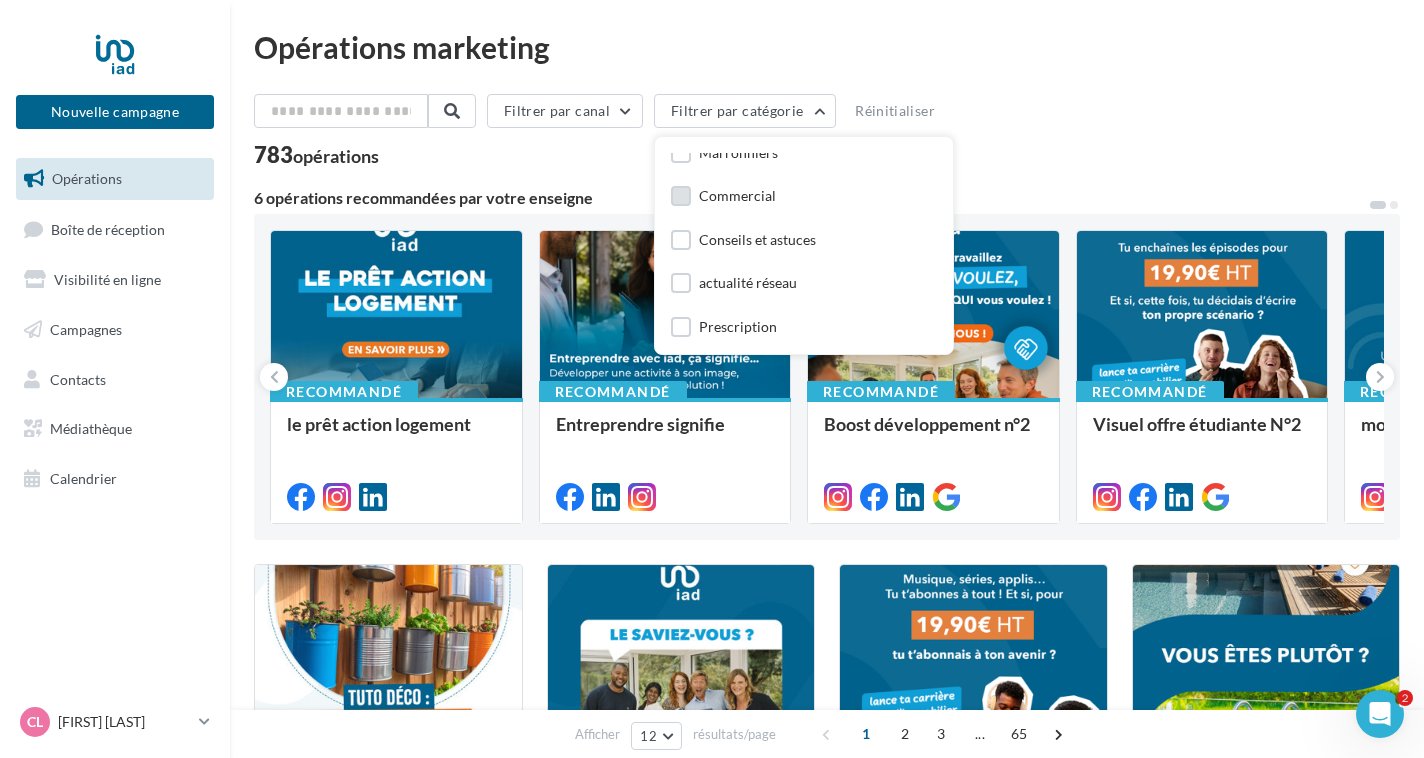 click at bounding box center [681, 196] 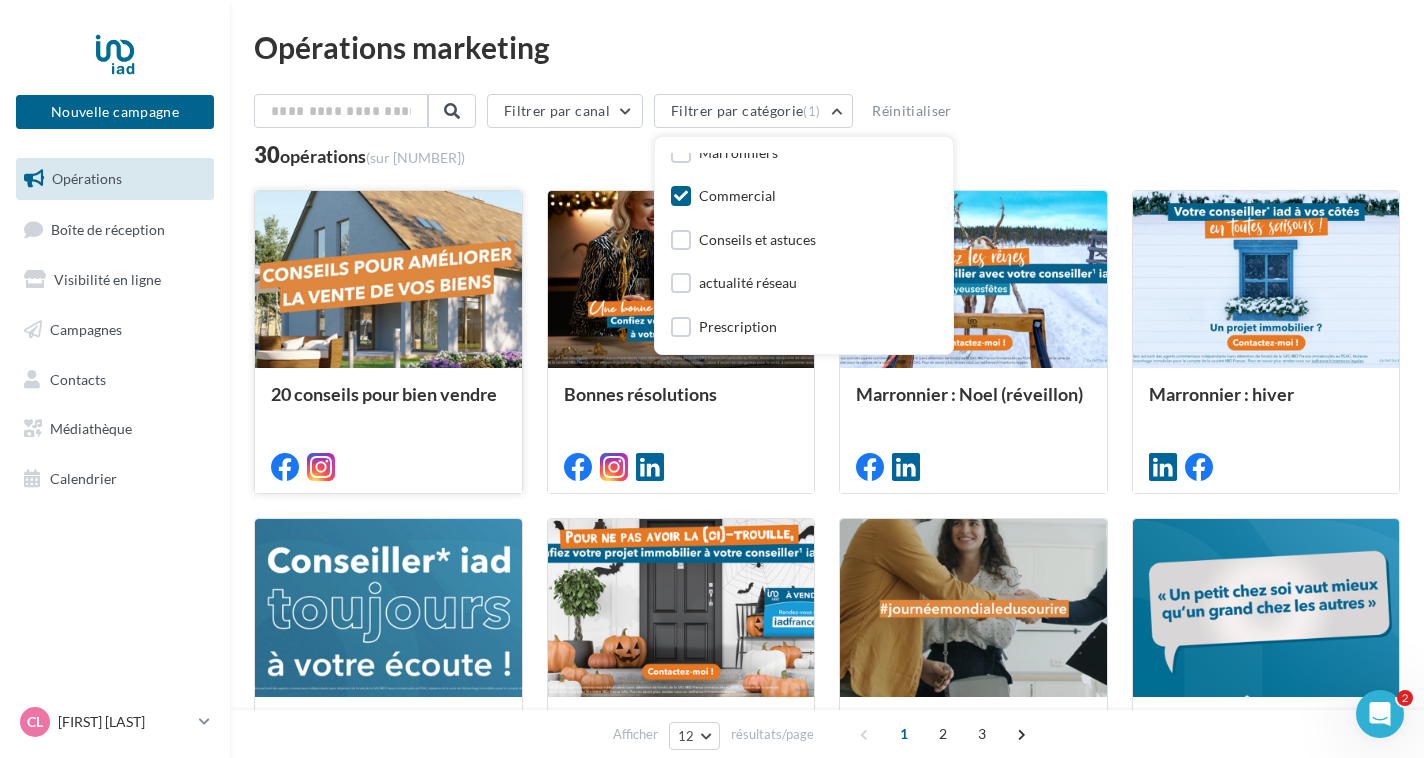 click on "20 conseils pour bien vendre" at bounding box center [388, 429] 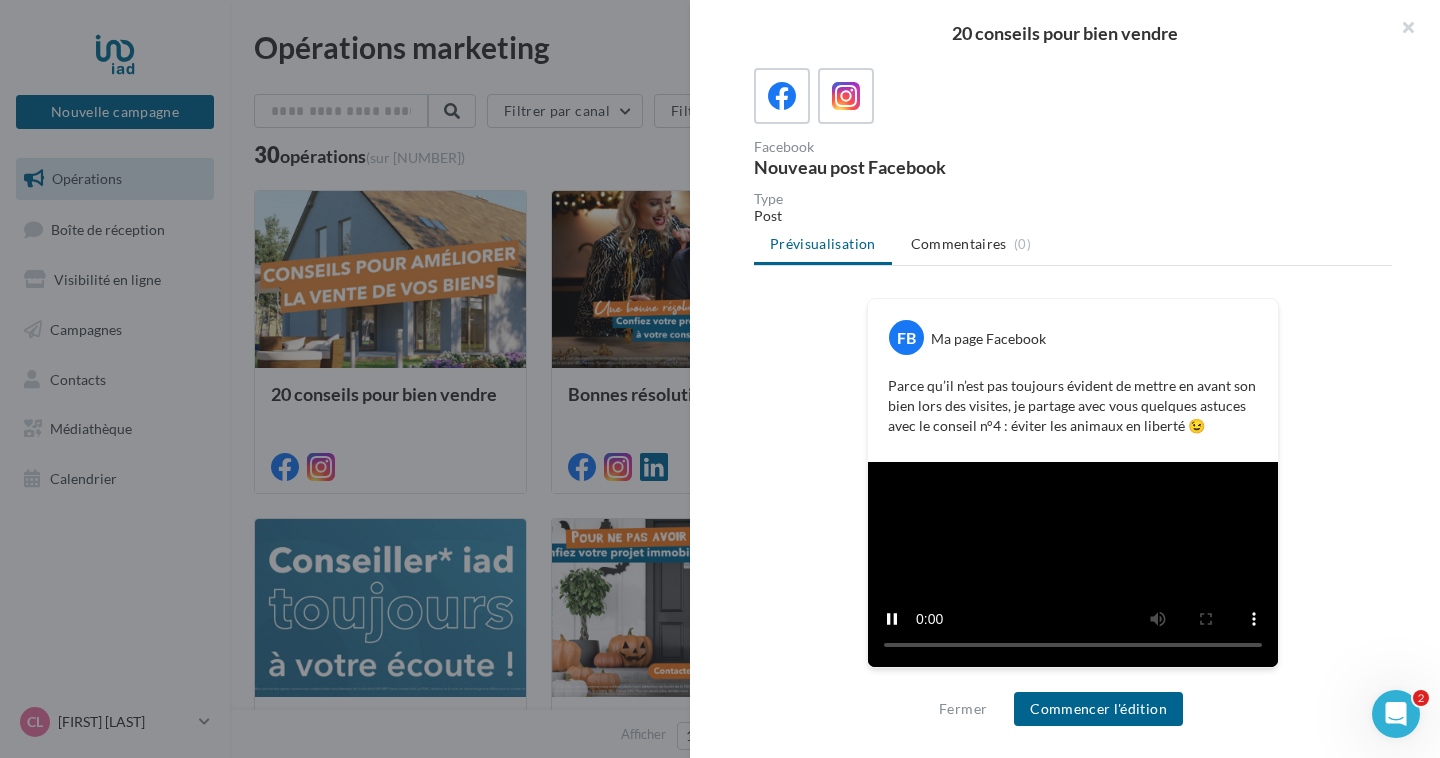 scroll, scrollTop: 144, scrollLeft: 0, axis: vertical 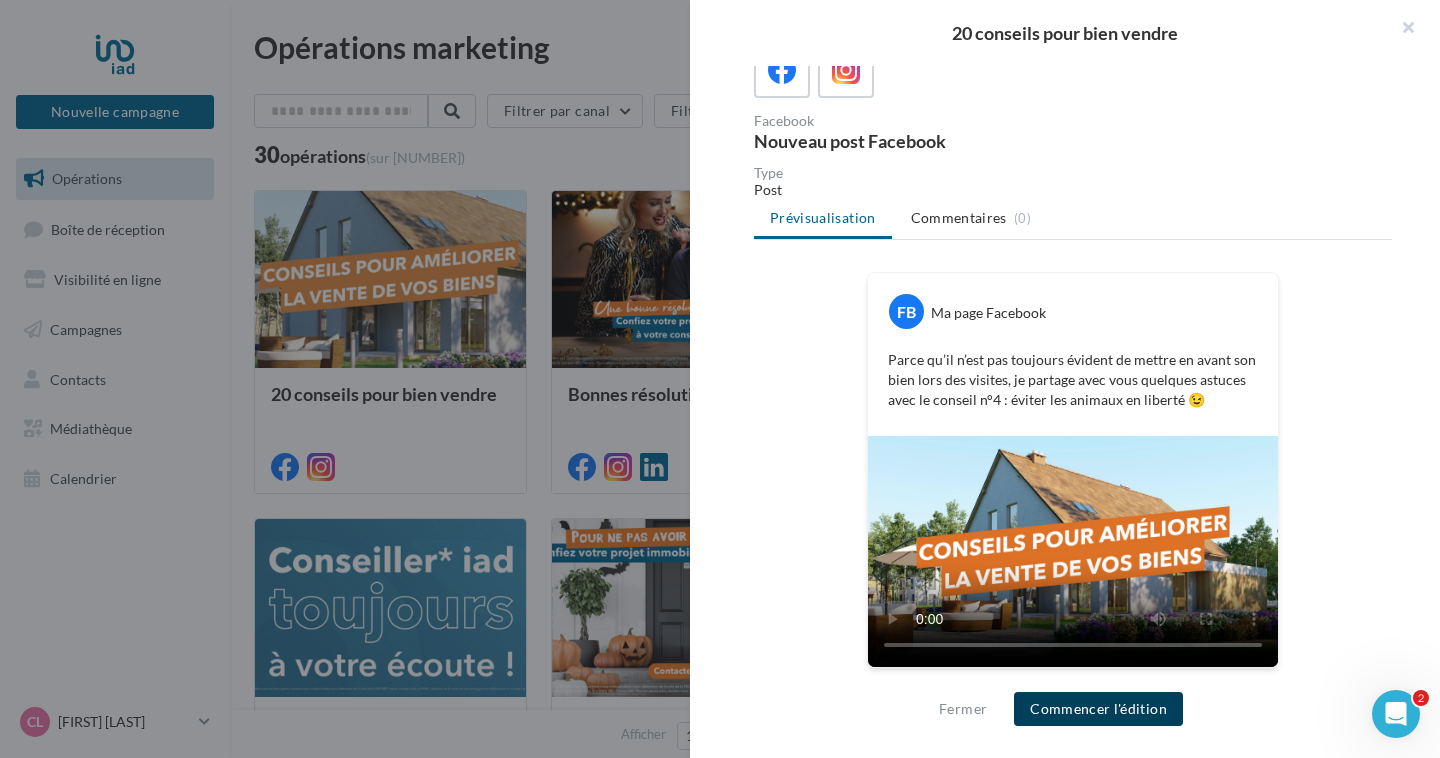click on "Commencer l'édition" at bounding box center [1098, 709] 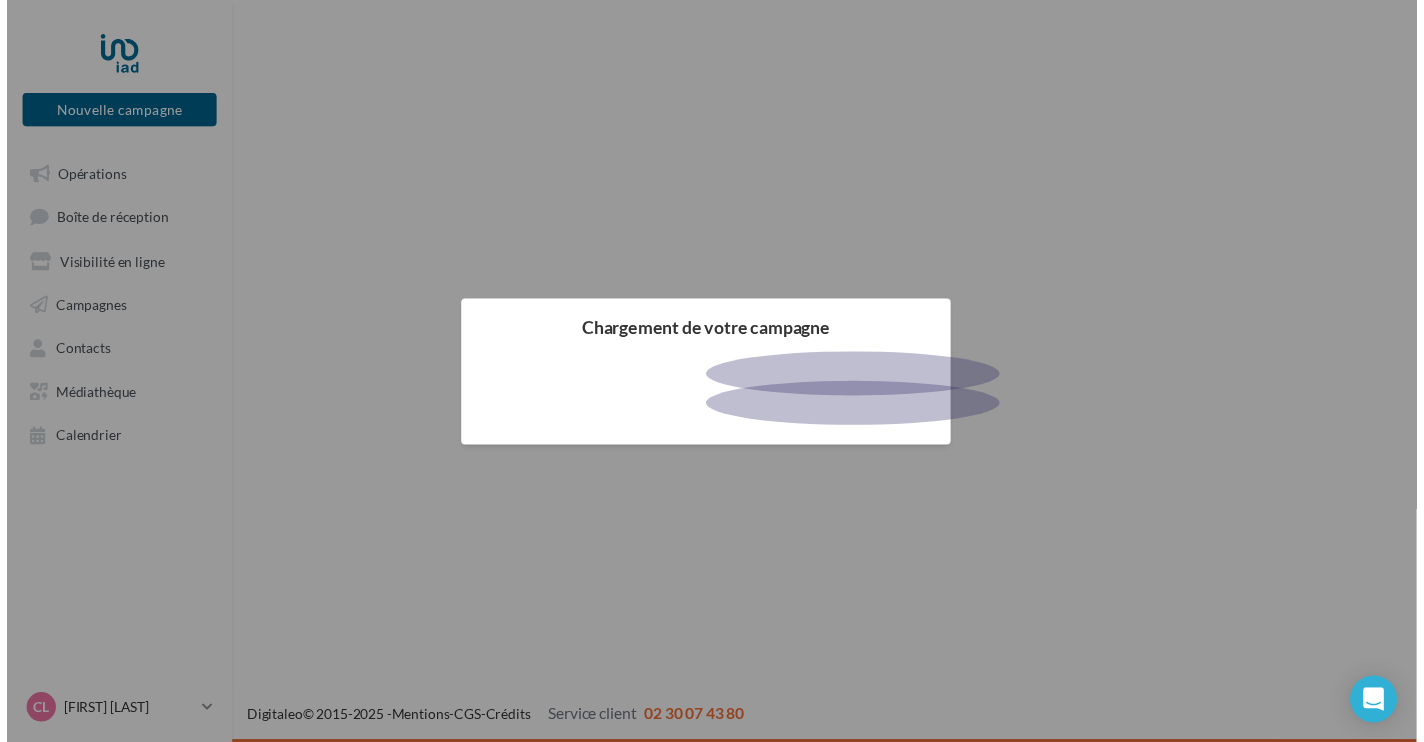 scroll, scrollTop: 0, scrollLeft: 0, axis: both 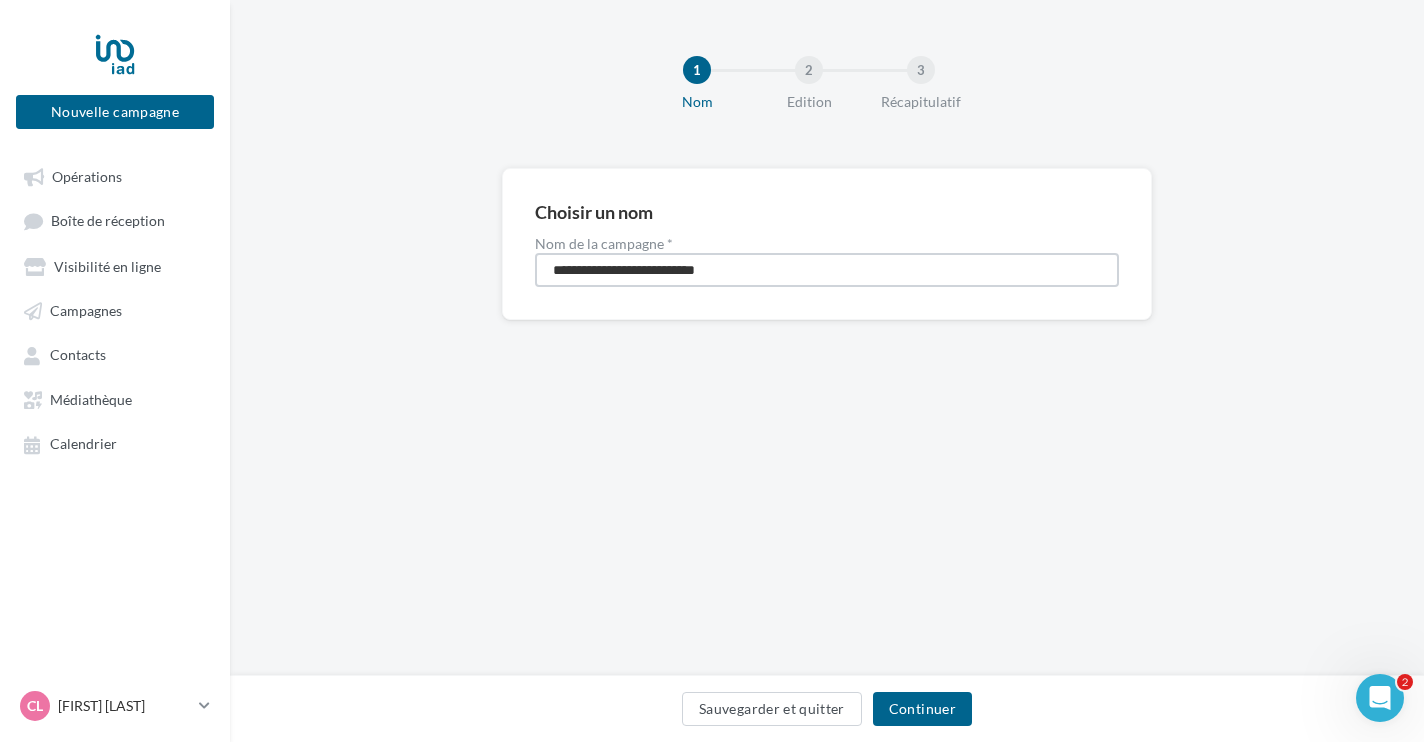 click on "**********" at bounding box center [827, 270] 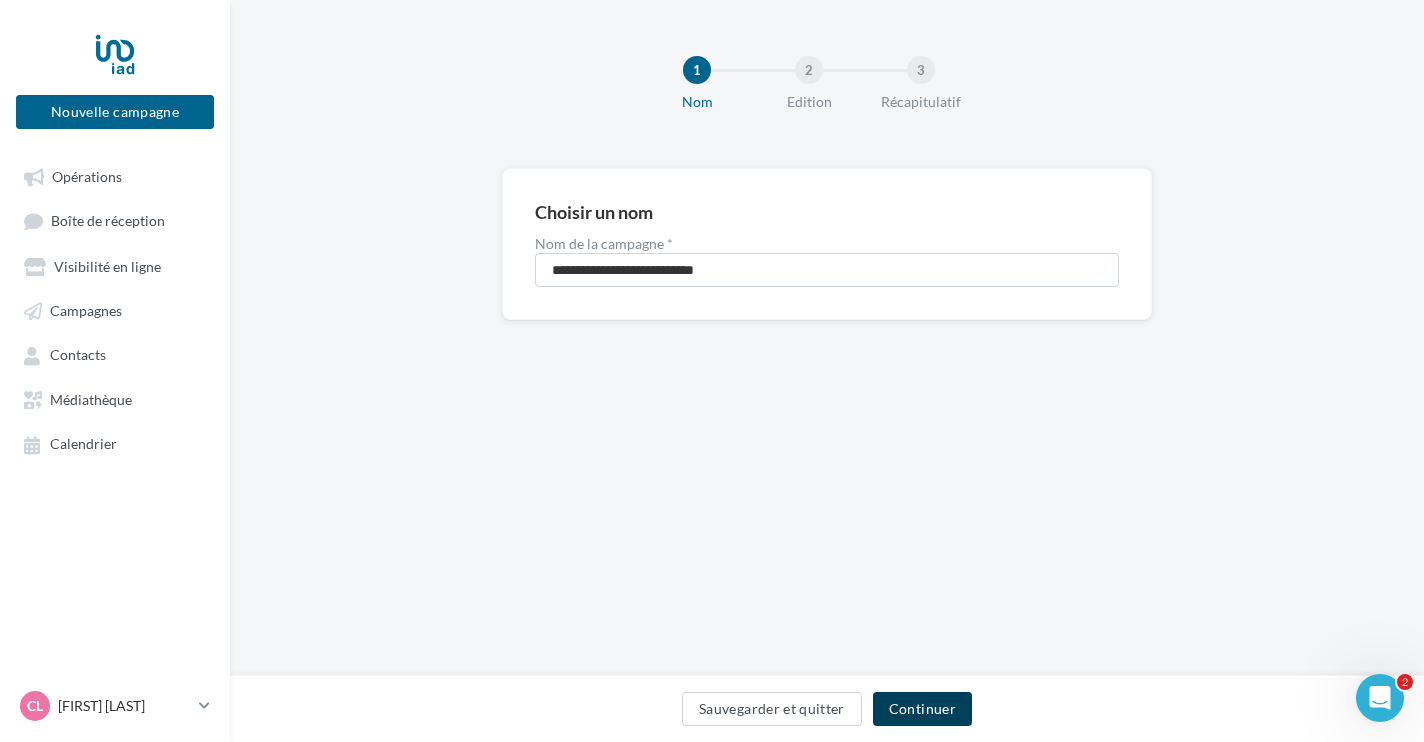 click on "Continuer" at bounding box center (922, 709) 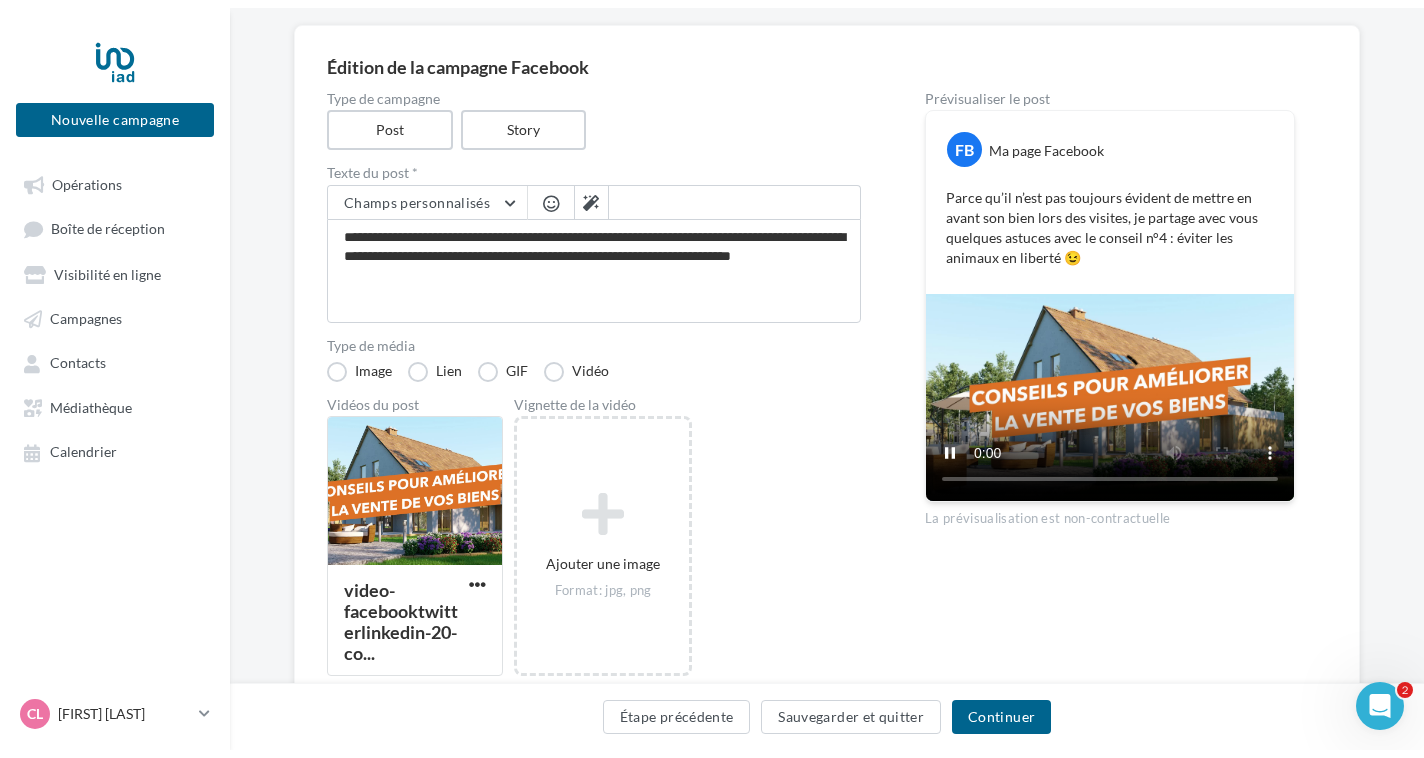 scroll, scrollTop: 0, scrollLeft: 0, axis: both 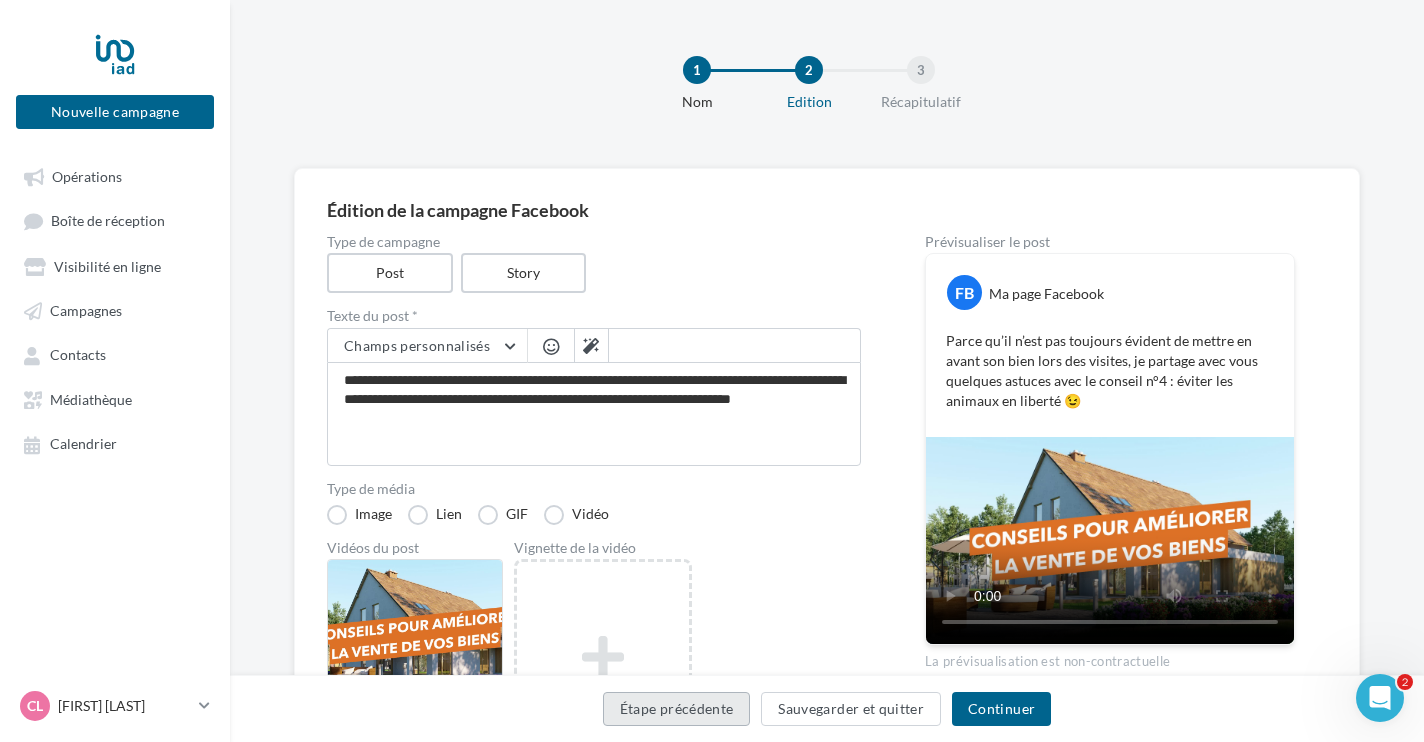 click on "Étape précédente" at bounding box center (677, 709) 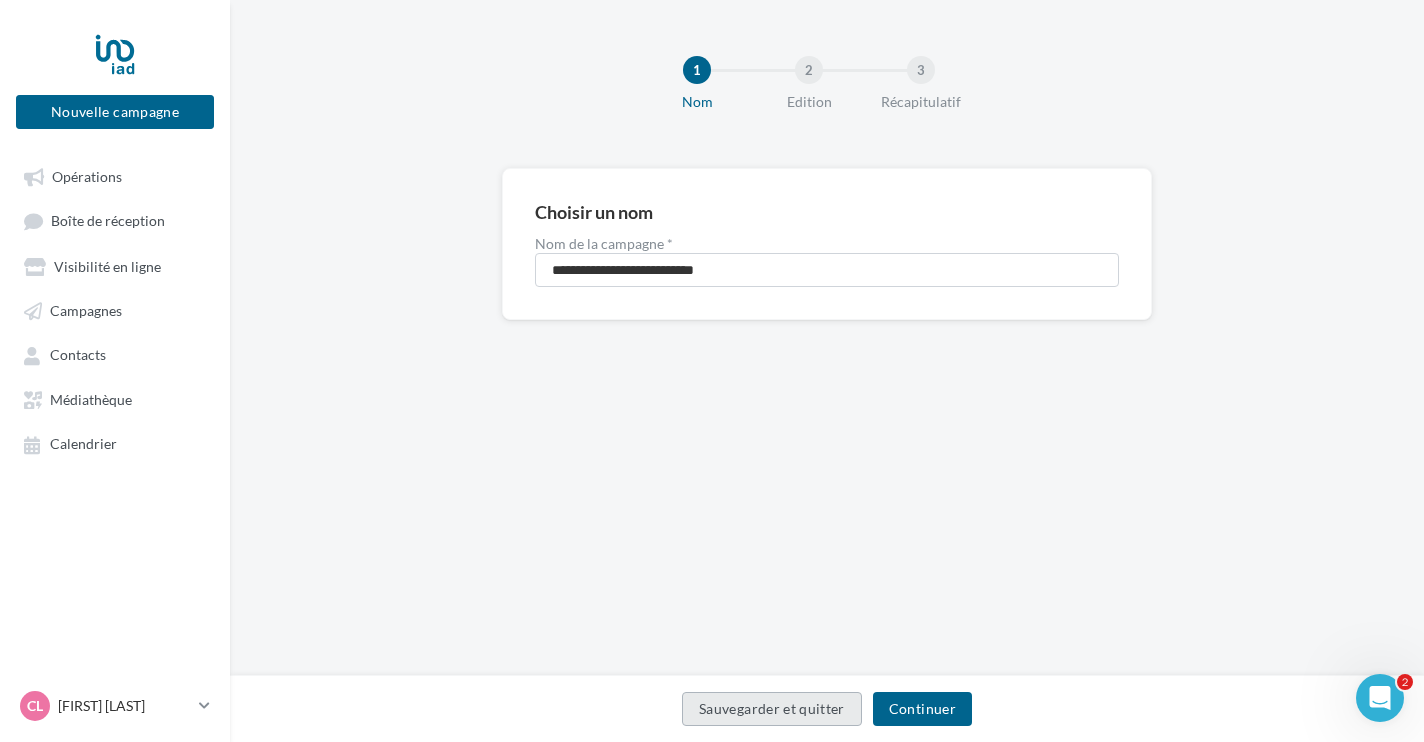 click on "Sauvegarder et quitter" at bounding box center (772, 709) 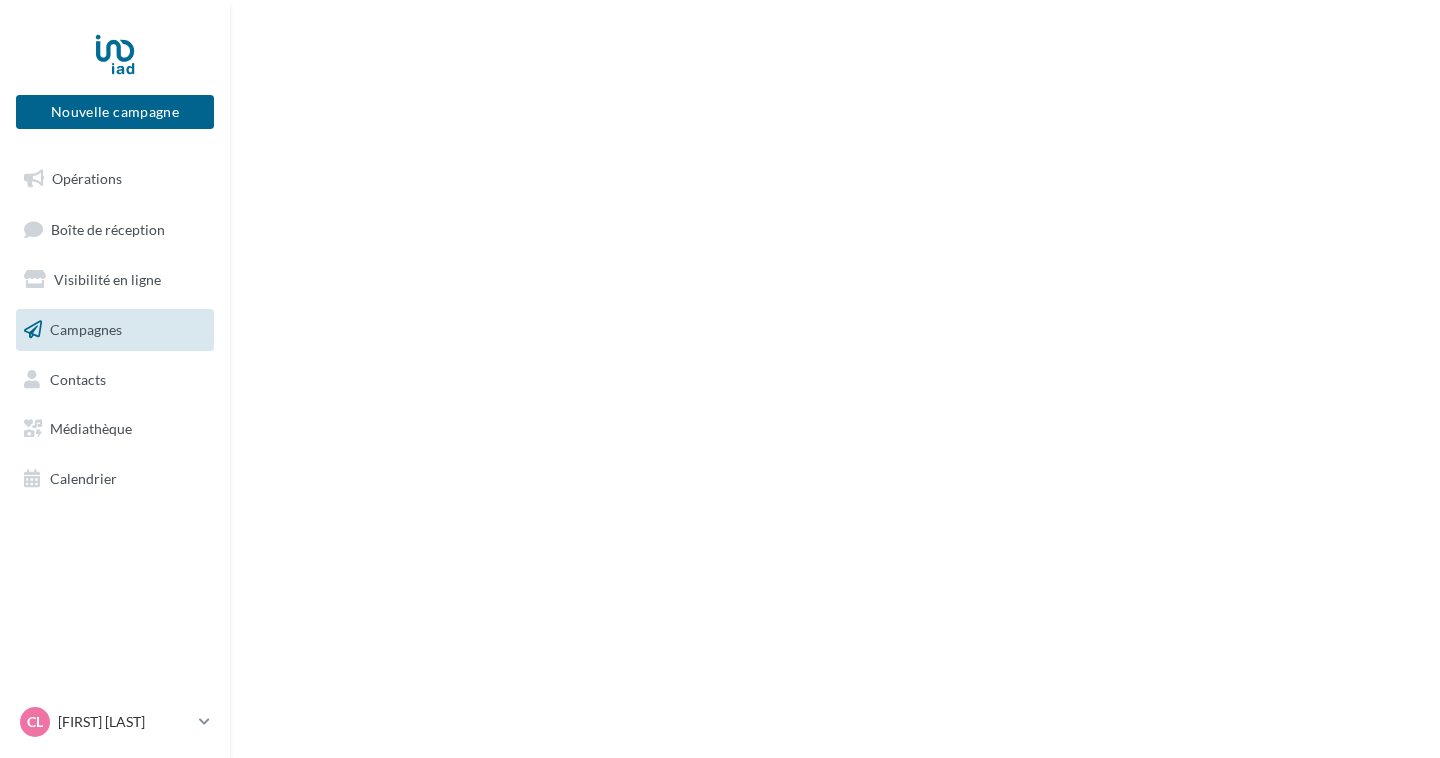scroll, scrollTop: 0, scrollLeft: 0, axis: both 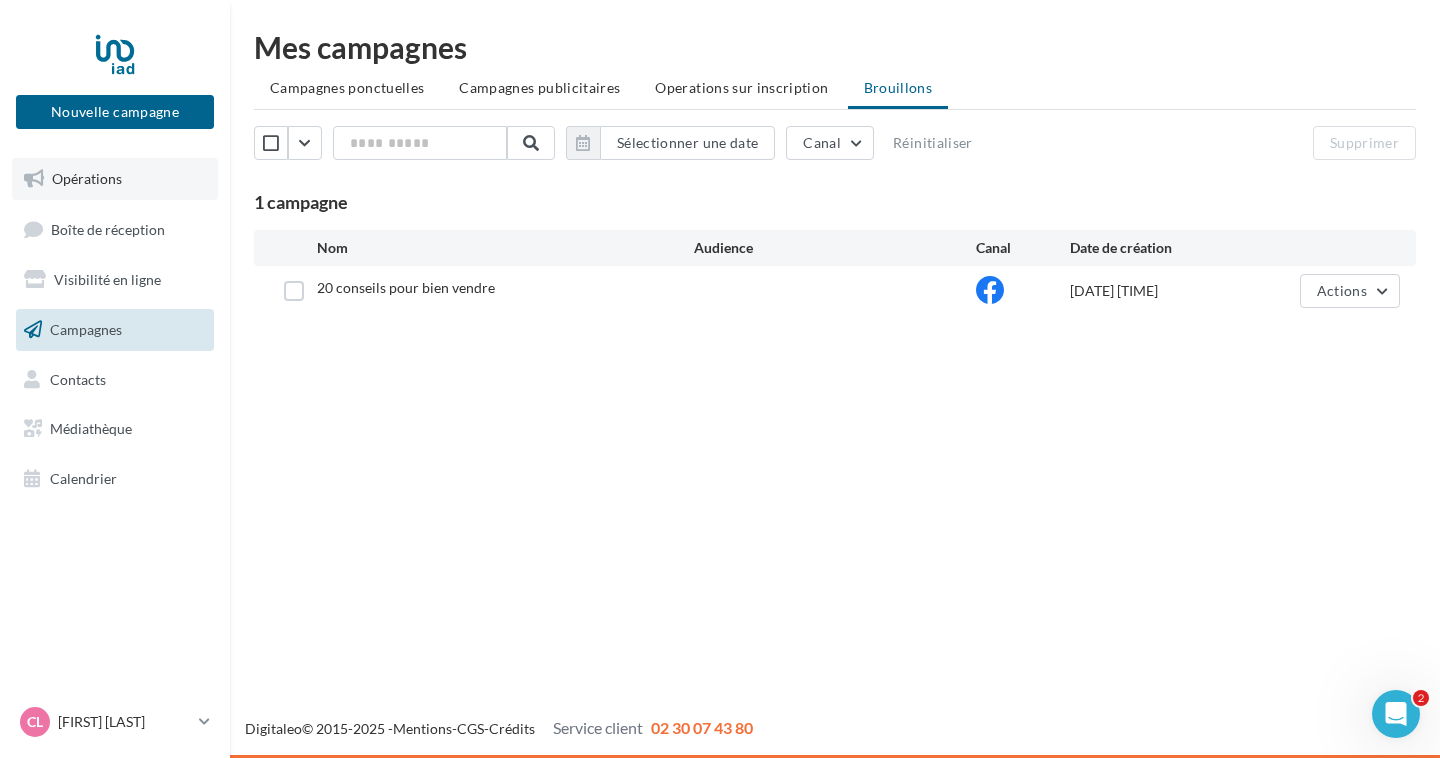 click on "Opérations" at bounding box center [115, 179] 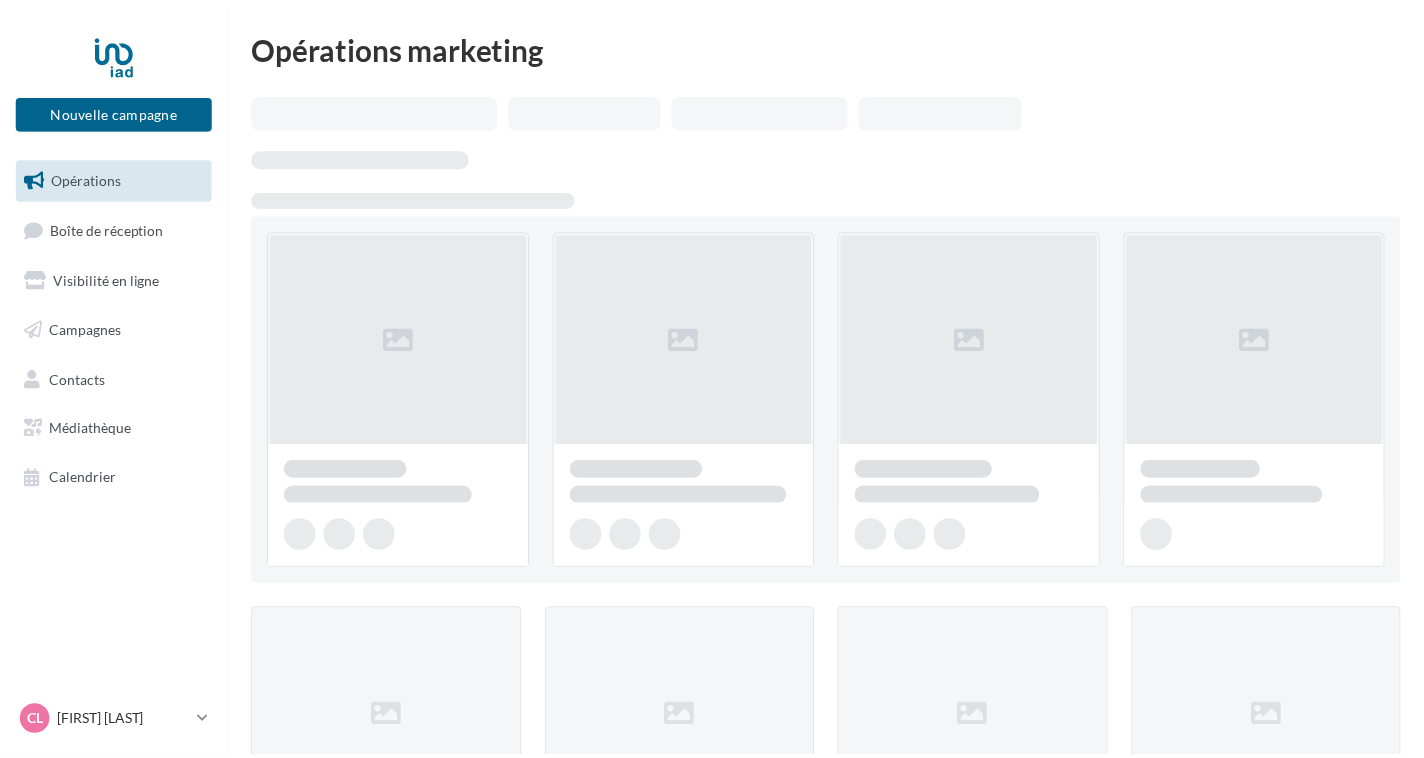 scroll, scrollTop: 0, scrollLeft: 0, axis: both 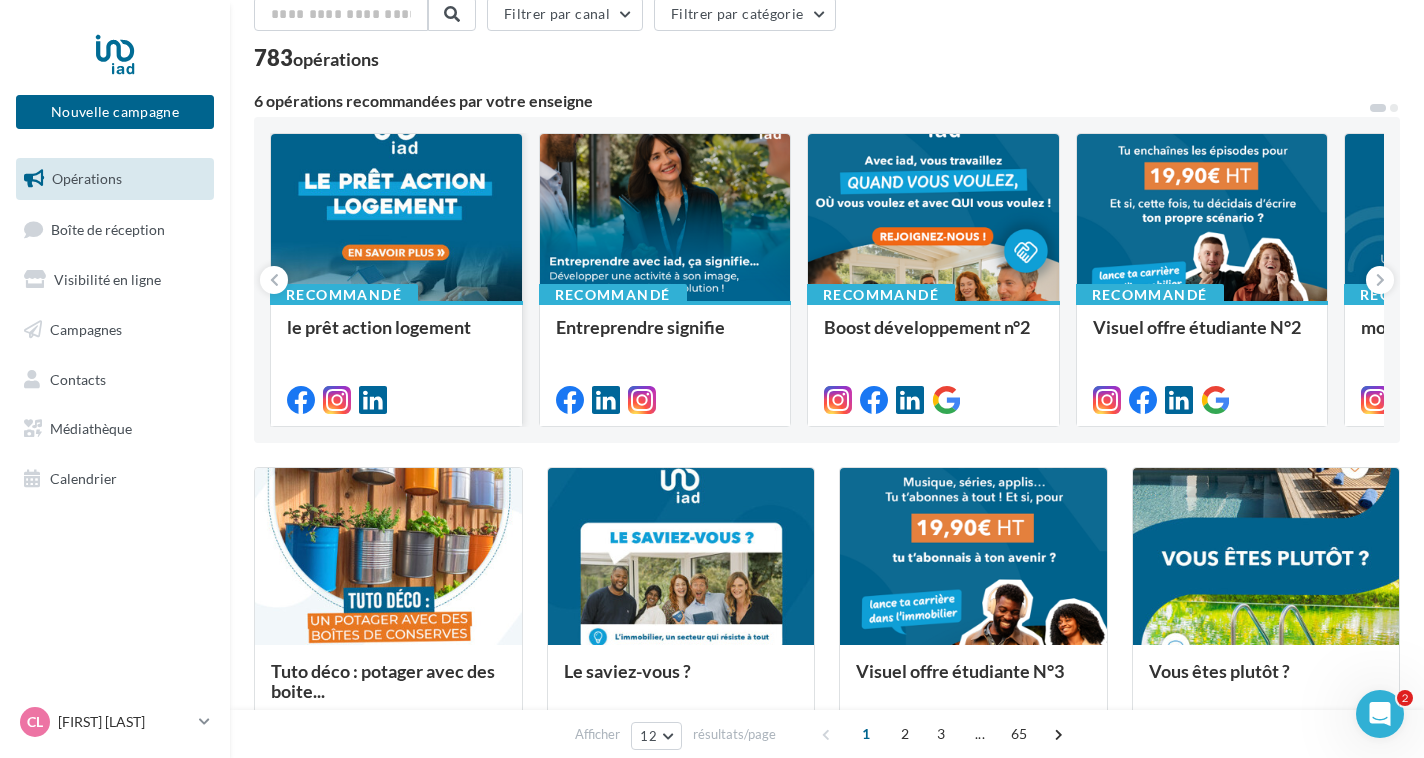 click on "le prêt action logement" at bounding box center [379, 327] 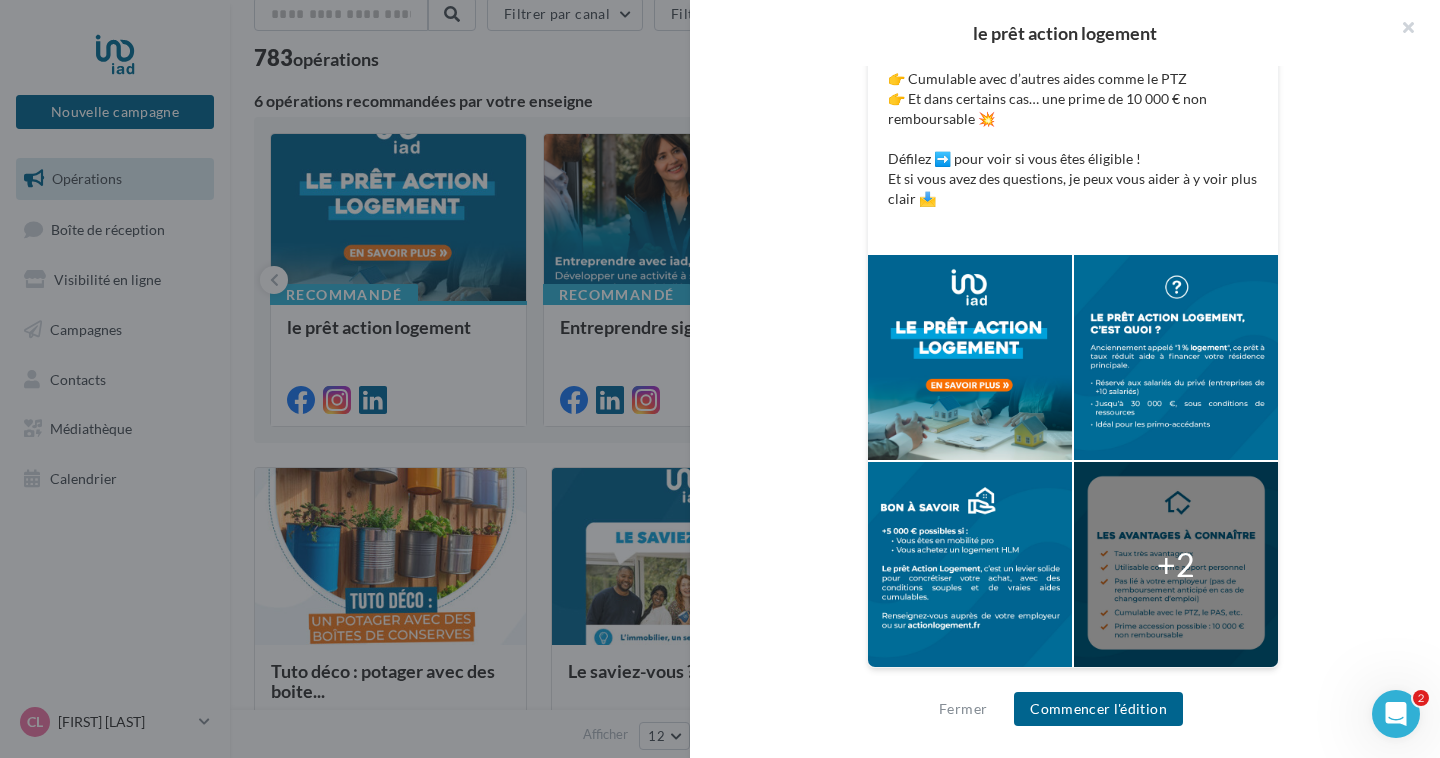scroll, scrollTop: 0, scrollLeft: 0, axis: both 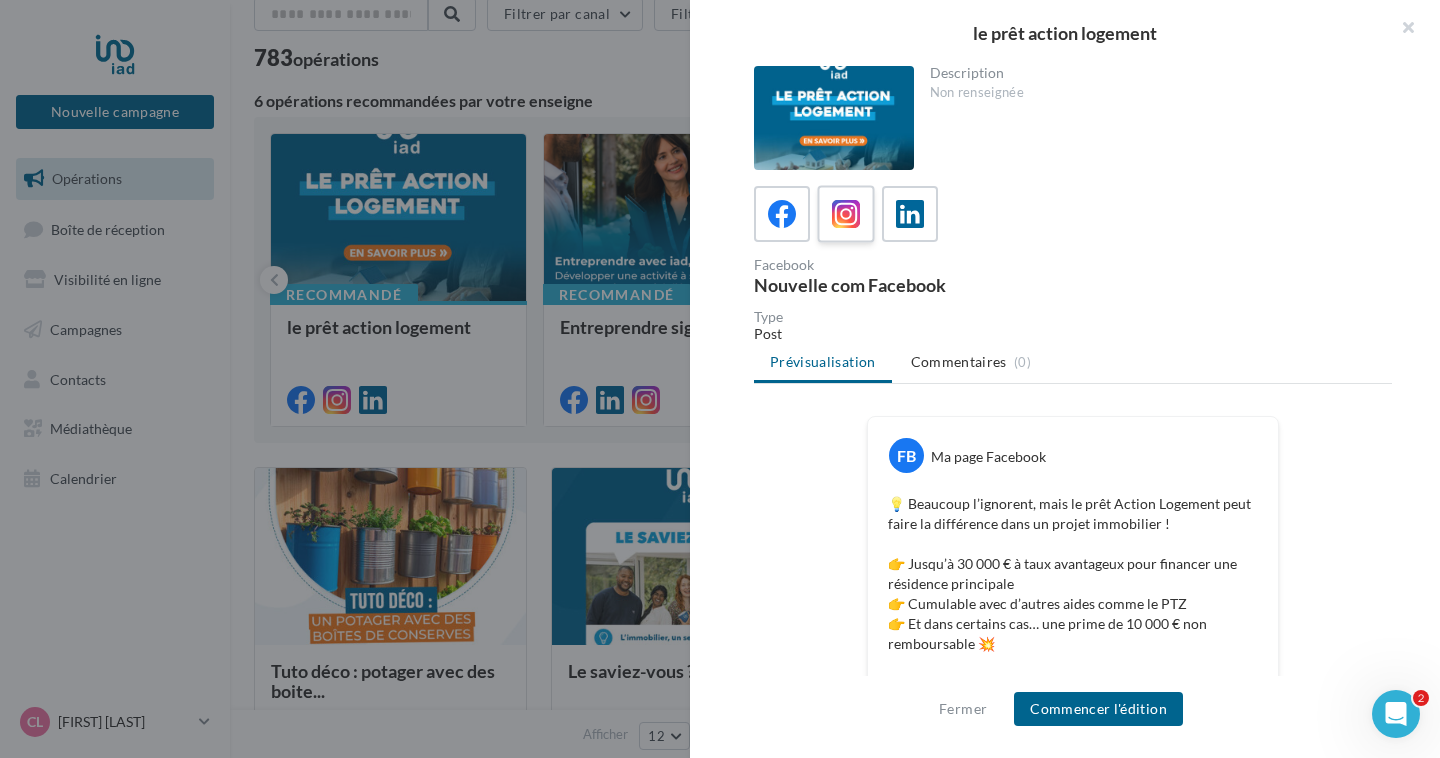 click at bounding box center [846, 214] 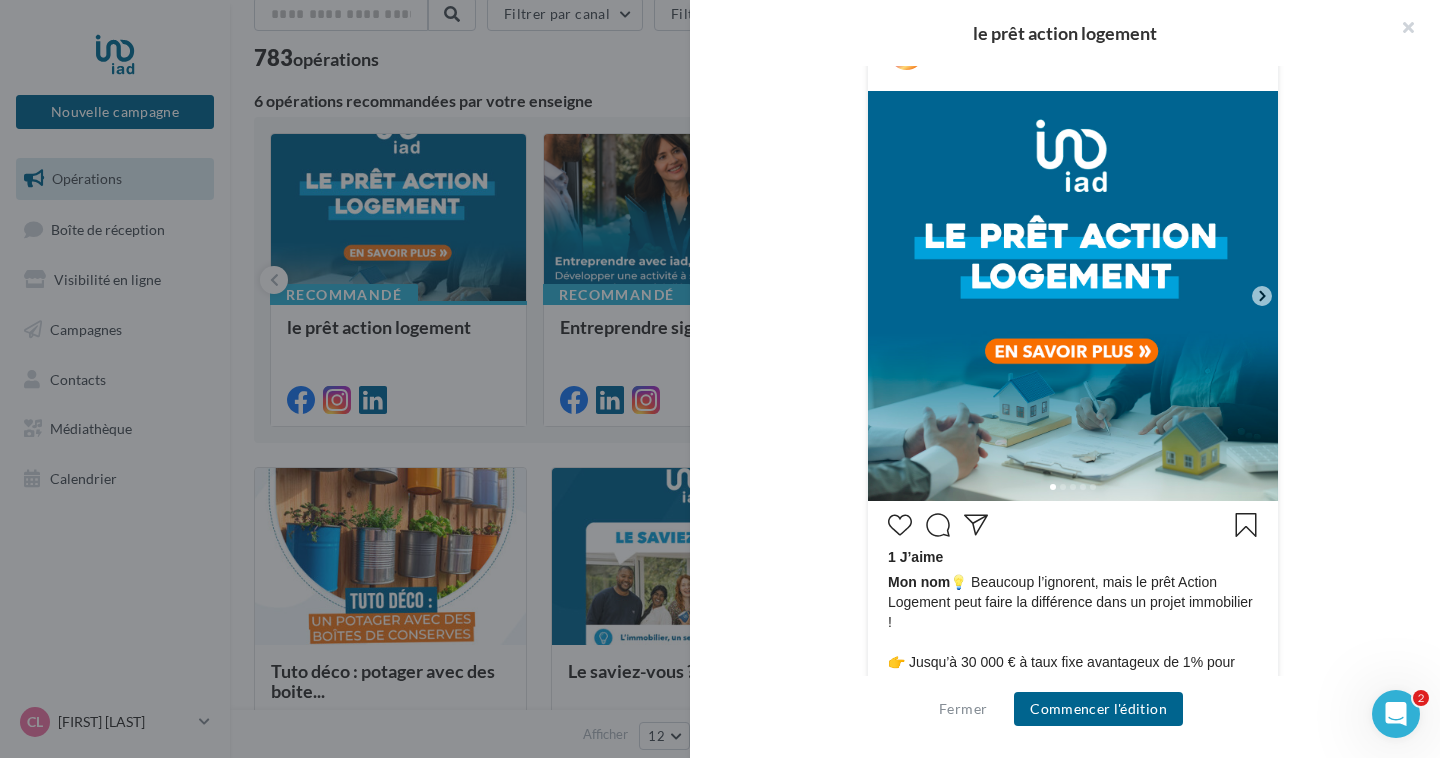 scroll, scrollTop: 440, scrollLeft: 0, axis: vertical 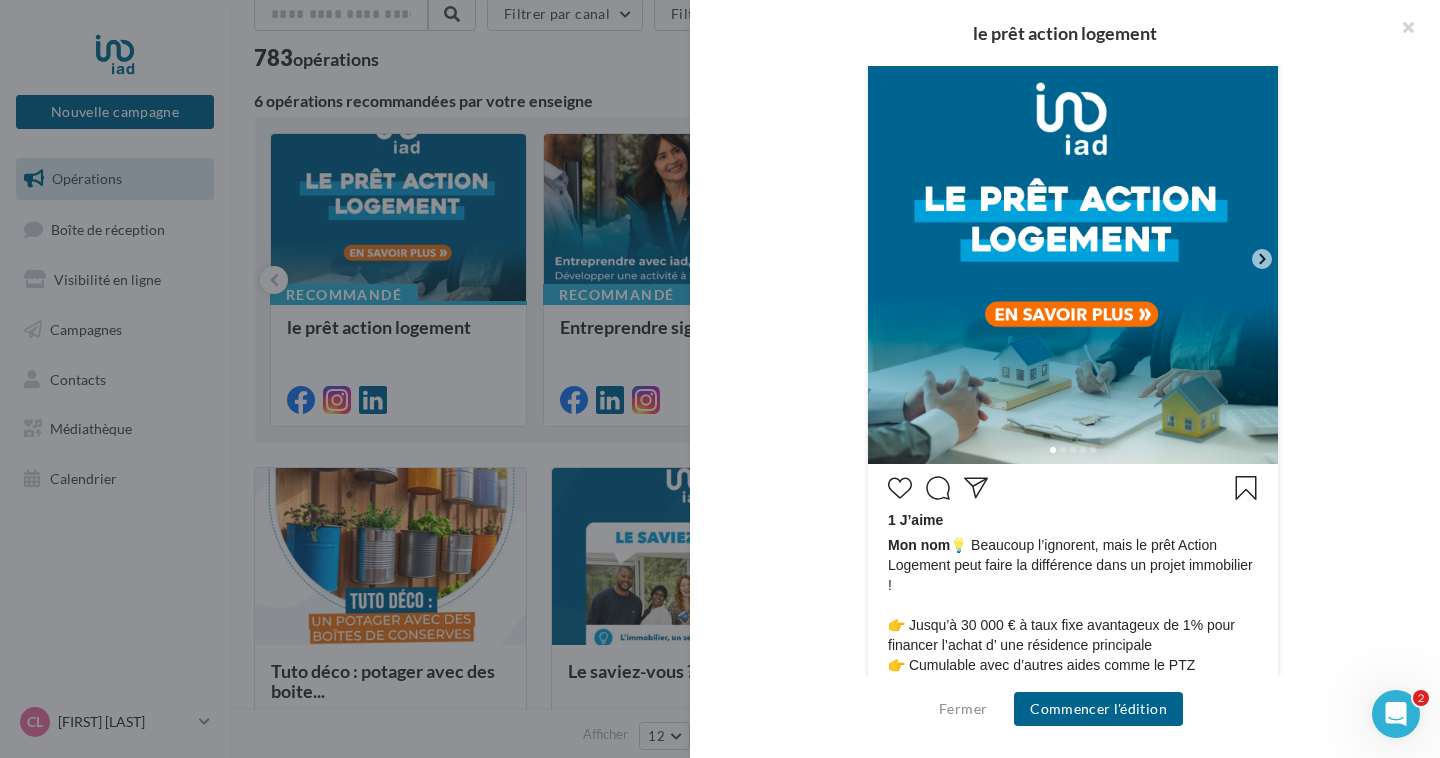 click 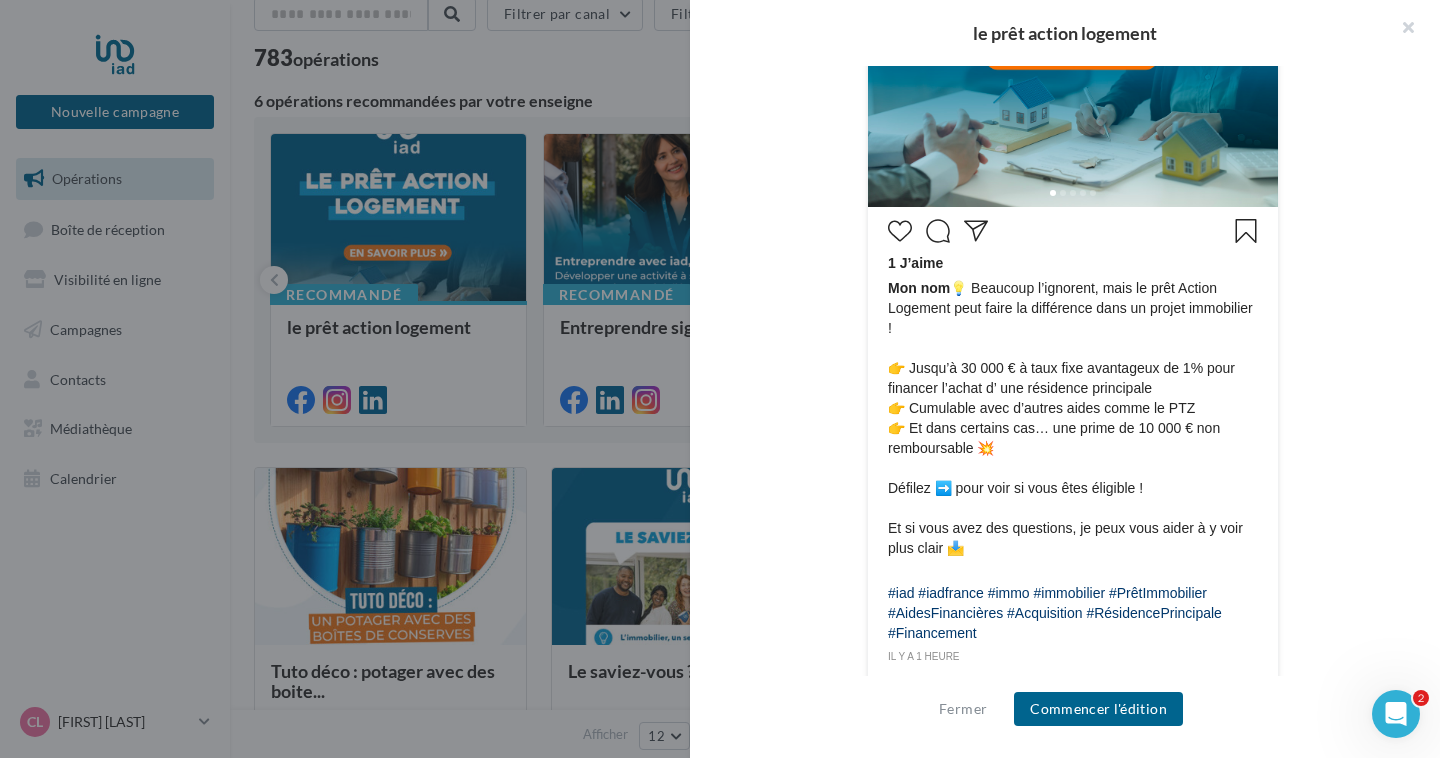 scroll, scrollTop: 773, scrollLeft: 0, axis: vertical 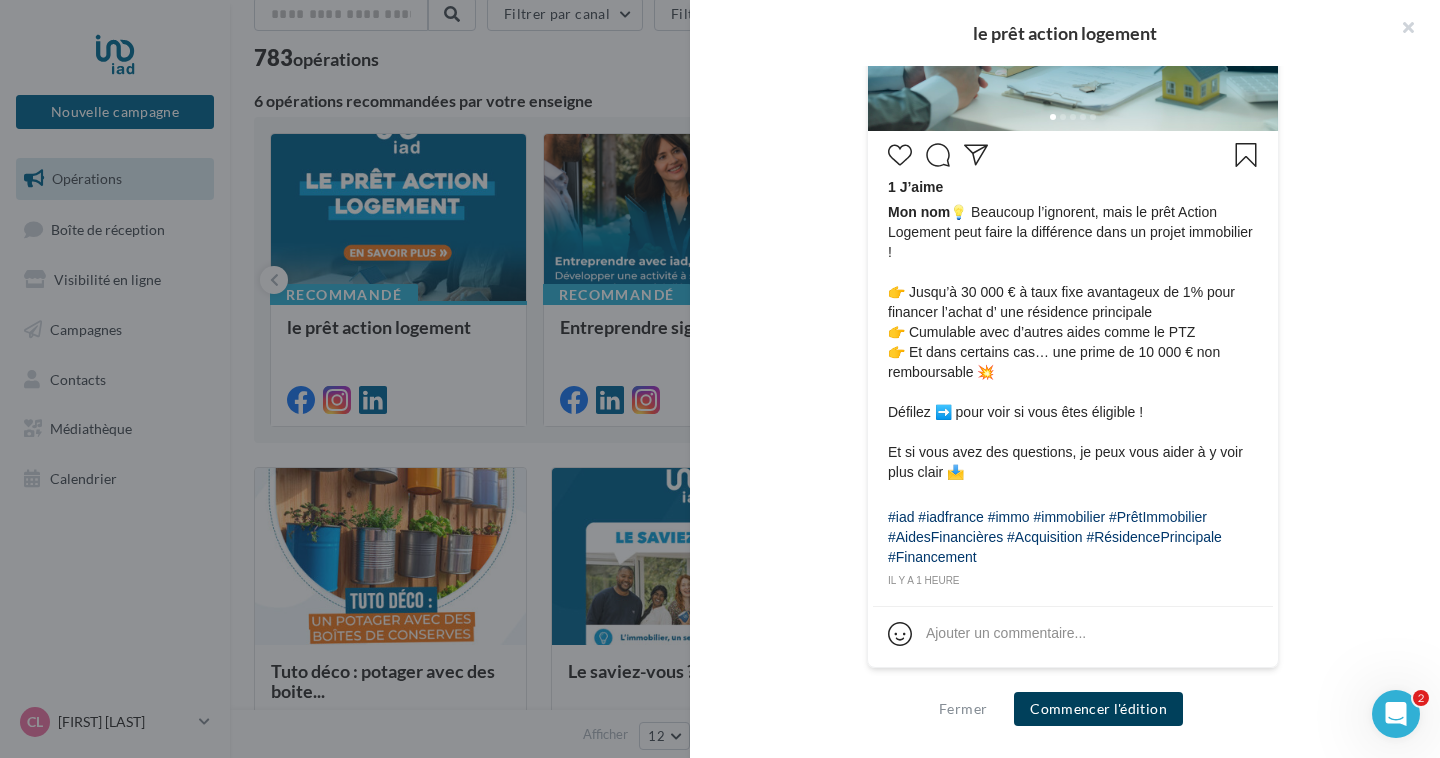 click on "Commencer l'édition" at bounding box center (1098, 709) 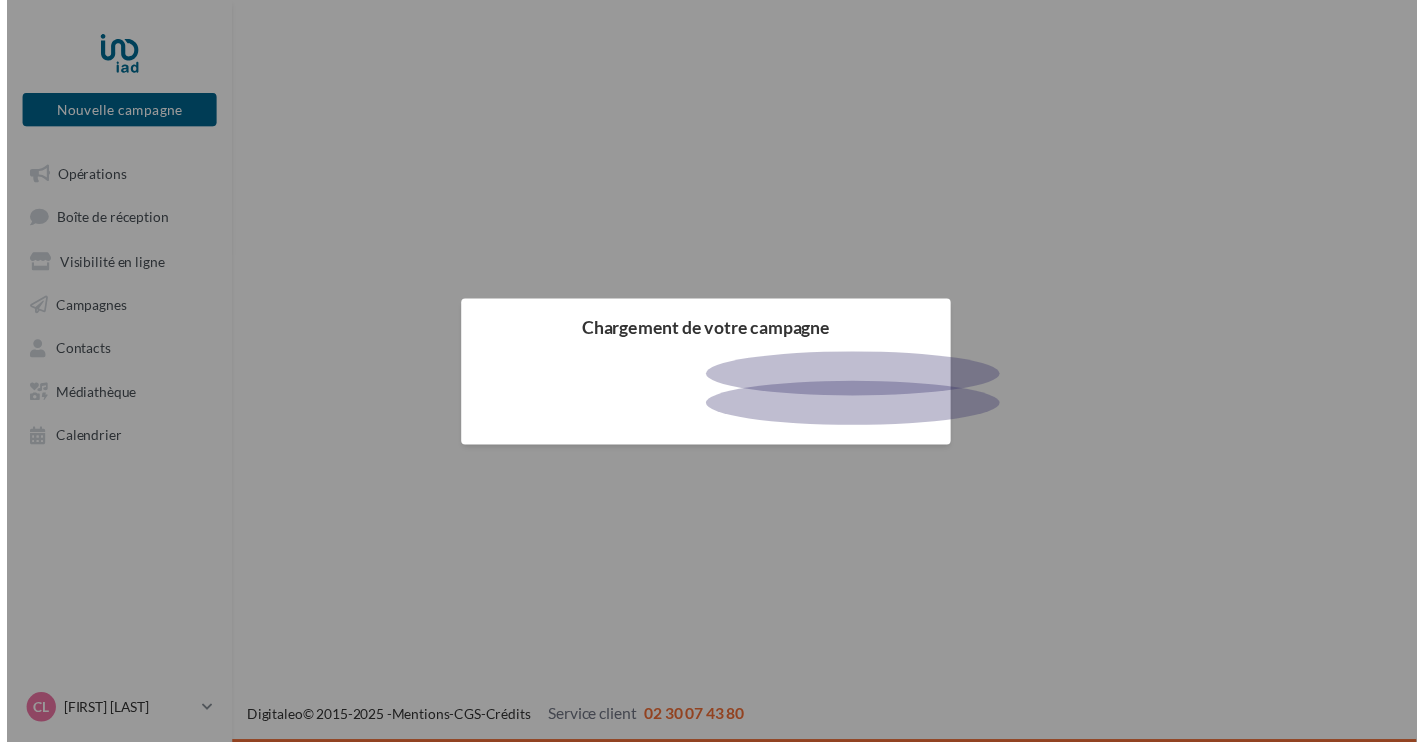 scroll, scrollTop: 0, scrollLeft: 0, axis: both 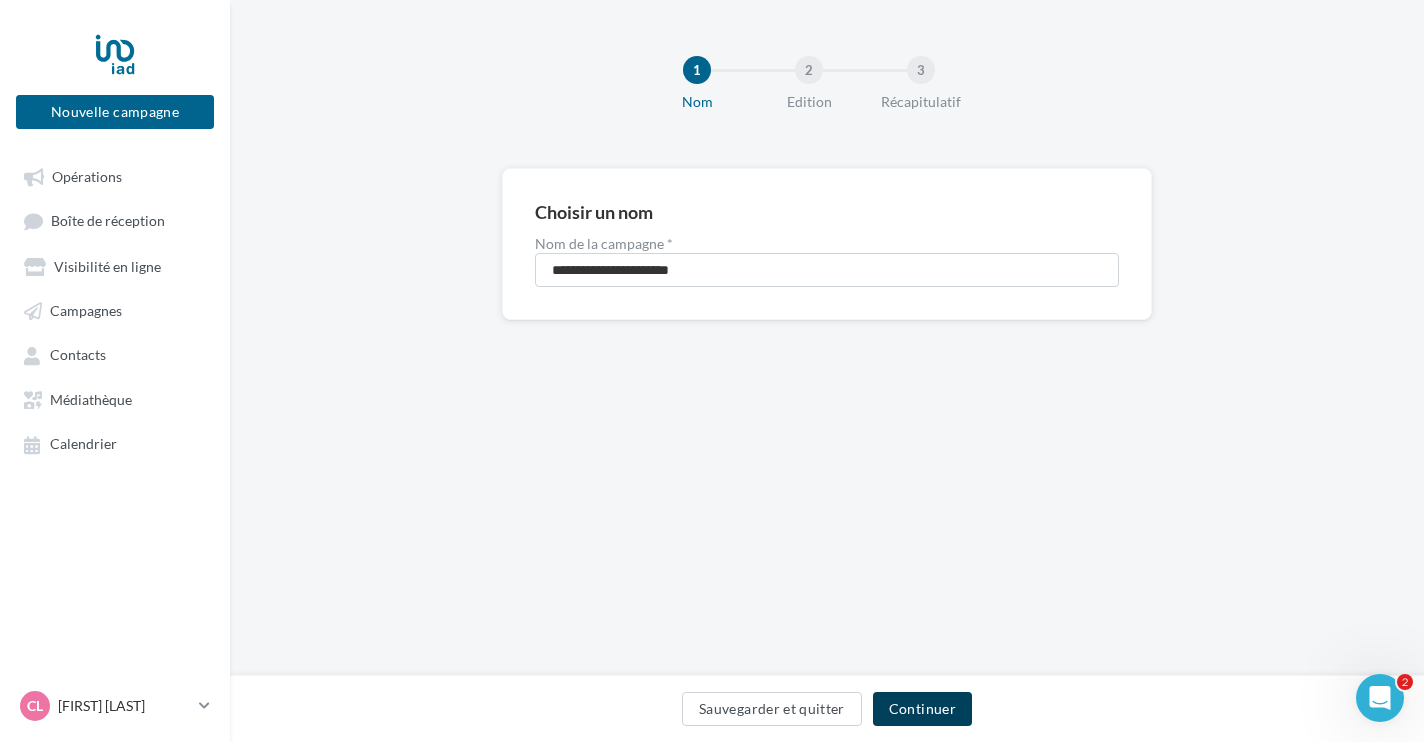 click on "Continuer" at bounding box center [922, 709] 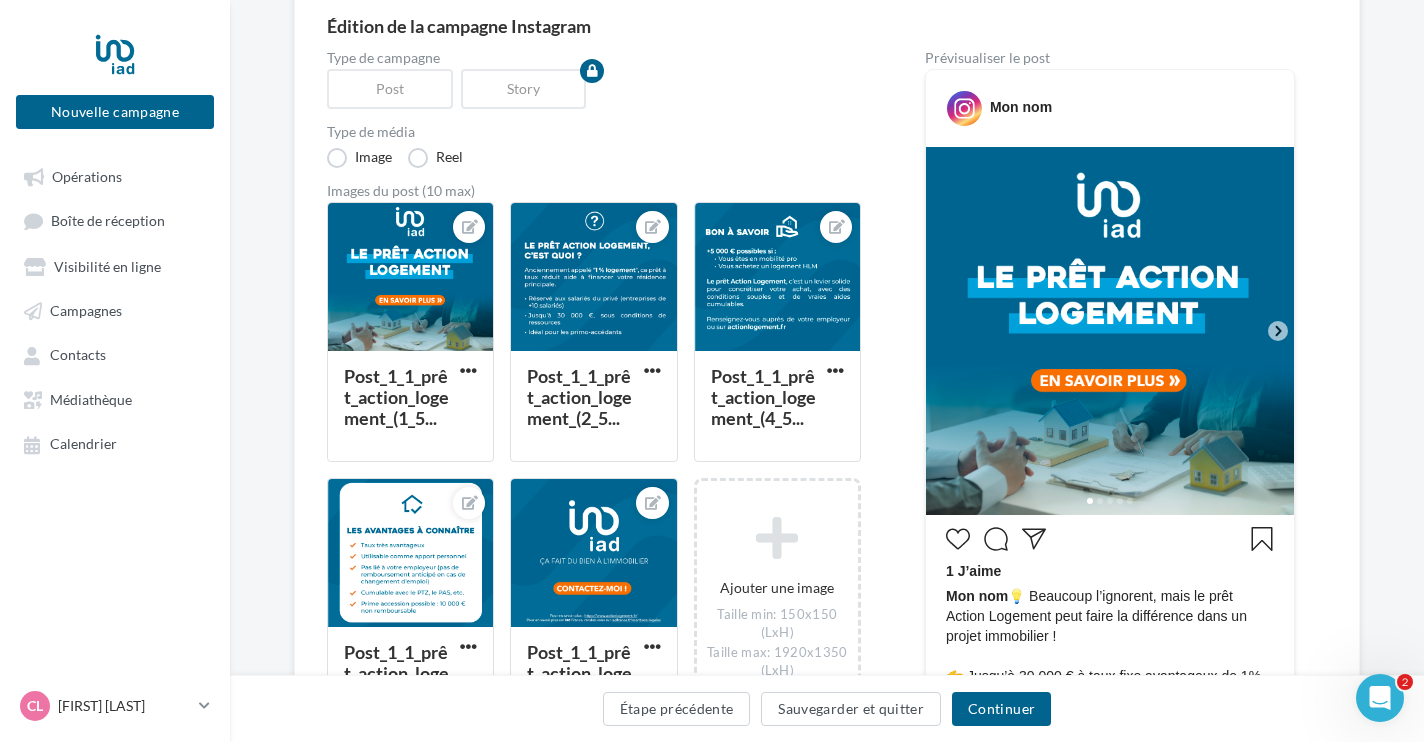 scroll, scrollTop: 198, scrollLeft: 0, axis: vertical 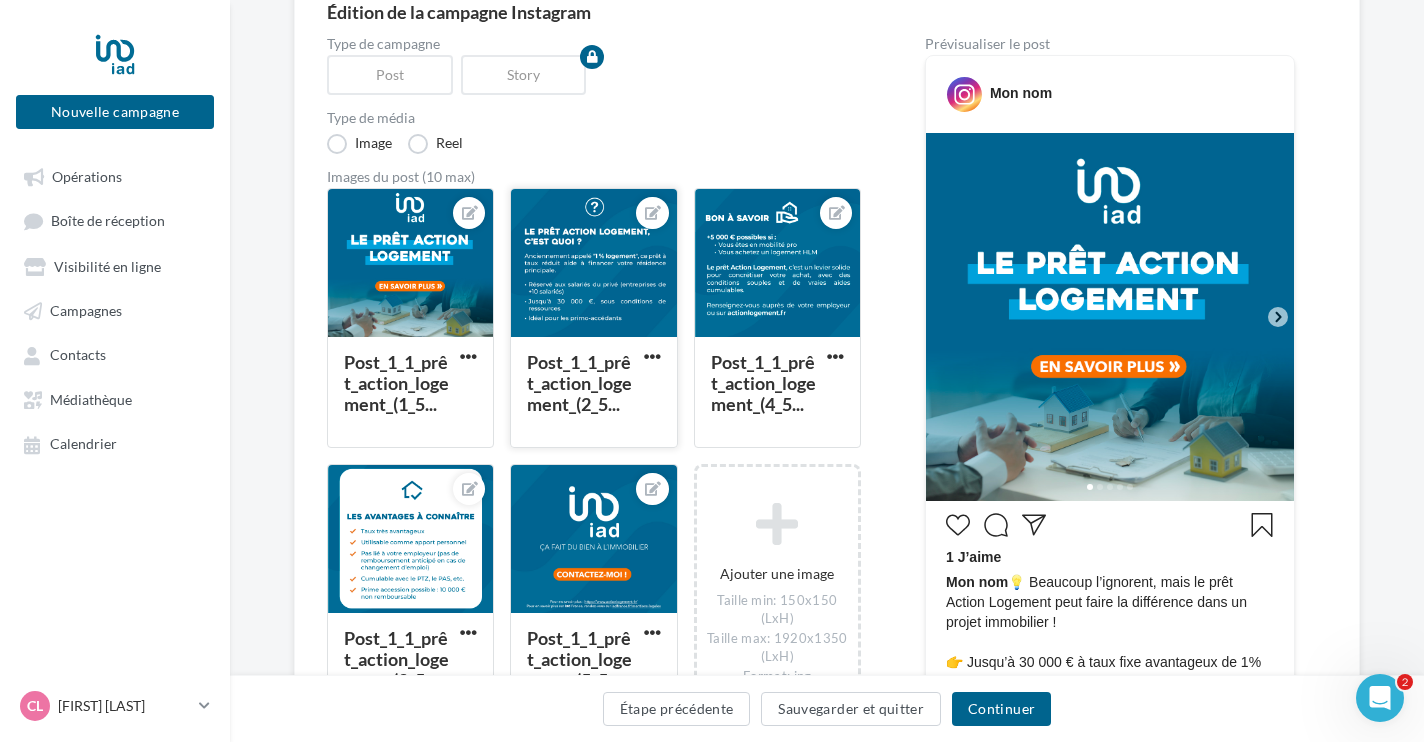 click at bounding box center [593, 264] 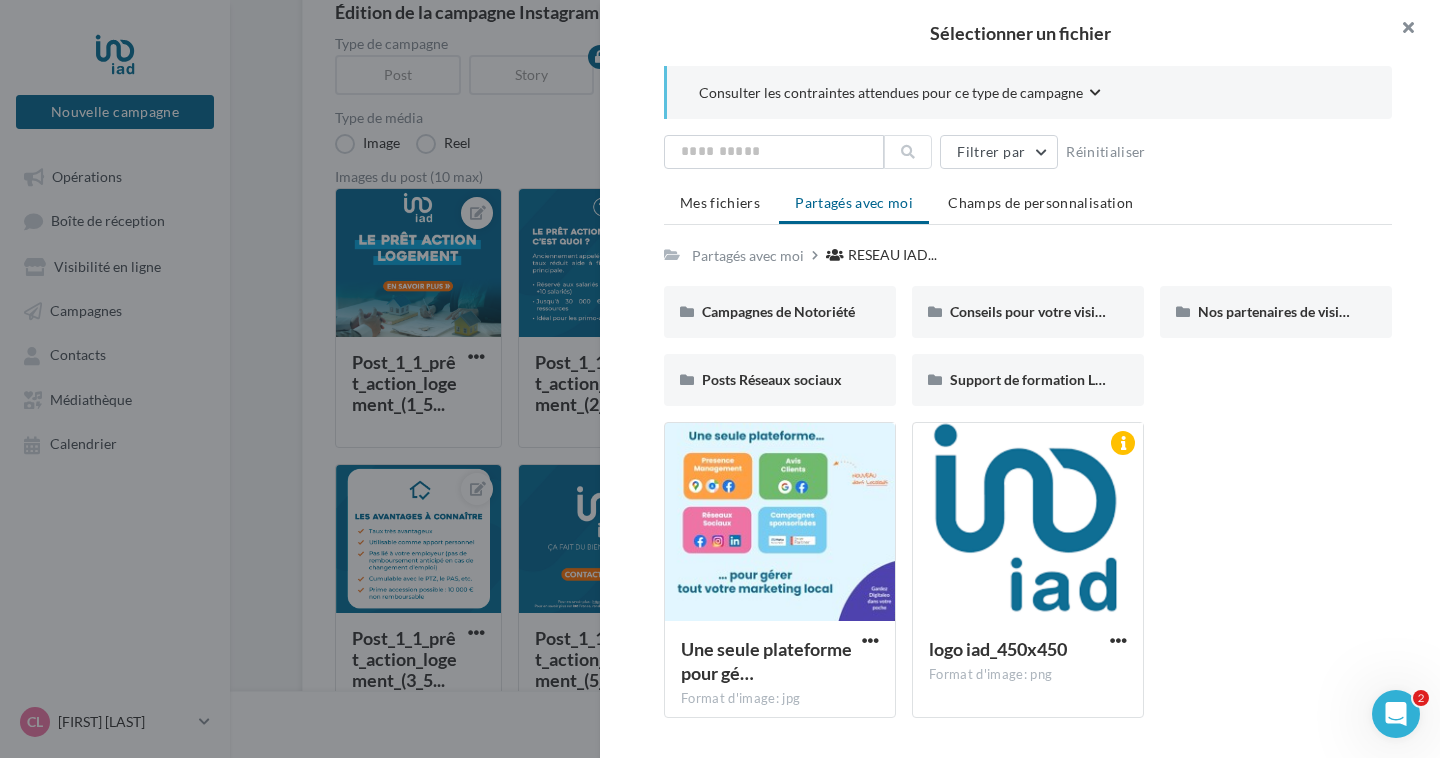 click at bounding box center (1400, 30) 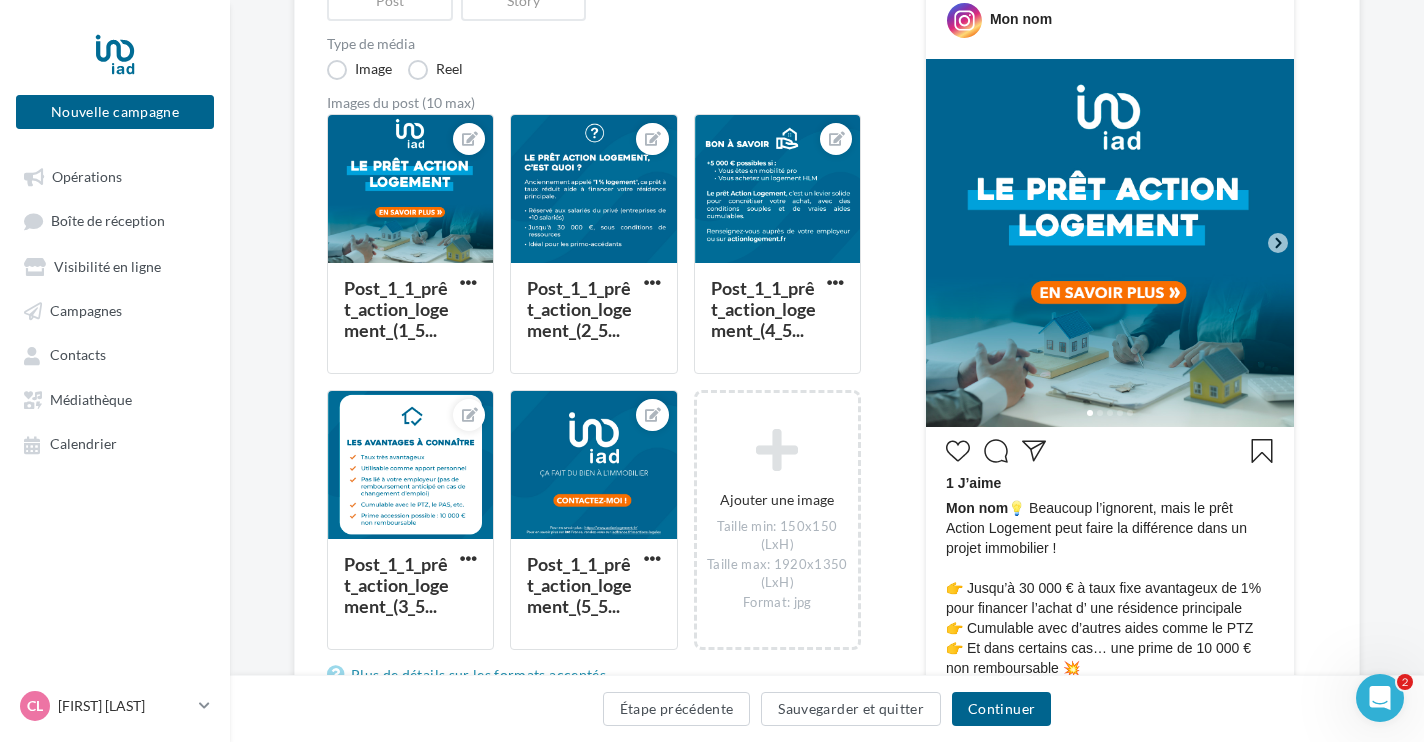 scroll, scrollTop: 67, scrollLeft: 0, axis: vertical 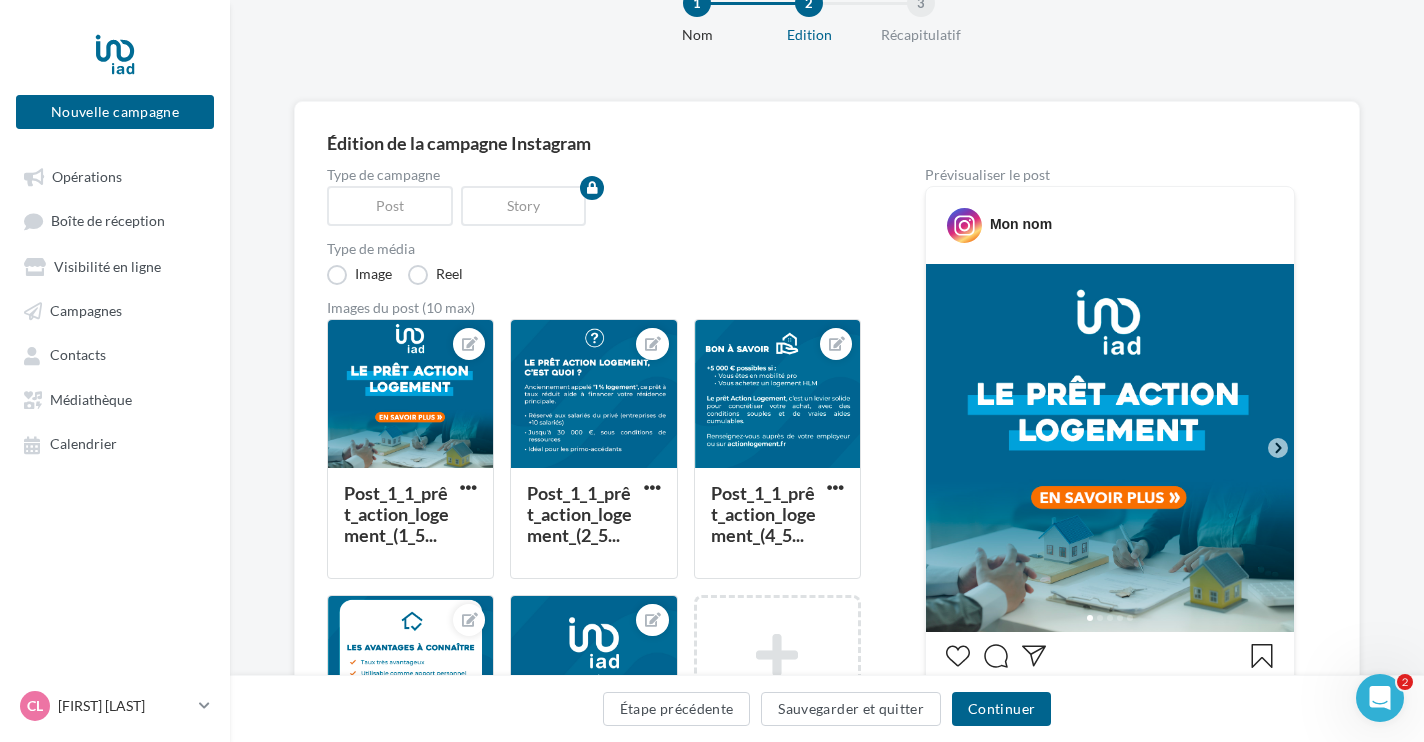 click 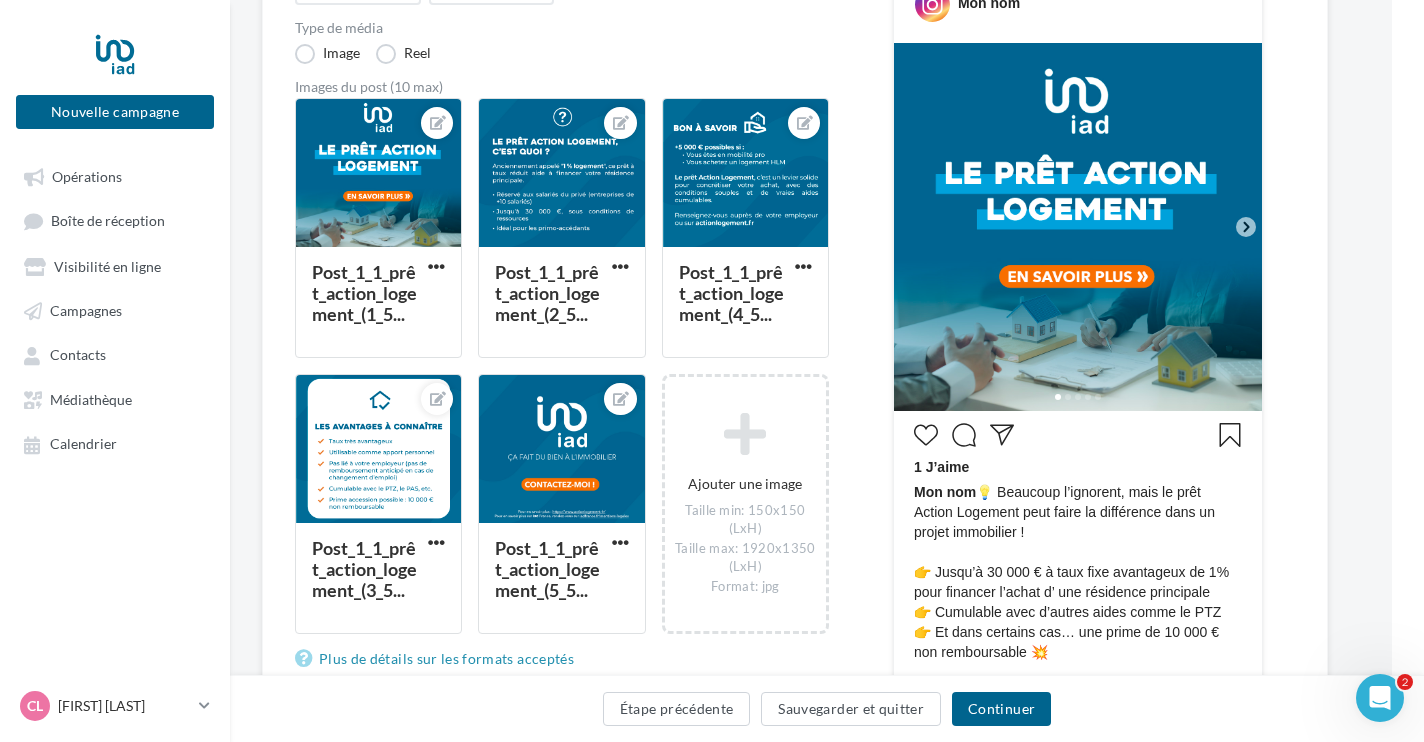 scroll, scrollTop: 288, scrollLeft: 0, axis: vertical 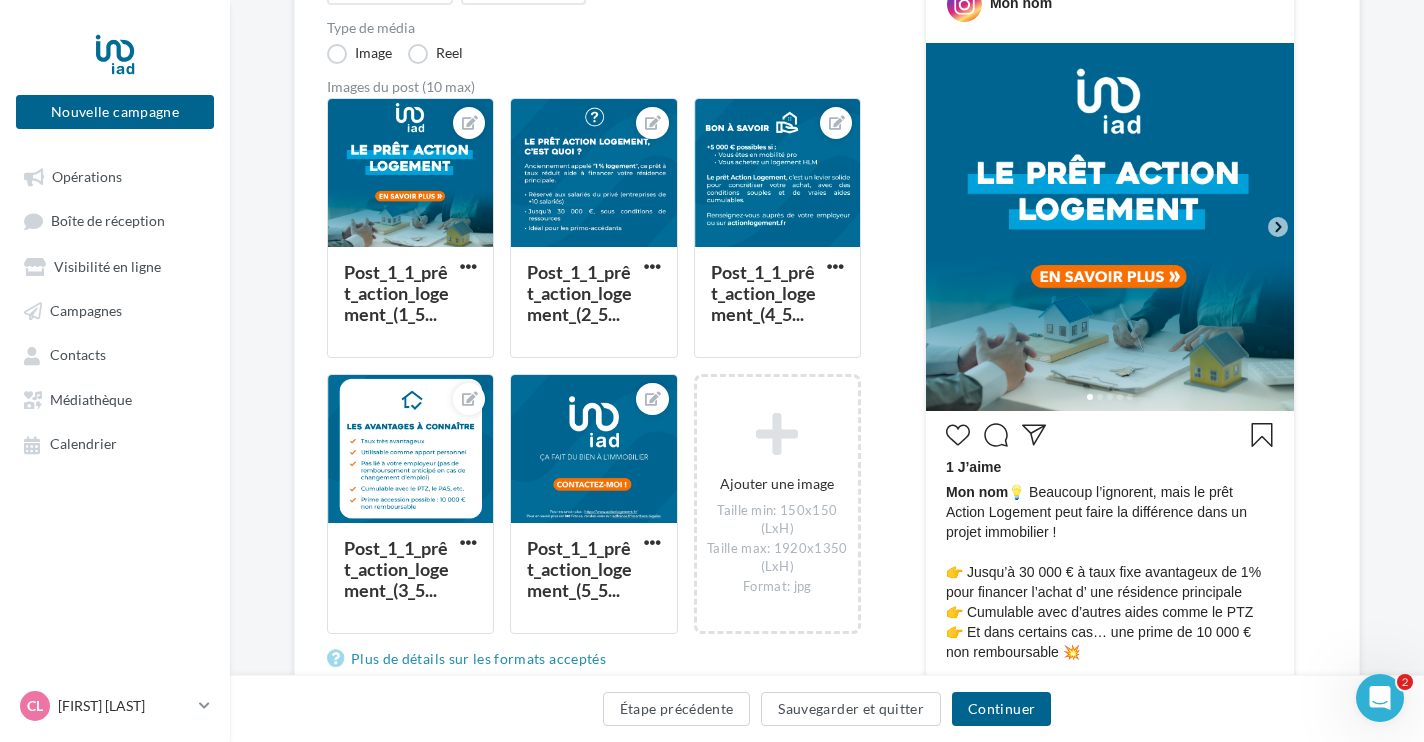 click on "Mon nom  💡 Beaucoup l’ignorent, mais le prêt Action Logement peut faire la différence dans un projet immobilier ! 👉 Jusqu’à 30 000 € à taux fixe avantageux de 1%  pour financer l’achat d’ une résidence principale  👉 Cumulable avec d’autres aides comme le PTZ  👉 Et dans certains cas… une prime de 10 000 € non remboursable 💥 Défilez ➡️ pour voir si vous êtes éligible ! Et si vous avez des questions, je peux vous aider à y voir plus clair 📩" at bounding box center (1110, 622) 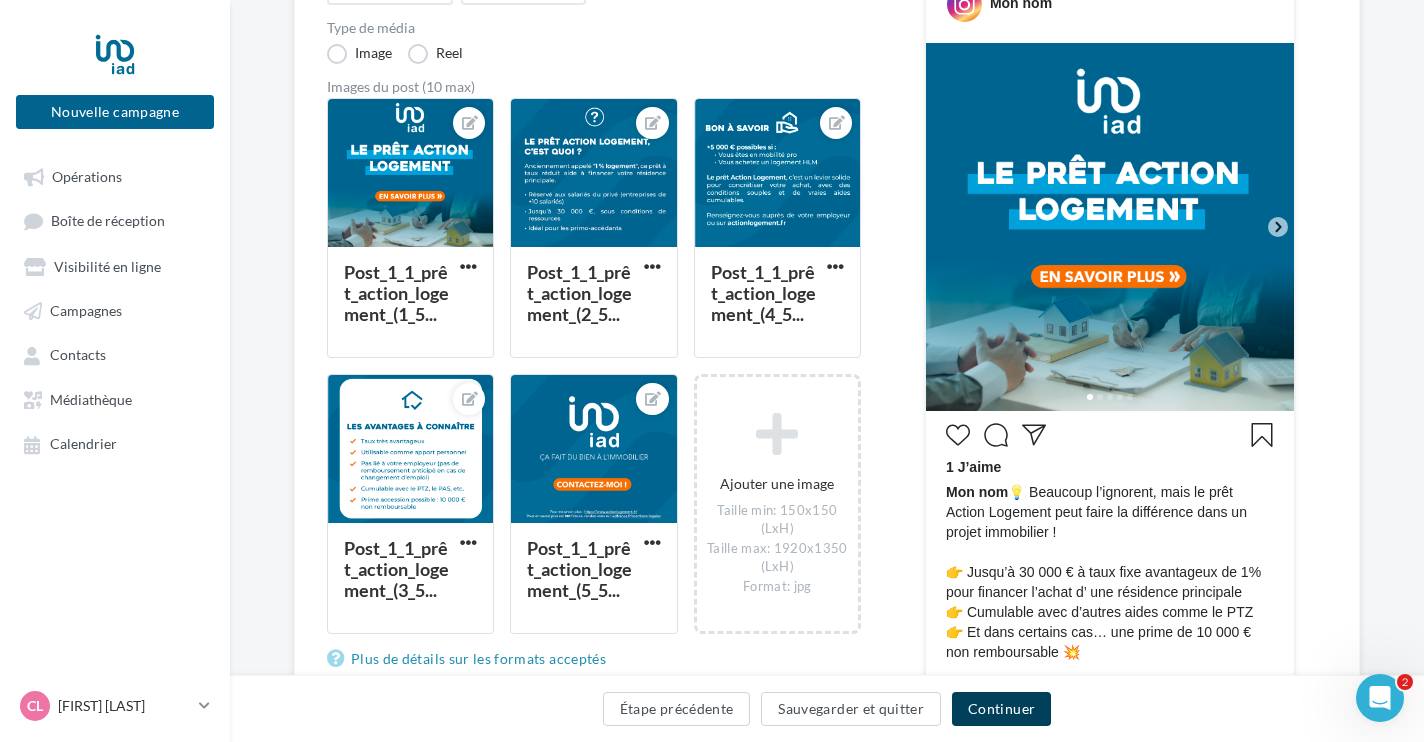 click on "Continuer" at bounding box center [1001, 709] 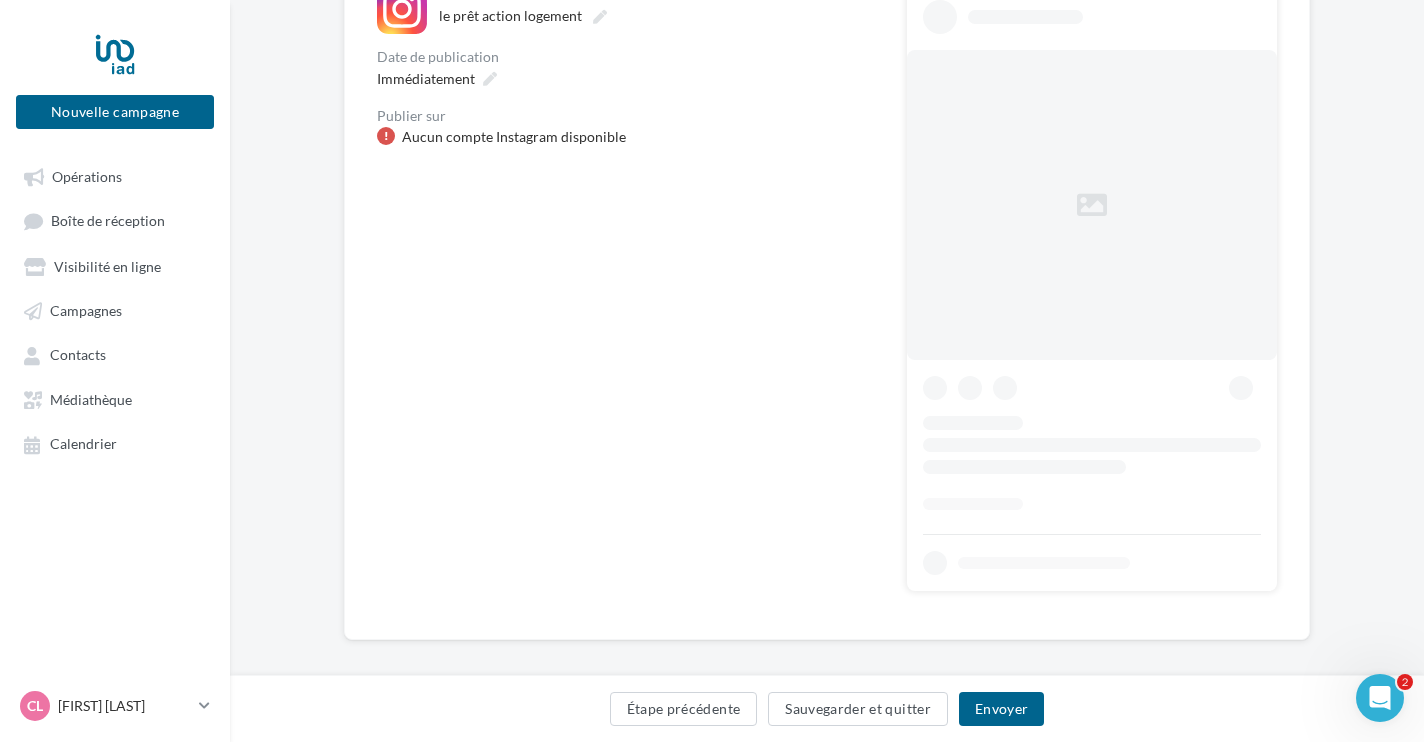 scroll, scrollTop: 0, scrollLeft: 0, axis: both 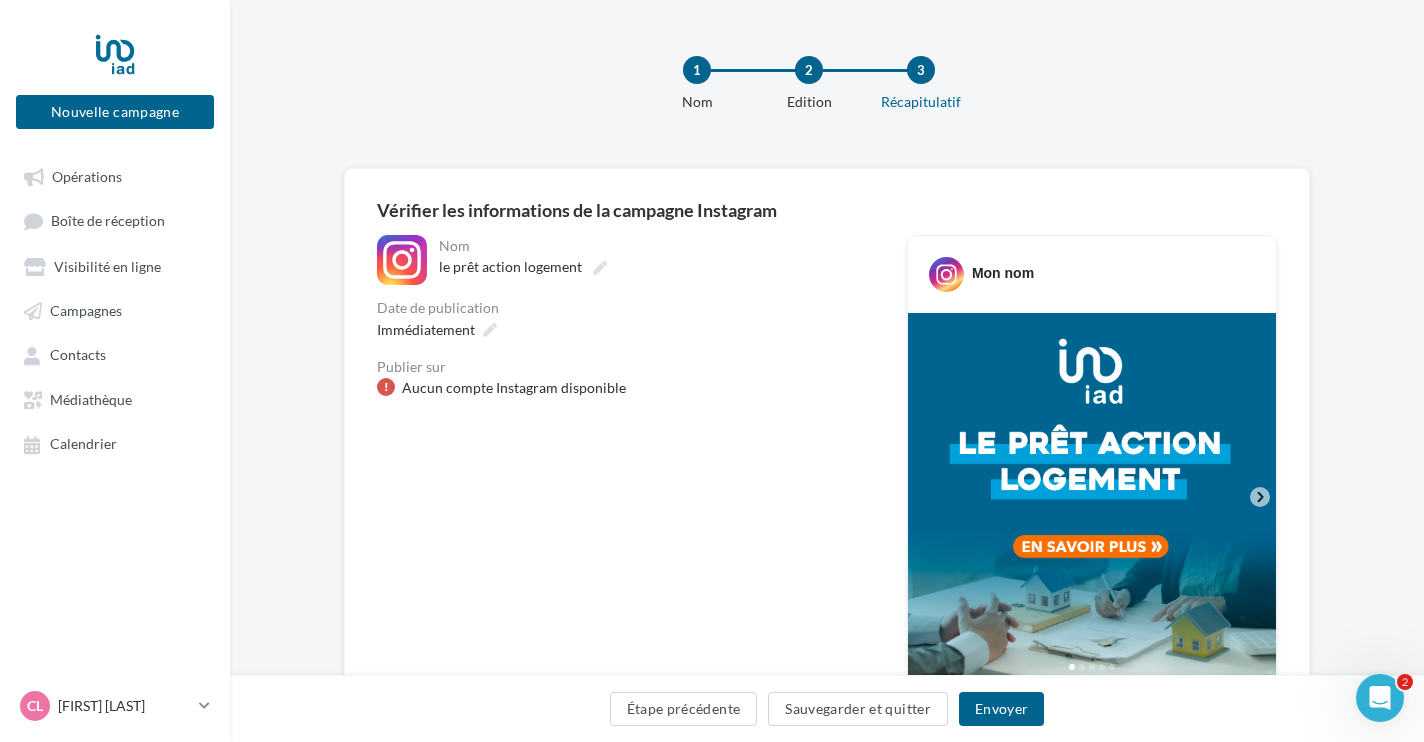 click at bounding box center [386, 387] 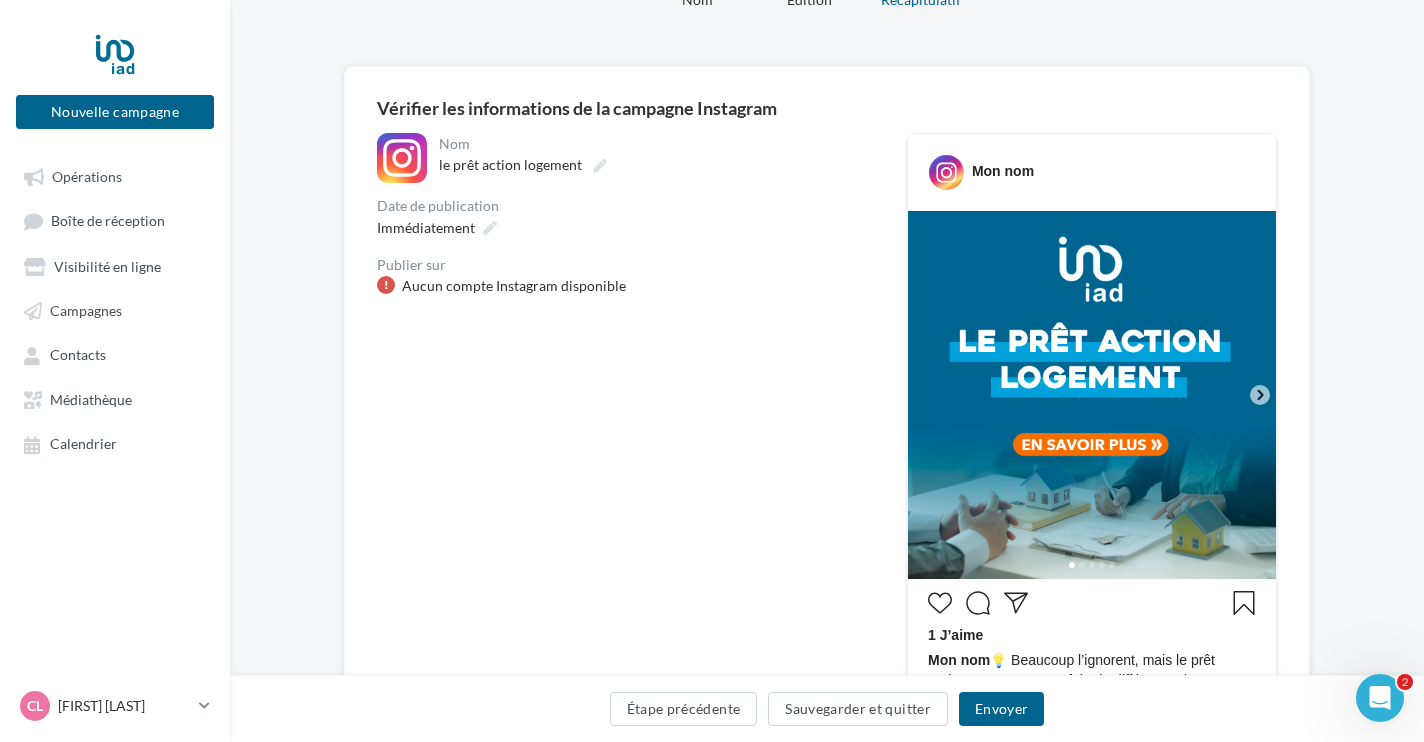 scroll, scrollTop: 124, scrollLeft: 0, axis: vertical 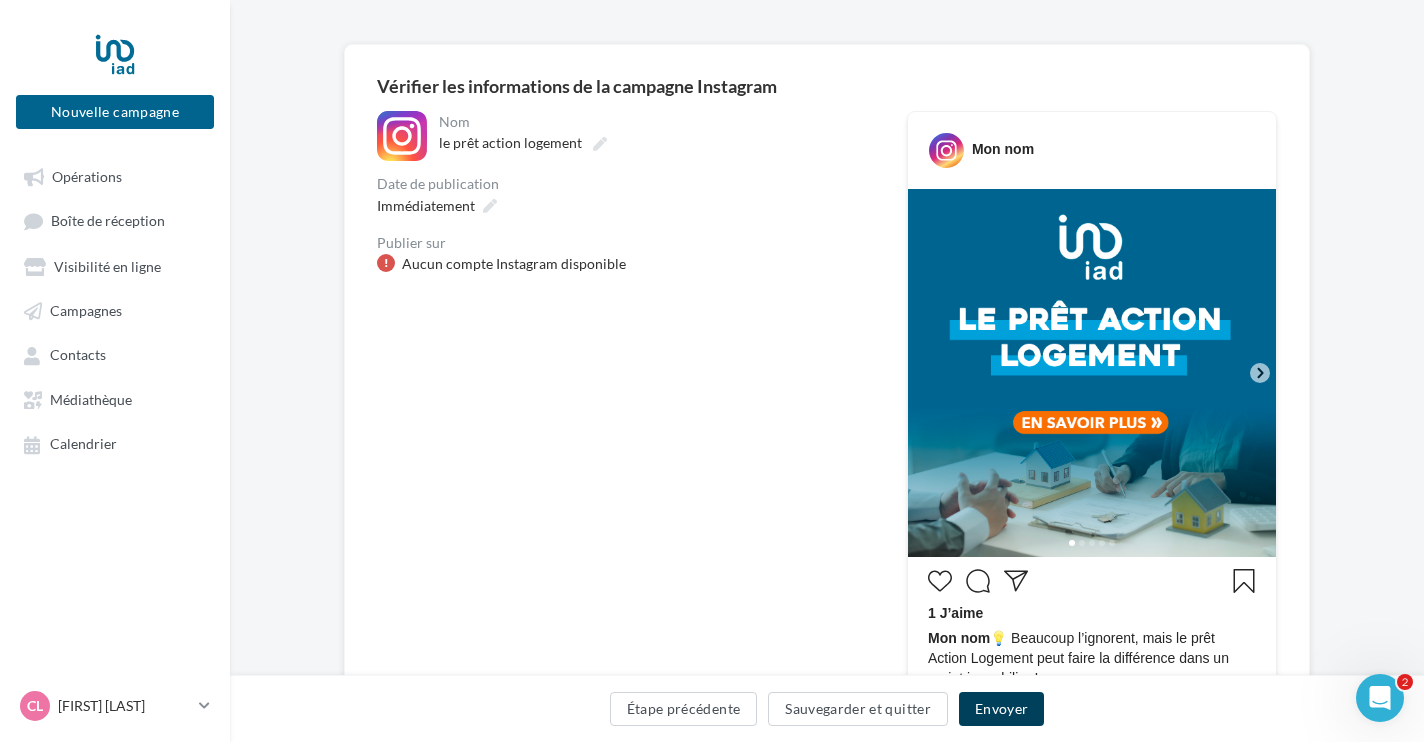 click on "Envoyer" at bounding box center (1001, 709) 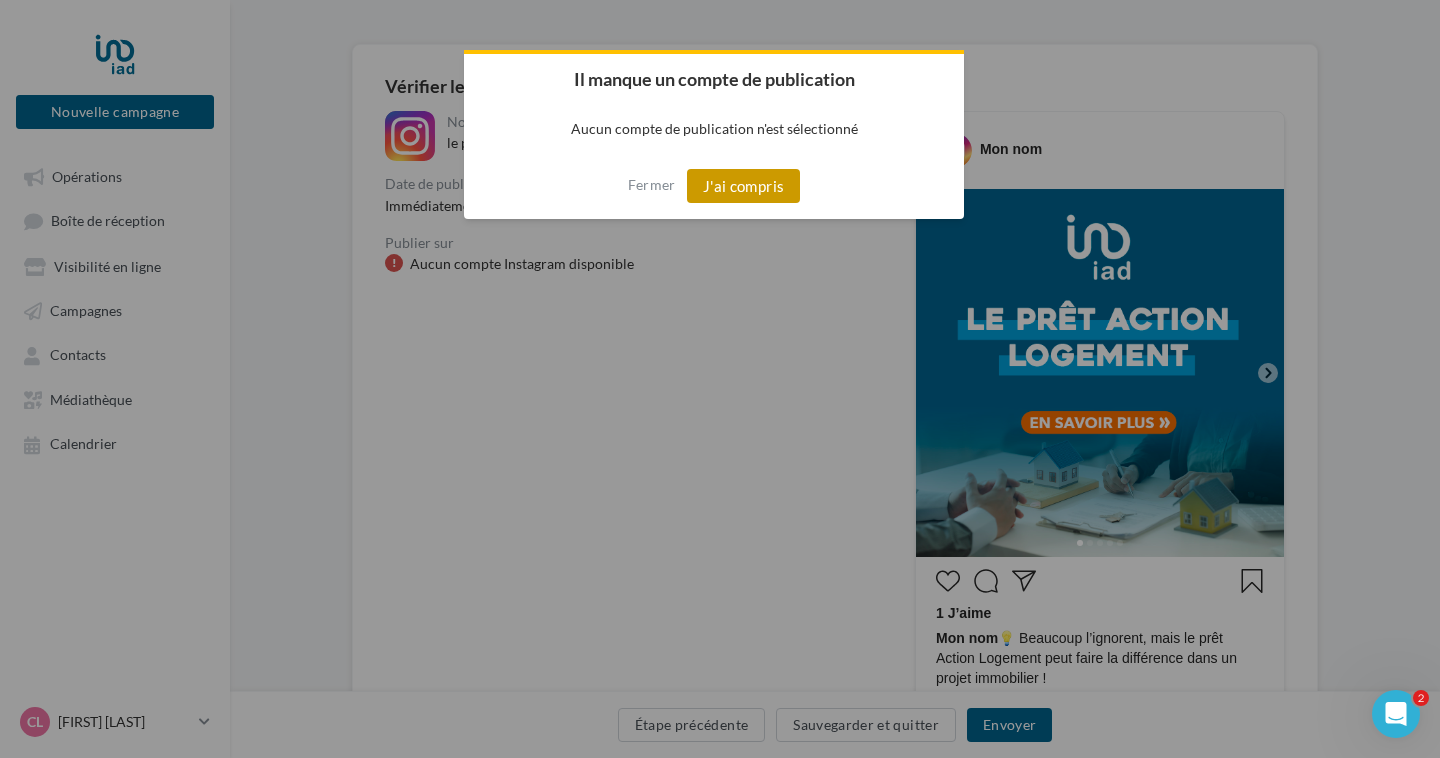 click on "J'ai compris" at bounding box center (744, 186) 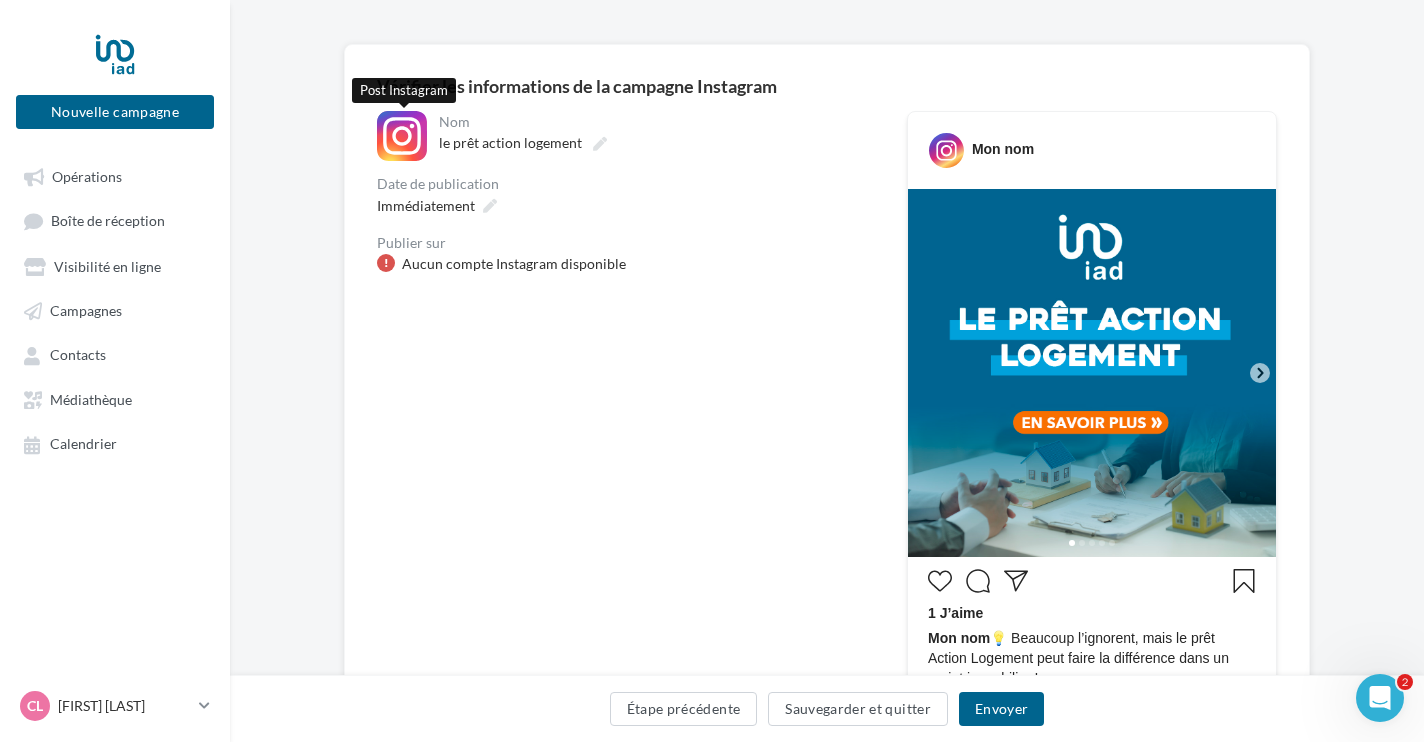 click at bounding box center [402, 136] 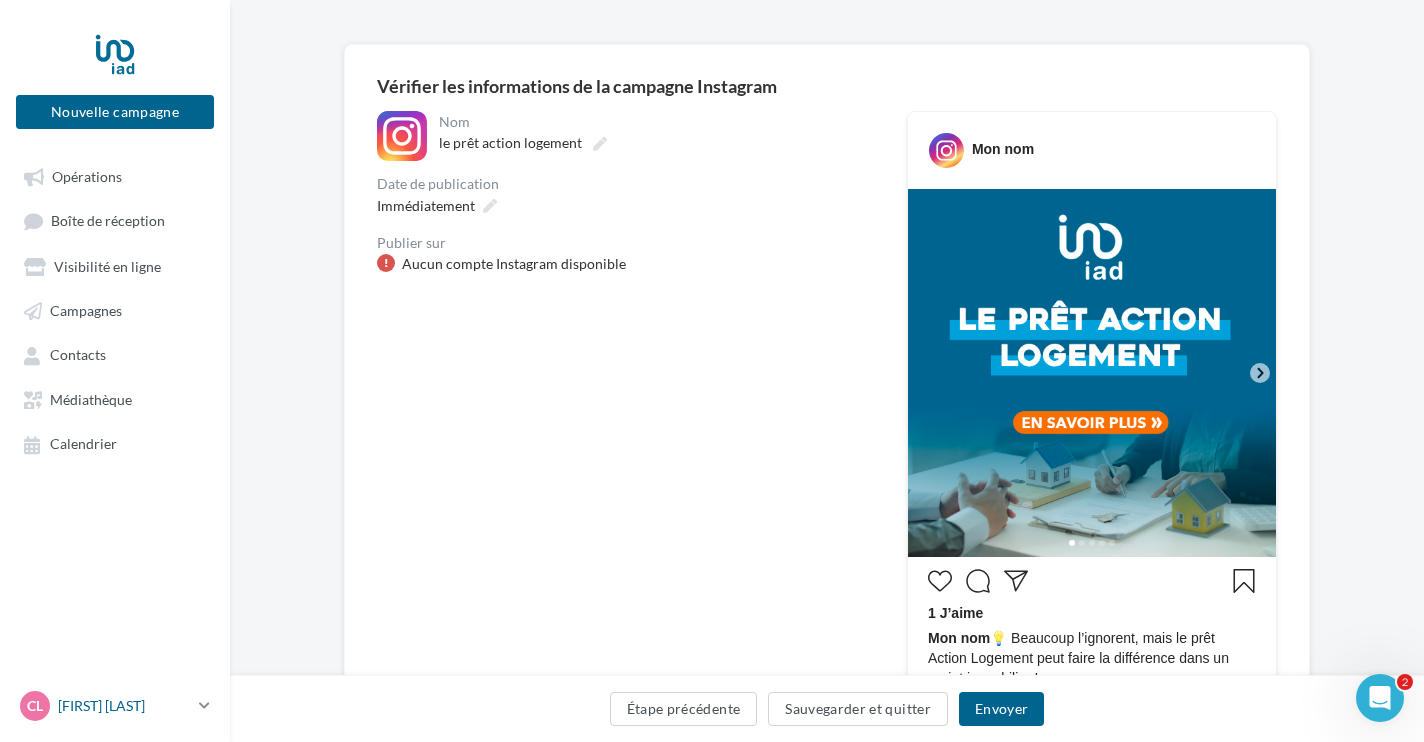 click on "[FIRST] [LAST]" at bounding box center (124, 706) 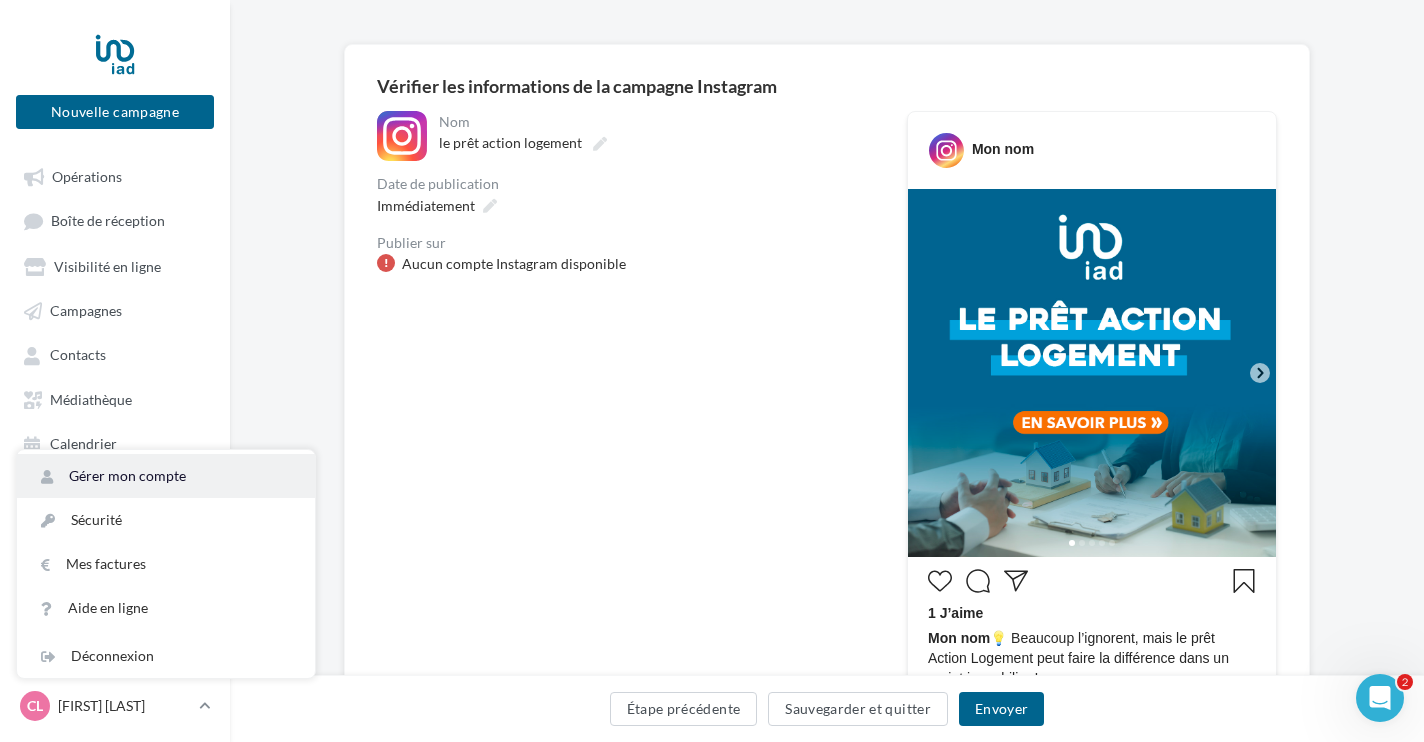 click on "Gérer mon compte" at bounding box center (166, 476) 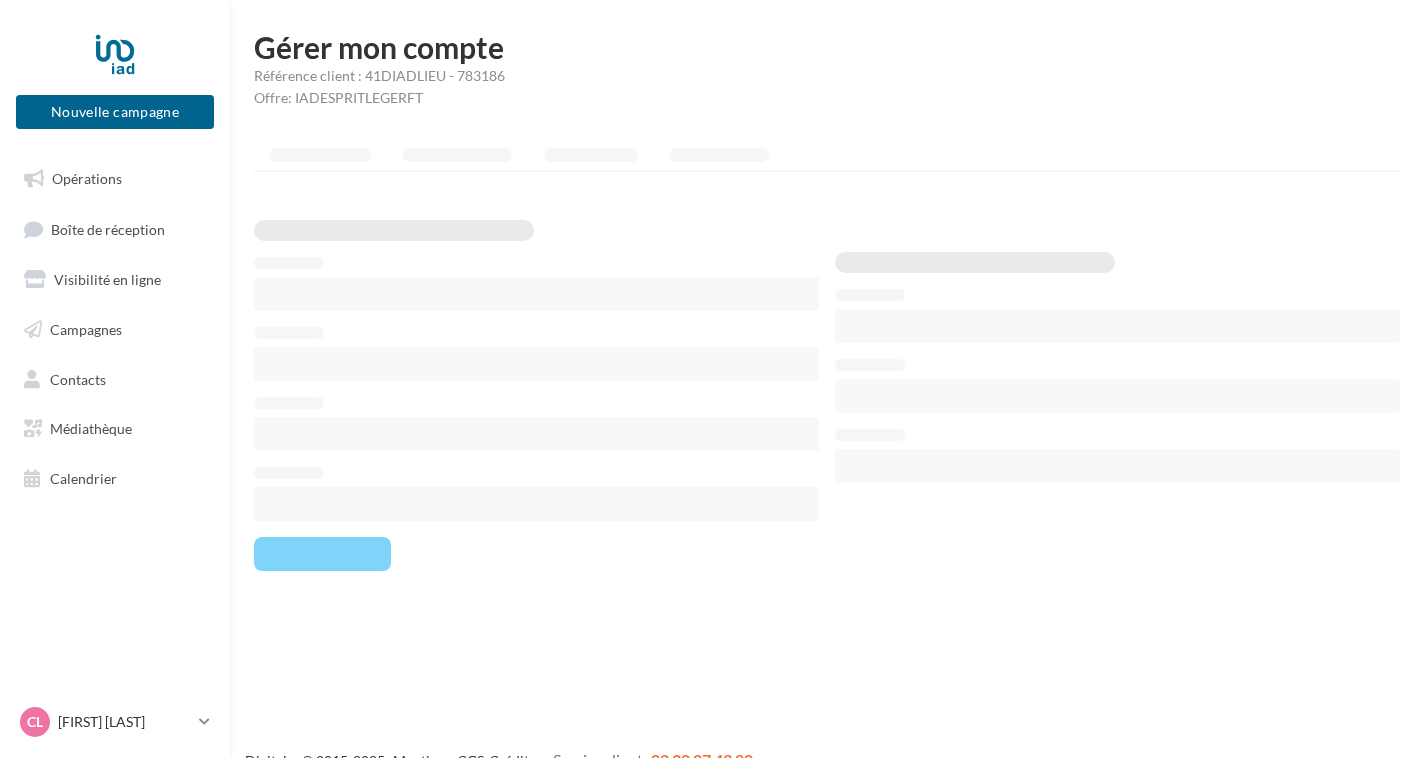 scroll, scrollTop: 0, scrollLeft: 0, axis: both 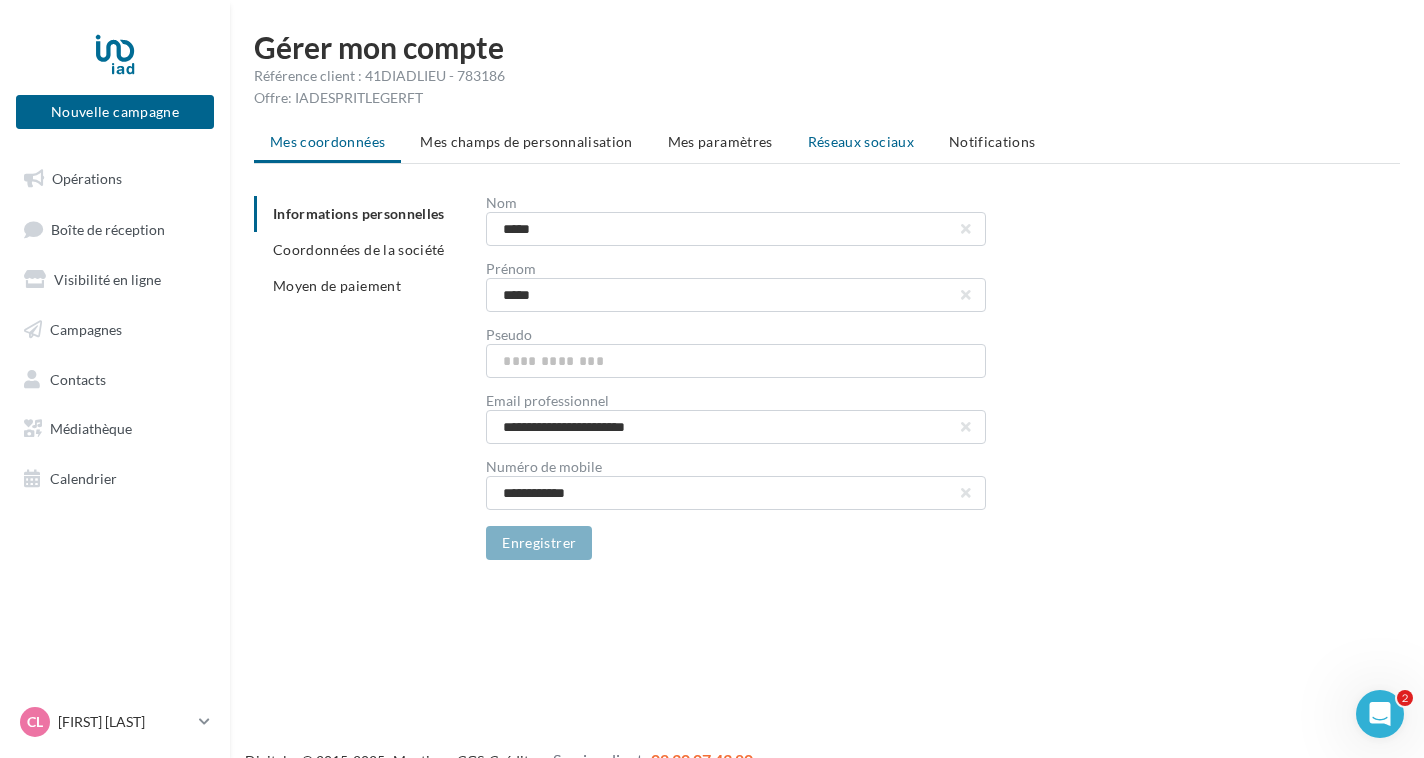 click on "Réseaux sociaux" at bounding box center (861, 141) 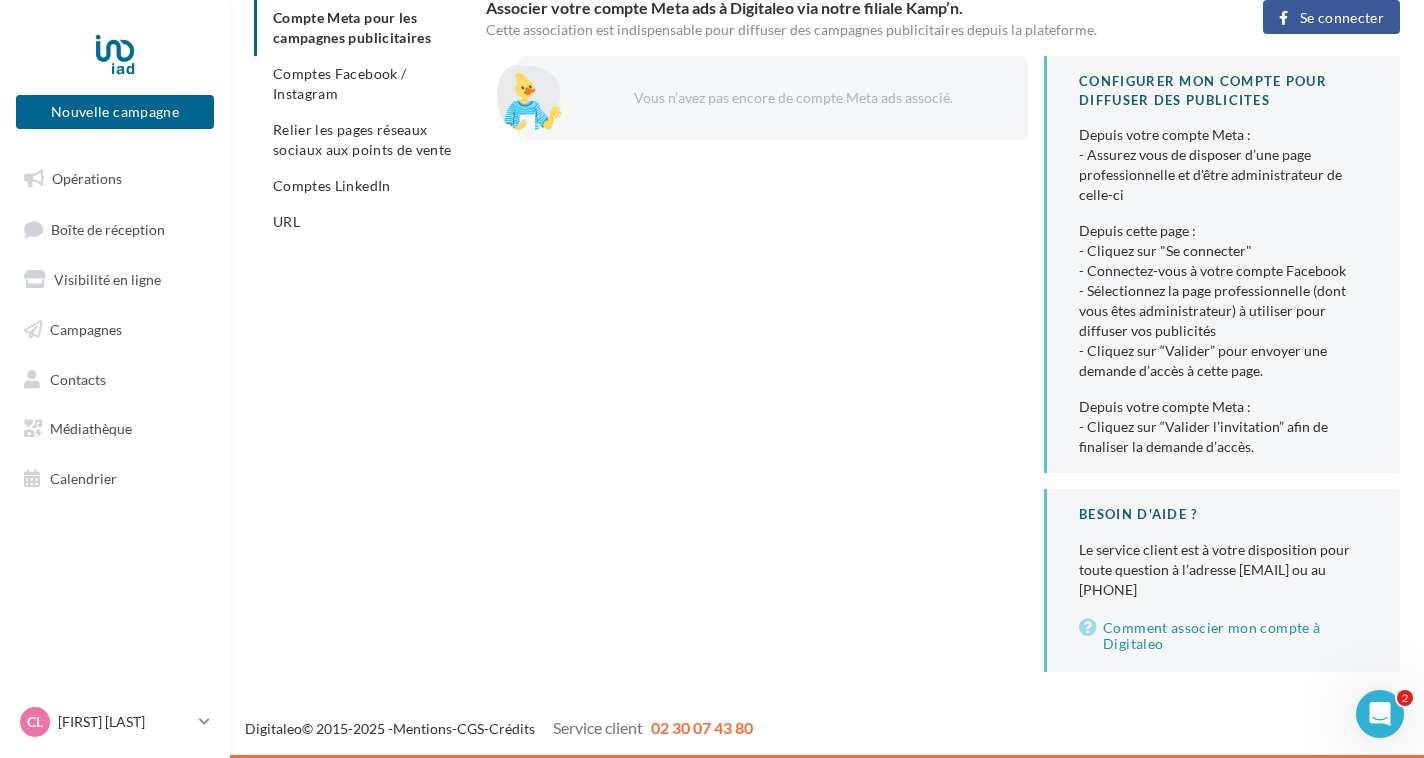 scroll, scrollTop: 0, scrollLeft: 0, axis: both 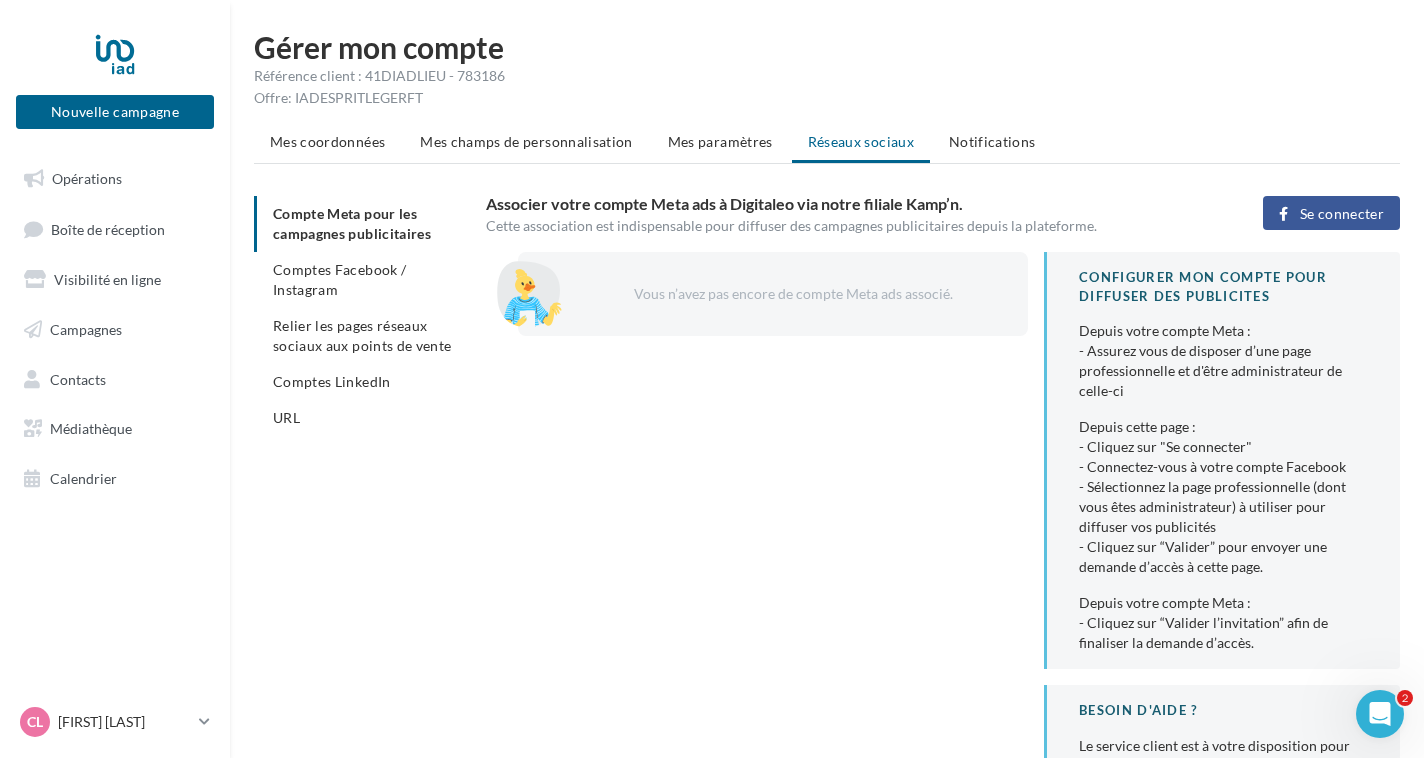 click on "Se connecter" at bounding box center (1342, 214) 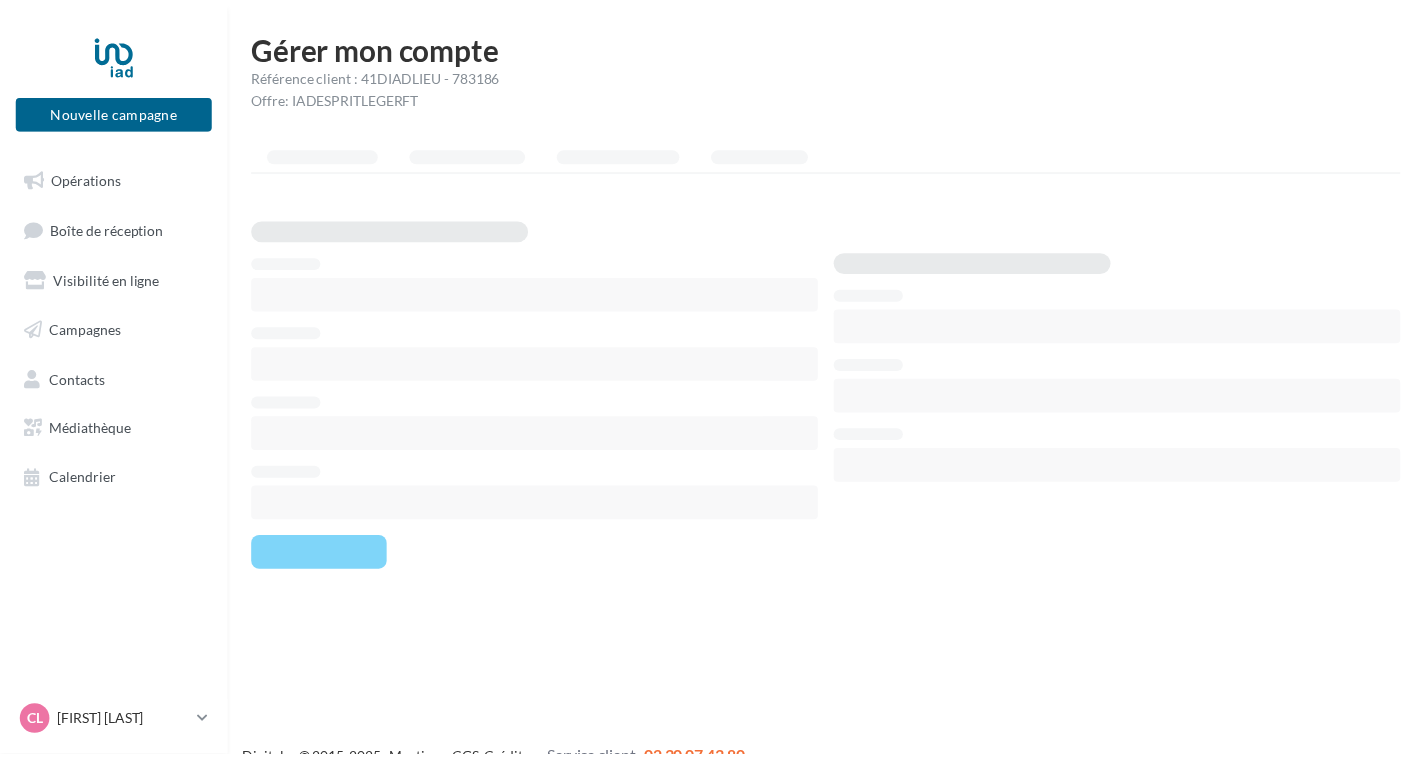 scroll, scrollTop: 0, scrollLeft: 0, axis: both 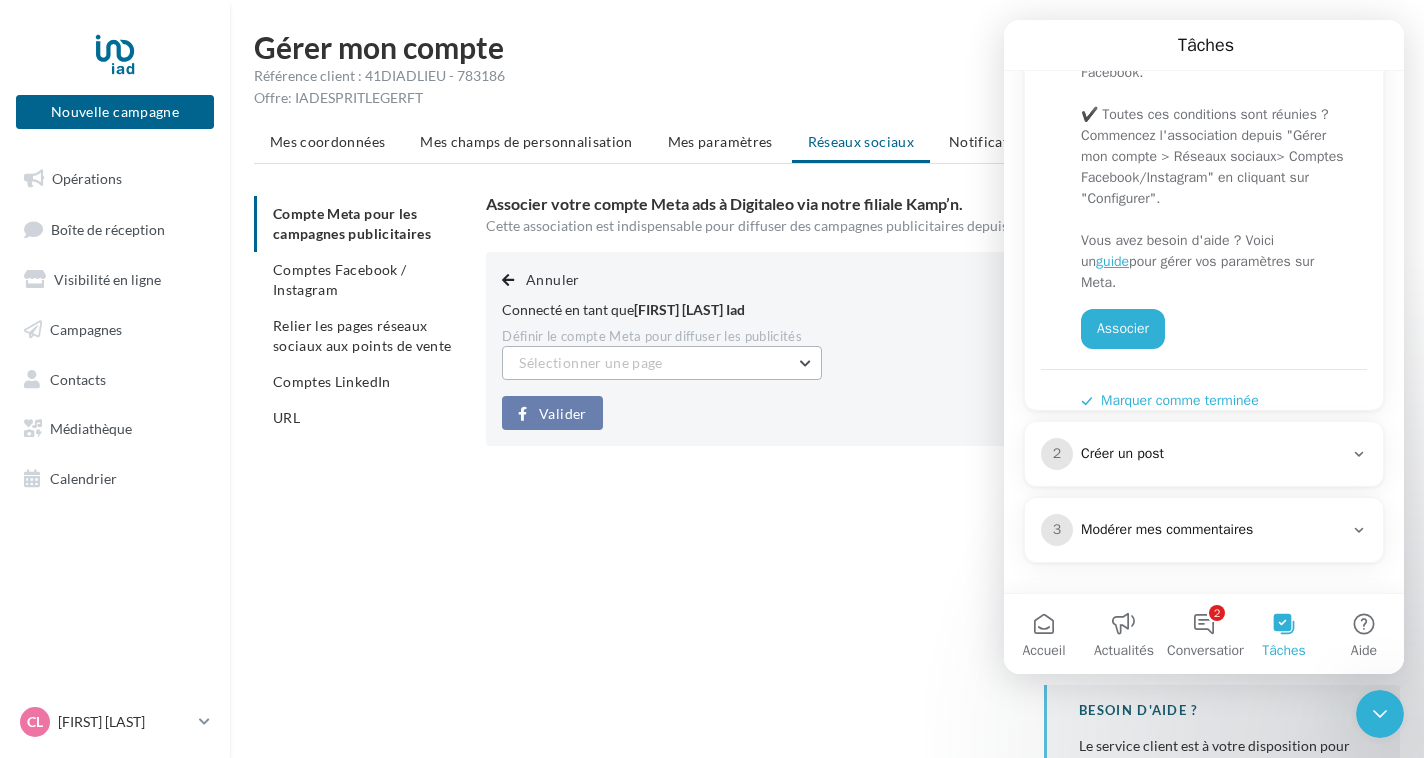 click on "Sélectionner une page" at bounding box center [662, 363] 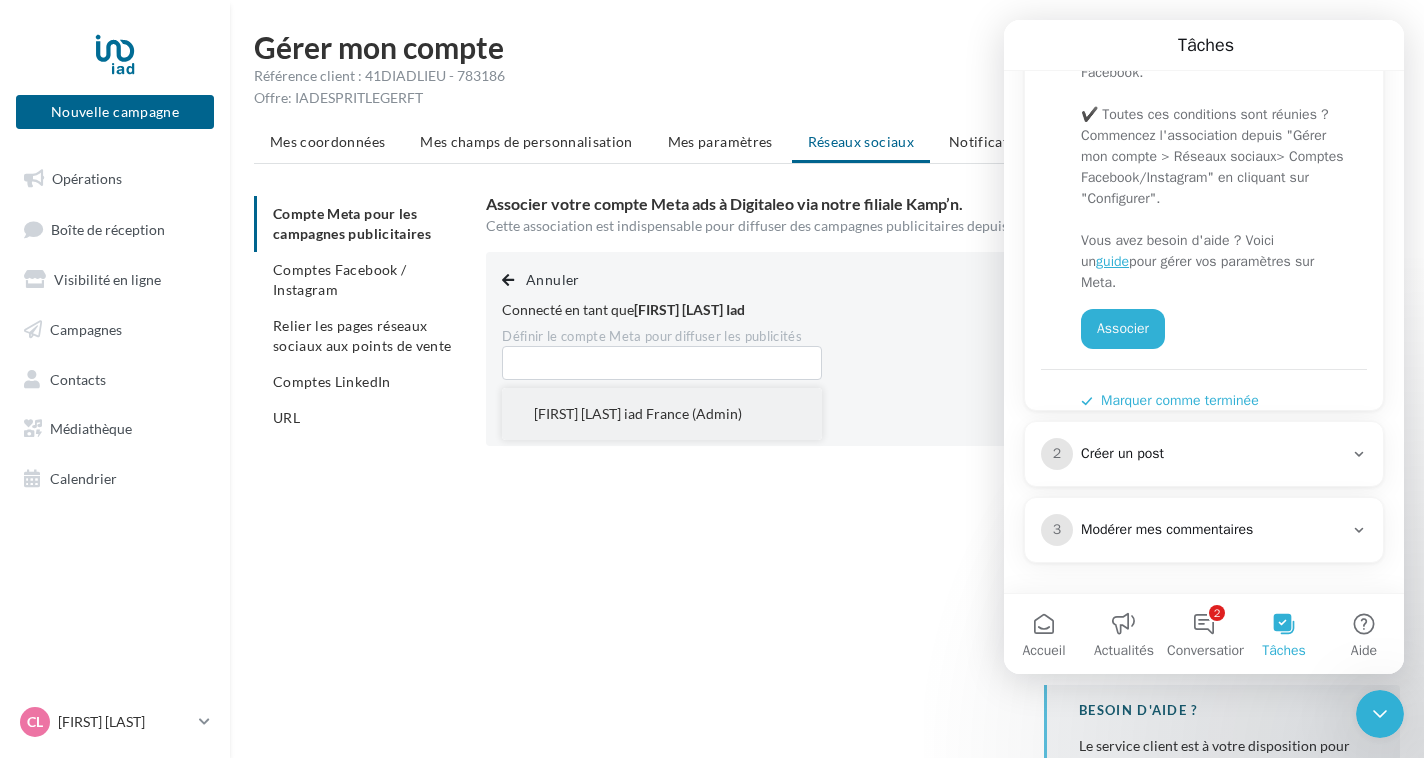 click on "Chloé Linon iad France (Admin)" at bounding box center [638, 413] 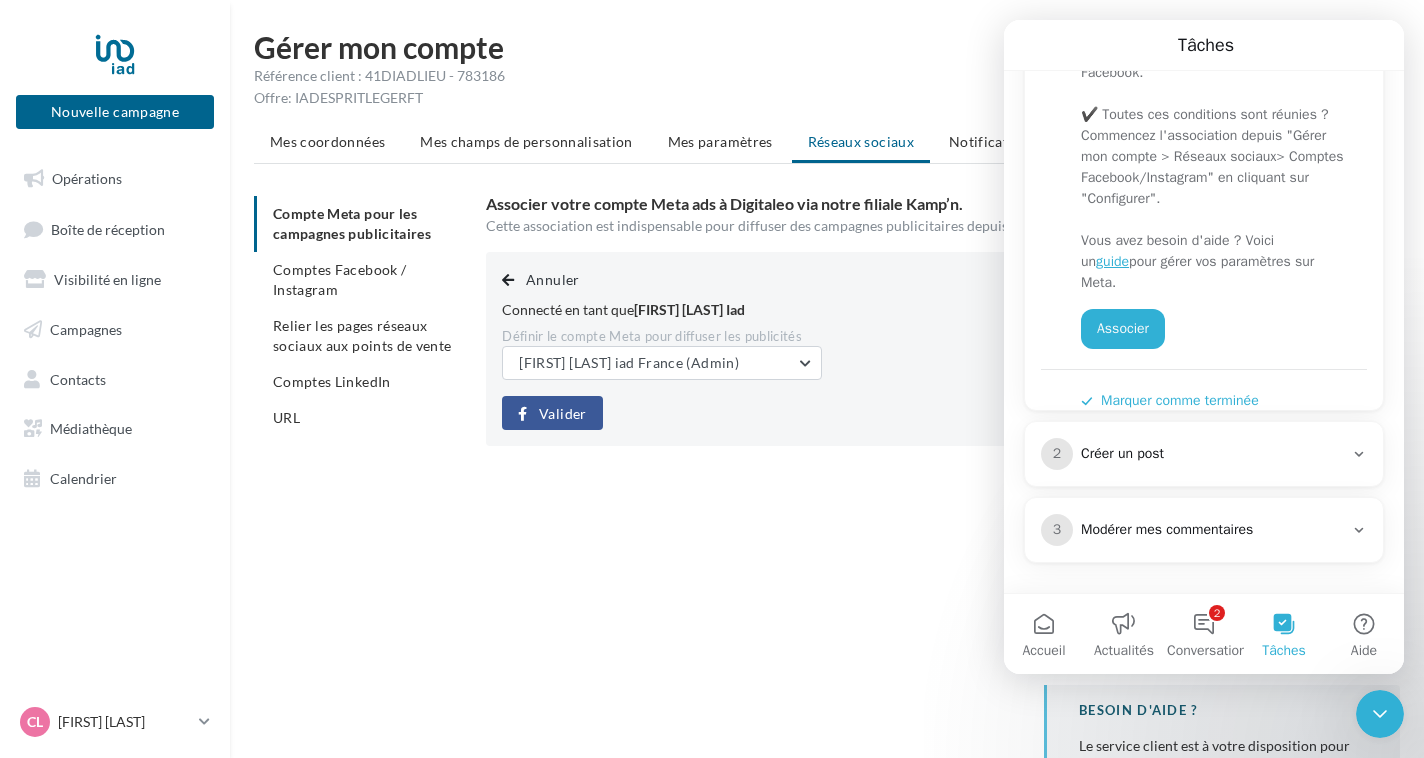 click on "Valider" at bounding box center [562, 414] 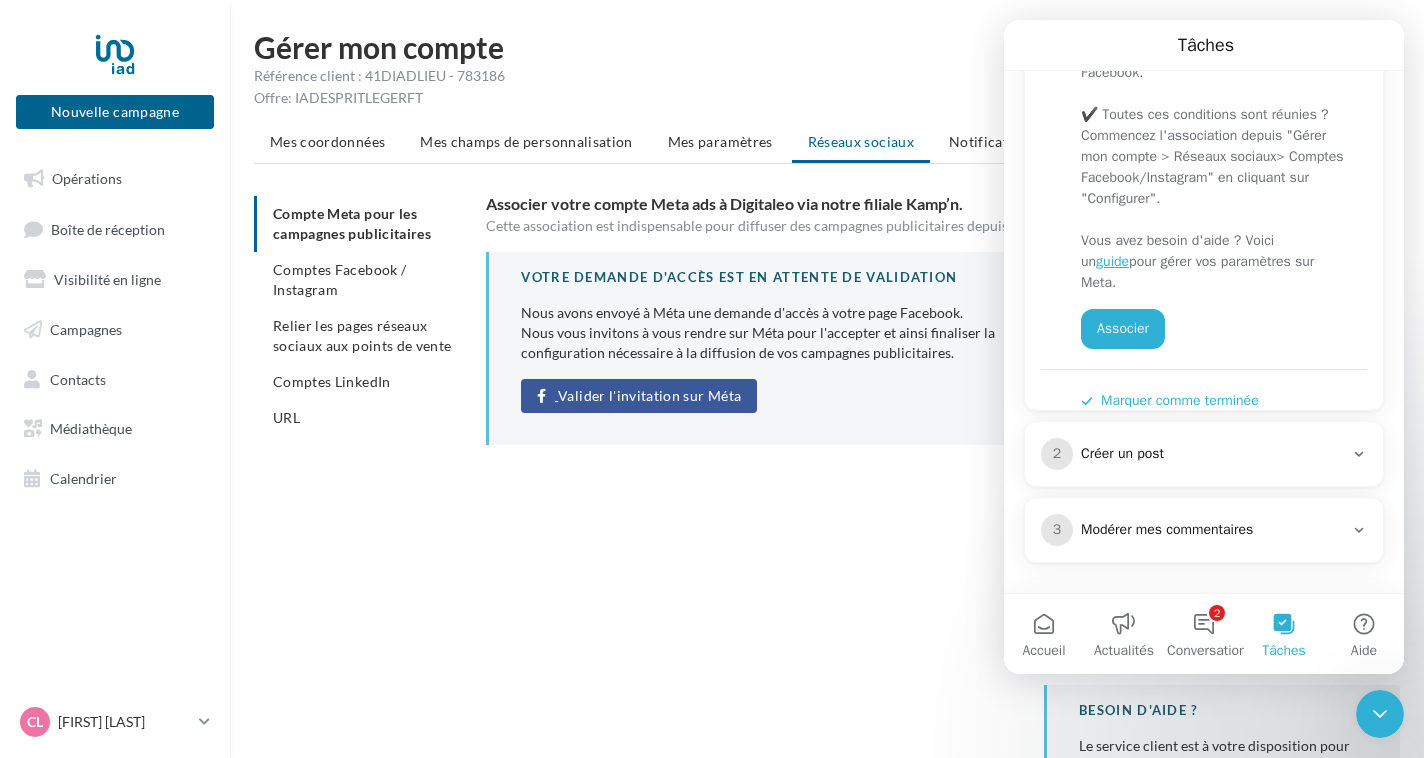 click on "Valider l'invitation sur Méta" at bounding box center [649, 396] 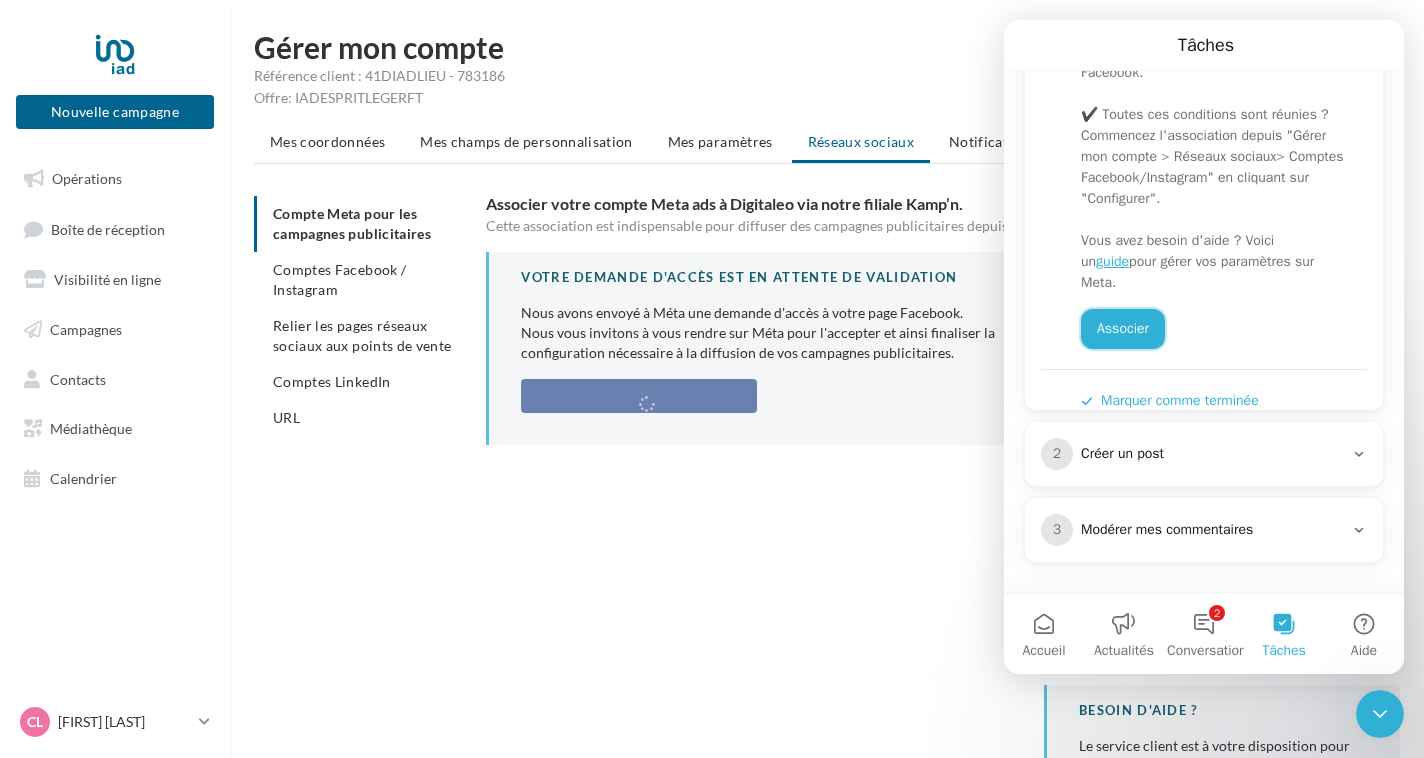 click on "Associer" at bounding box center (1123, 329) 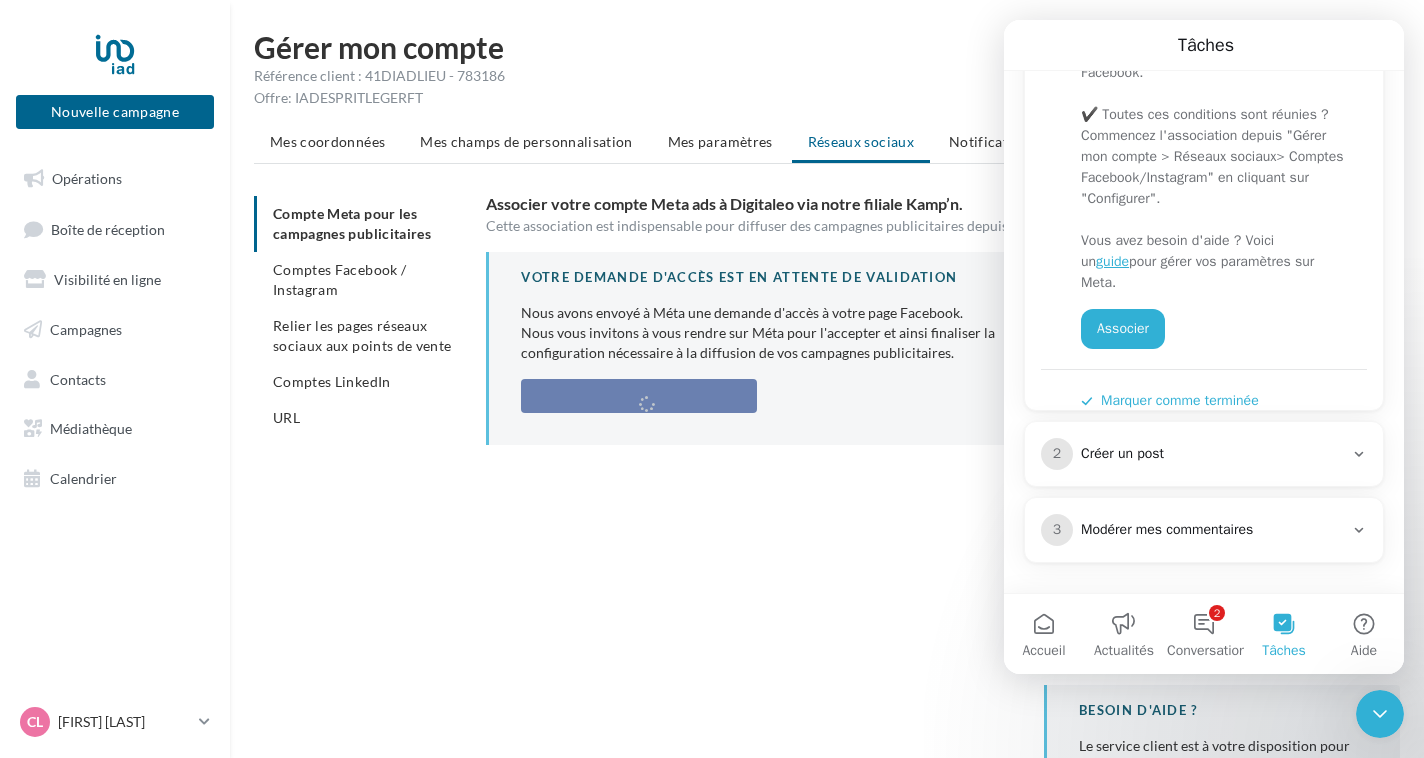click on "Votre demande d'accès est en attente de validation
Nous avons envoyé à Méta une demande d'accès à votre page Facebook.
Nous vous invitons à vous rendre sur Méta pour l'accepter et ainsi finaliser la configuration nécessaire à la diffusion de vos campagnes publicitaires.
Valider l'invitation sur Méta
CONFIGURER MON COMPTE POUR DIFFUSER DES PUBLICITES
Depuis votre compte Meta :
- Assurez vous de disposer d’une page professionnelle et d'être administrateur de celle-ci
Depuis cette page :
- Cliquez sur "Se connecter"
- Connectez-vous à votre compte Facebook
- Sélectionnez la page professionnelle (dont vous êtes administrateur) à utiliser pour diffuser vos publicités          BESOIN D'AIDE ?" at bounding box center [951, 560] 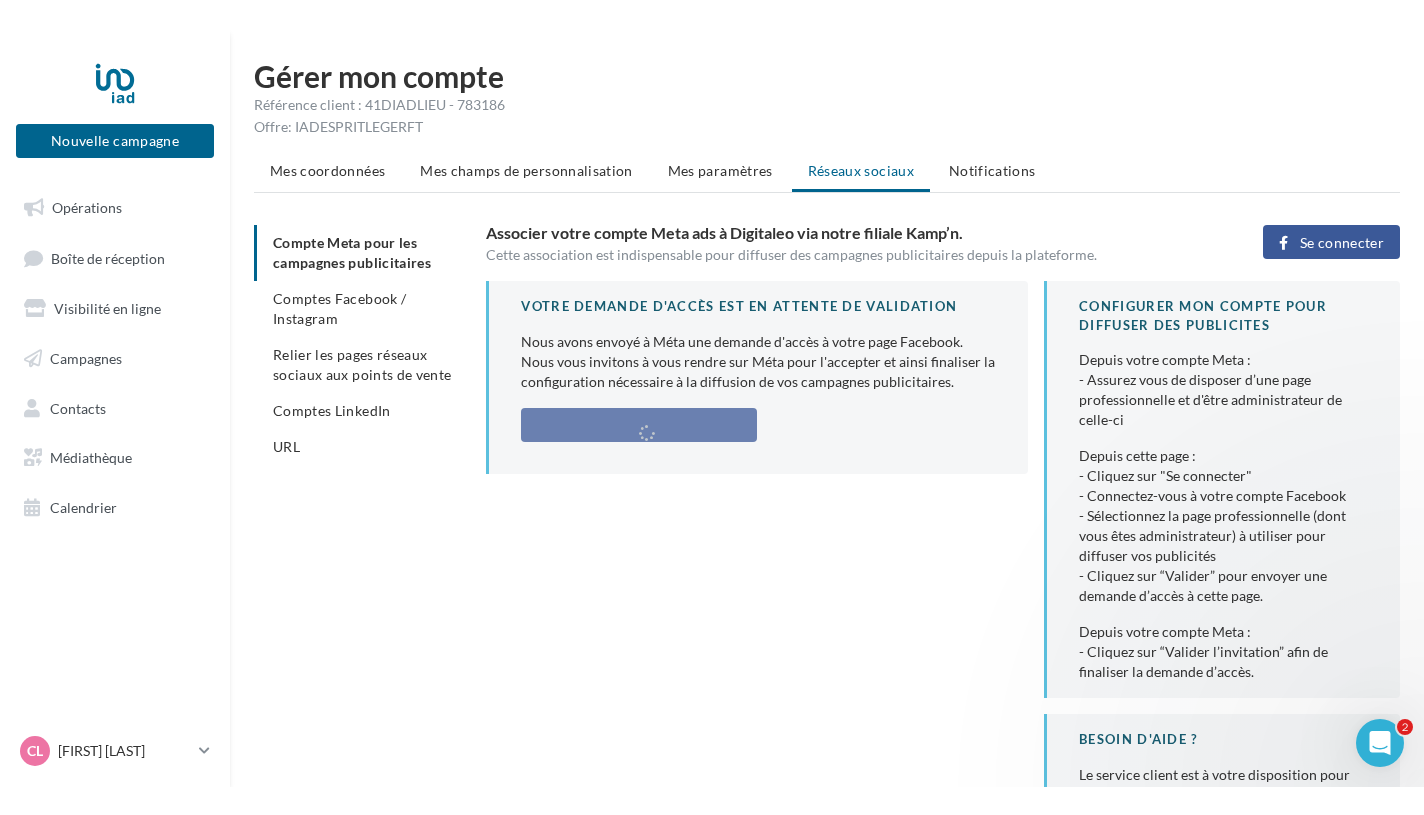 scroll, scrollTop: 0, scrollLeft: 0, axis: both 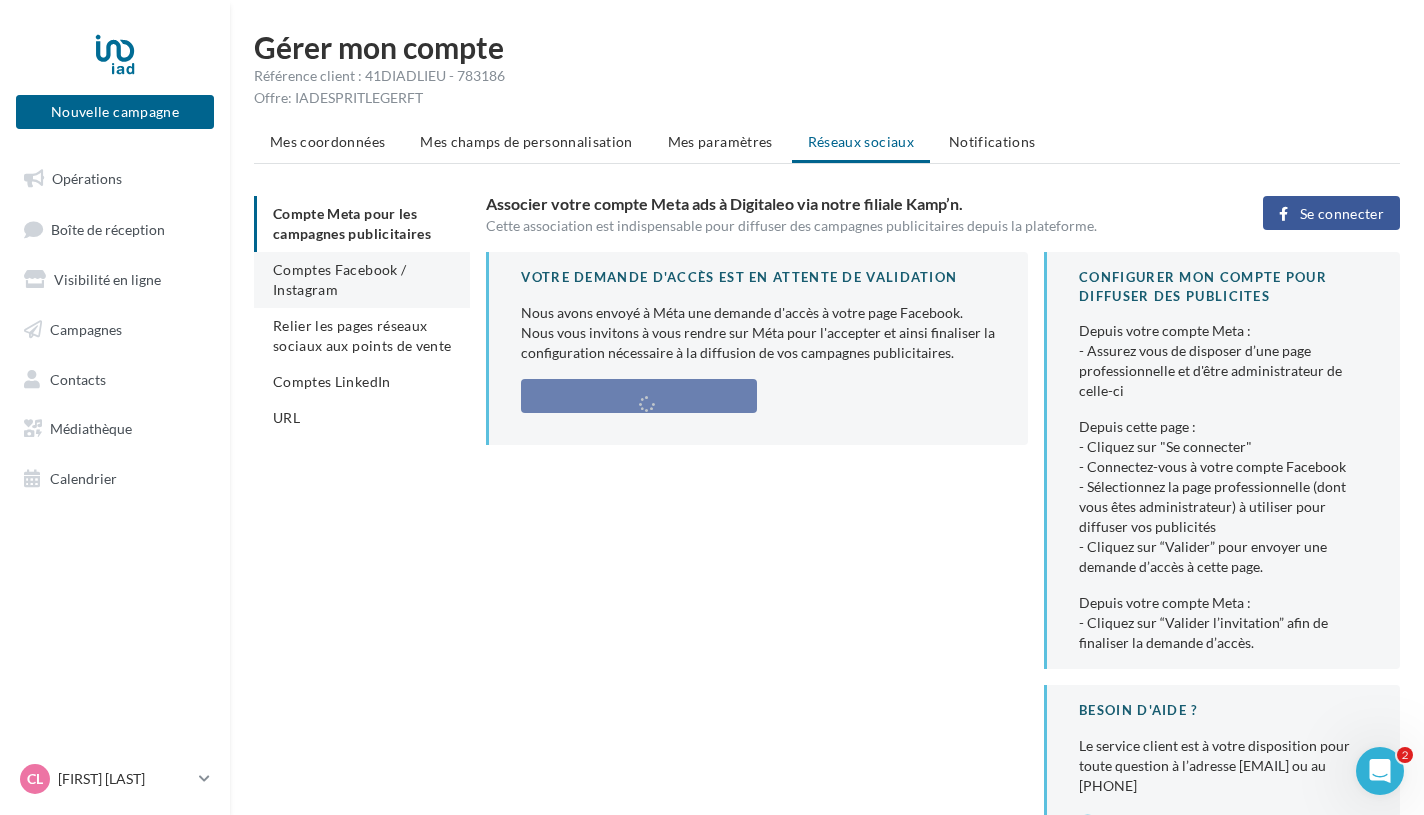 click on "Comptes Facebook / Instagram" at bounding box center (339, 279) 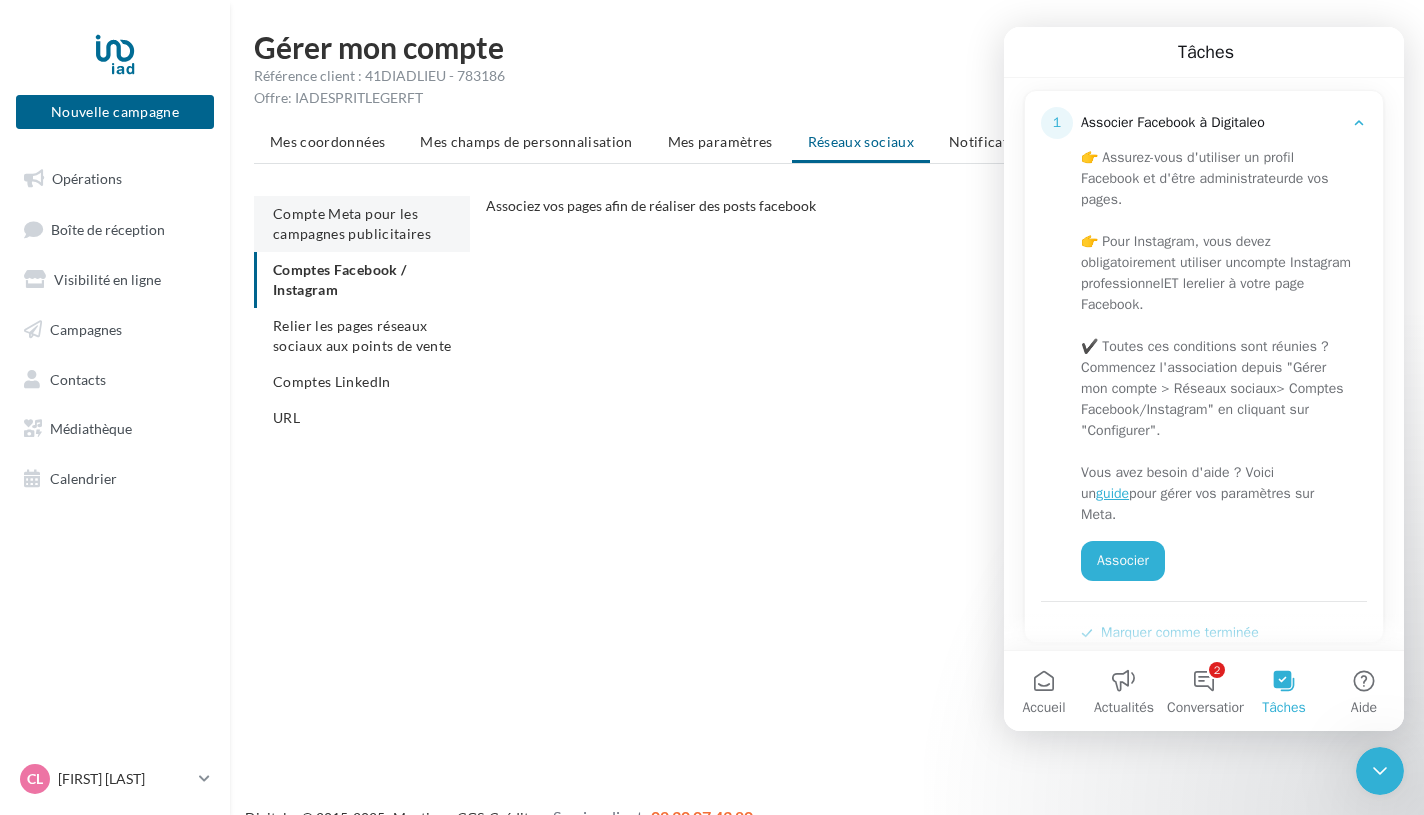 scroll, scrollTop: 262, scrollLeft: 0, axis: vertical 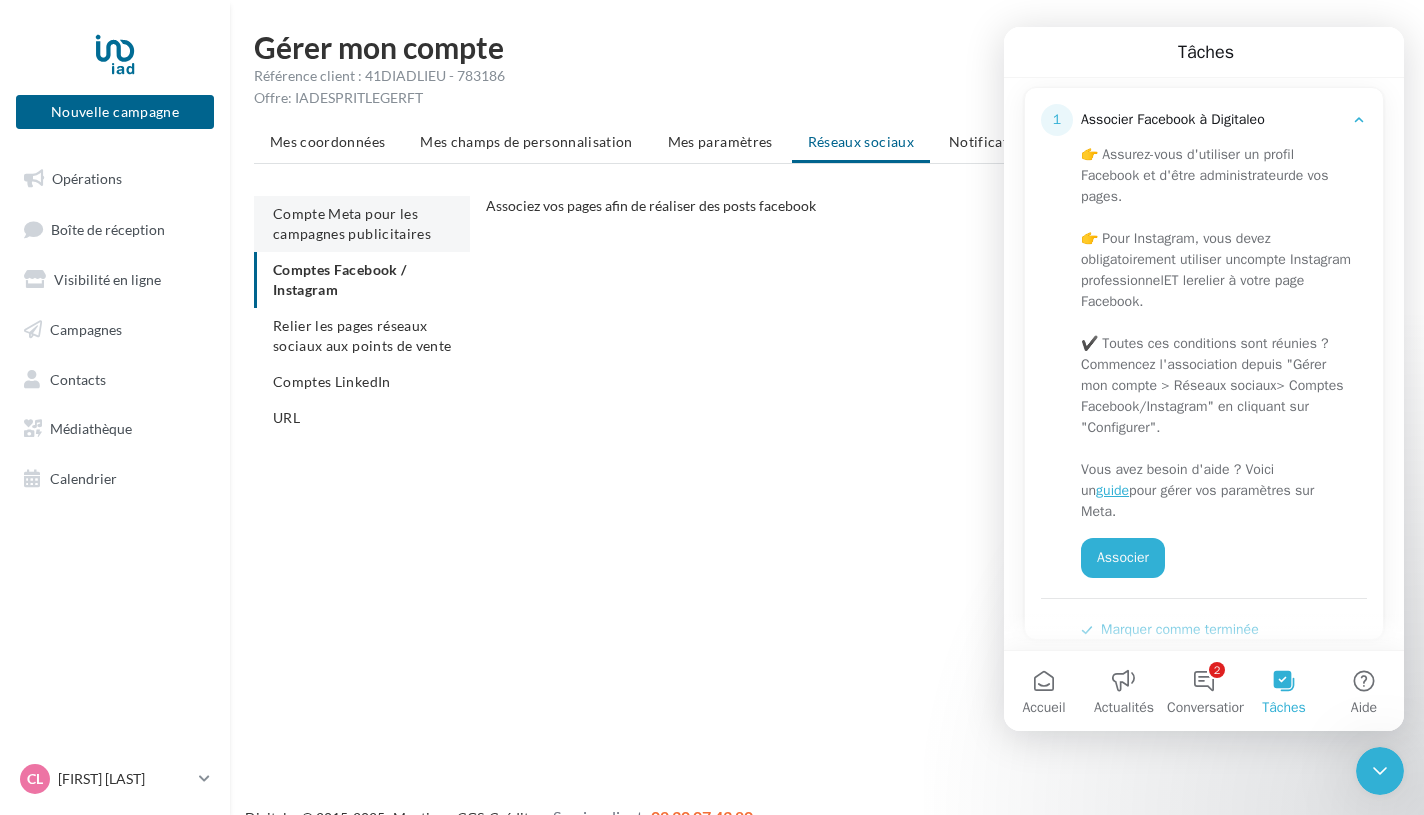 click on "Compte Meta pour les campagnes publicitaires" at bounding box center (352, 223) 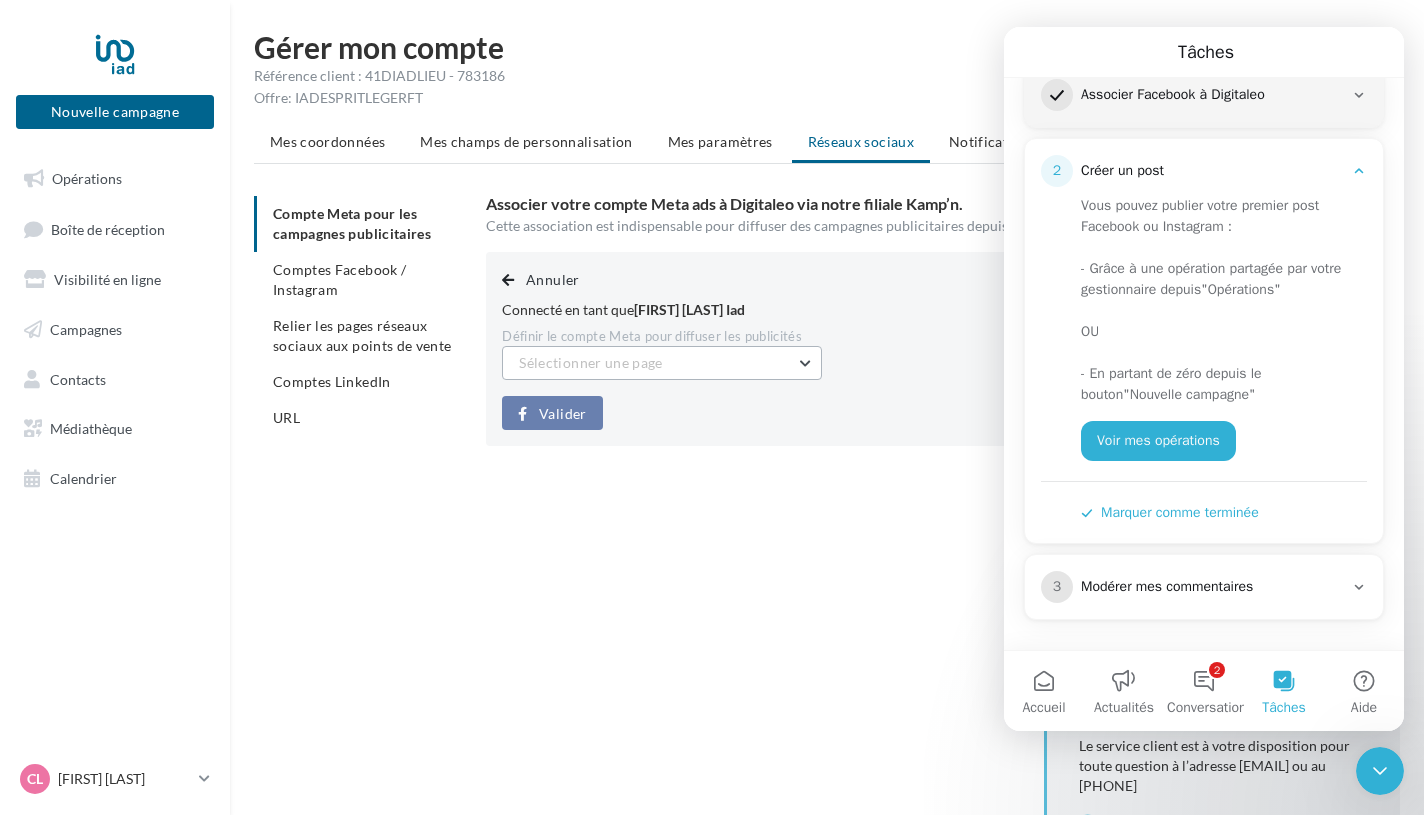 scroll, scrollTop: 287, scrollLeft: 0, axis: vertical 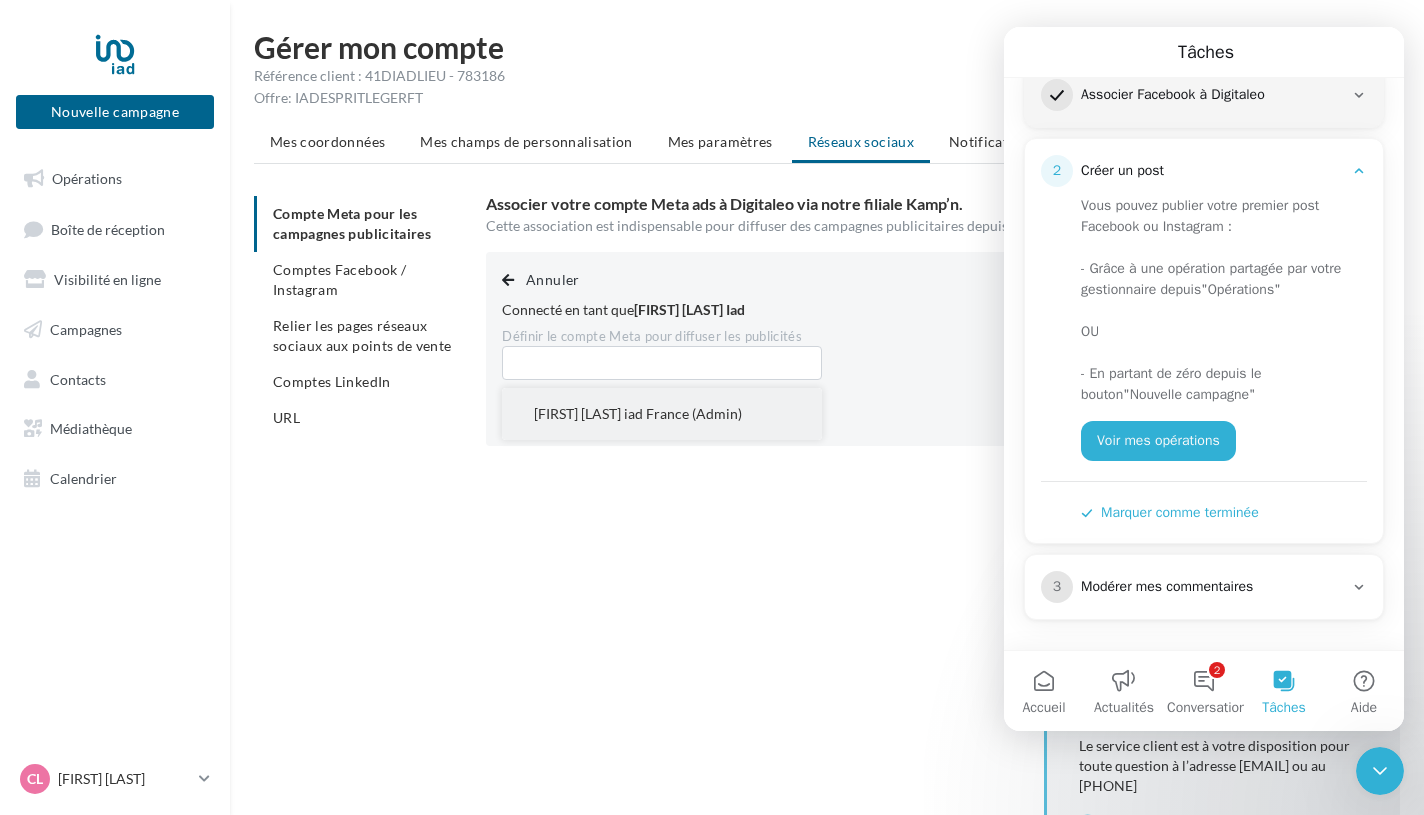 click on "Chloé Linon iad France (Admin)" at bounding box center [638, 413] 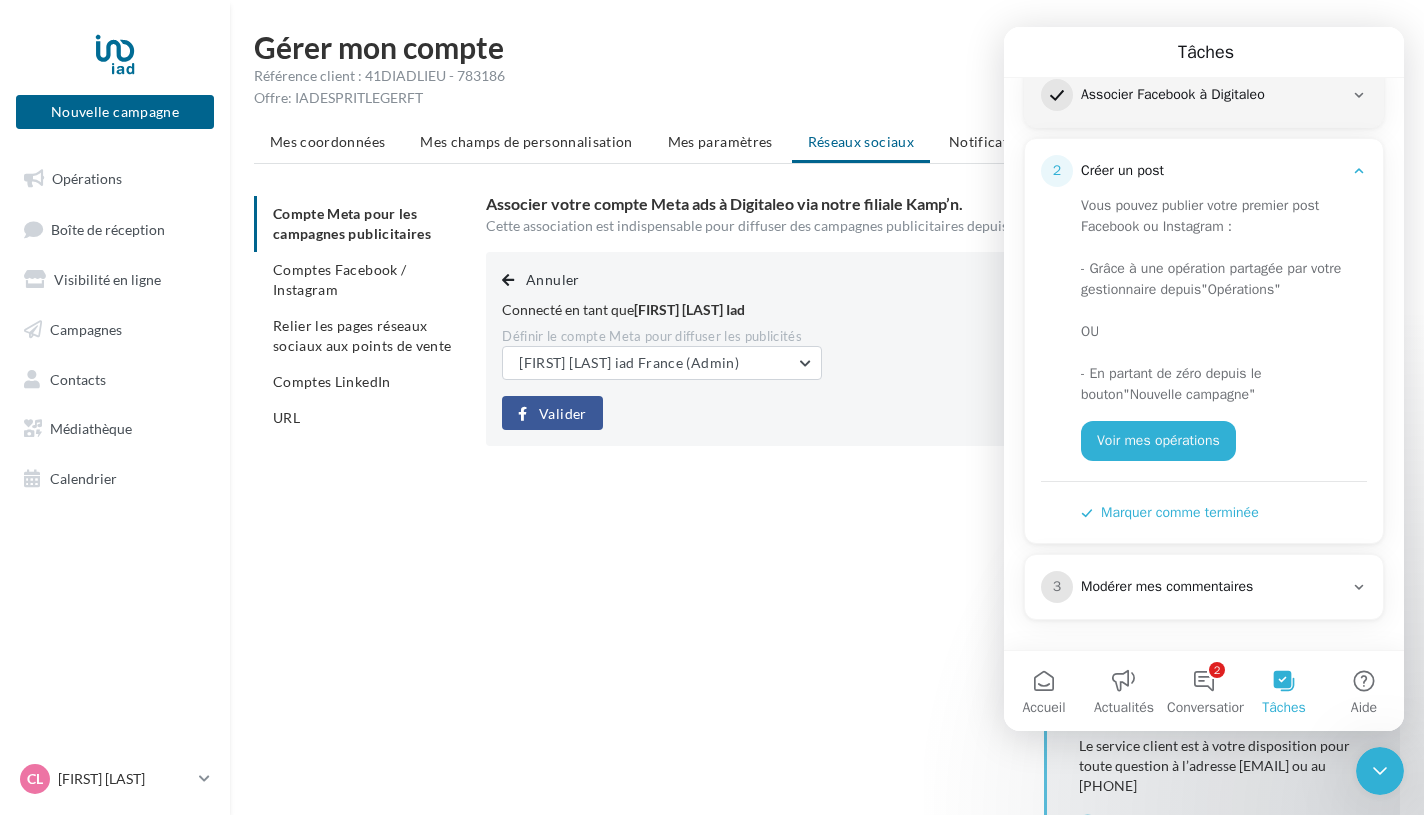 click on "Valider" at bounding box center [562, 414] 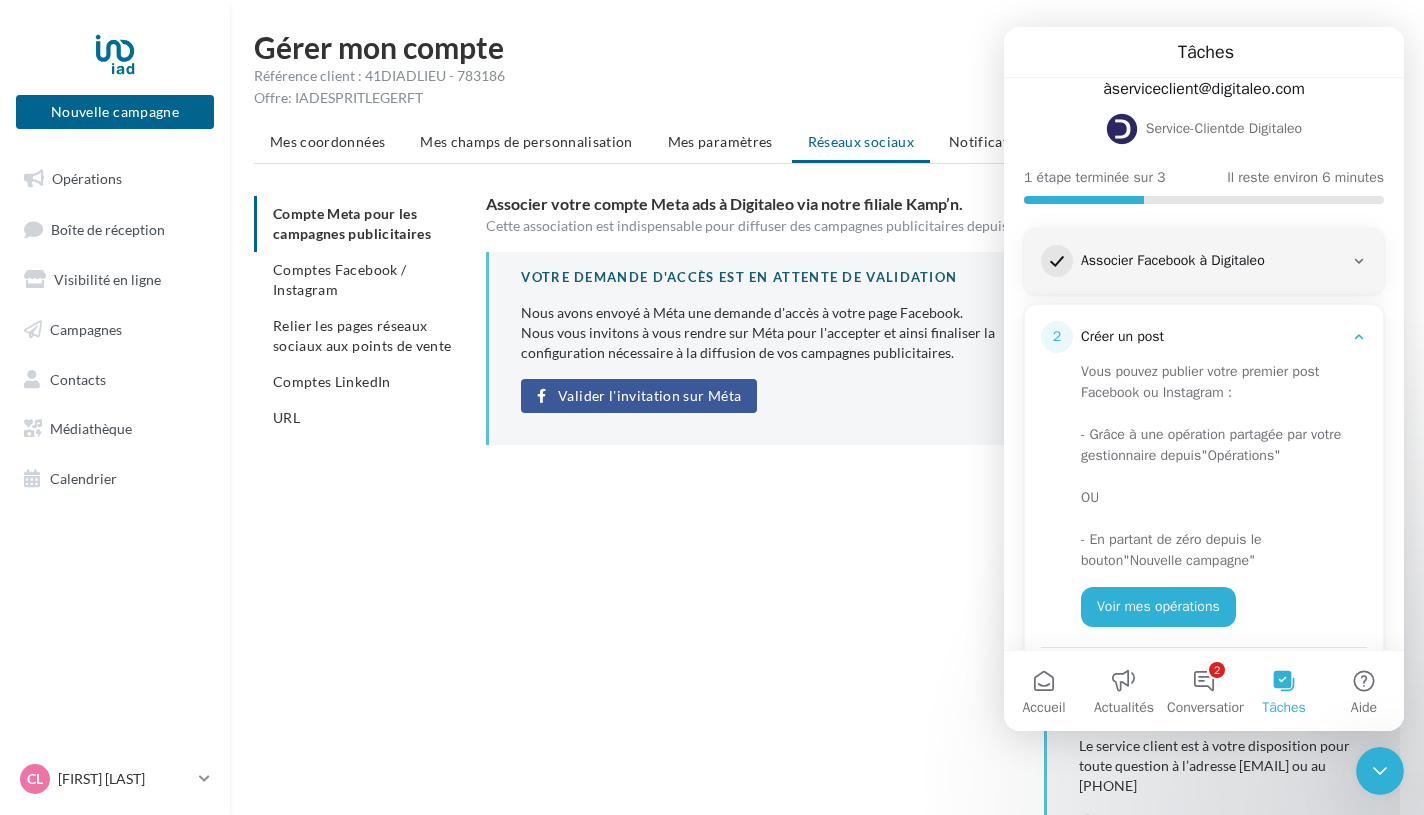 scroll, scrollTop: 287, scrollLeft: 0, axis: vertical 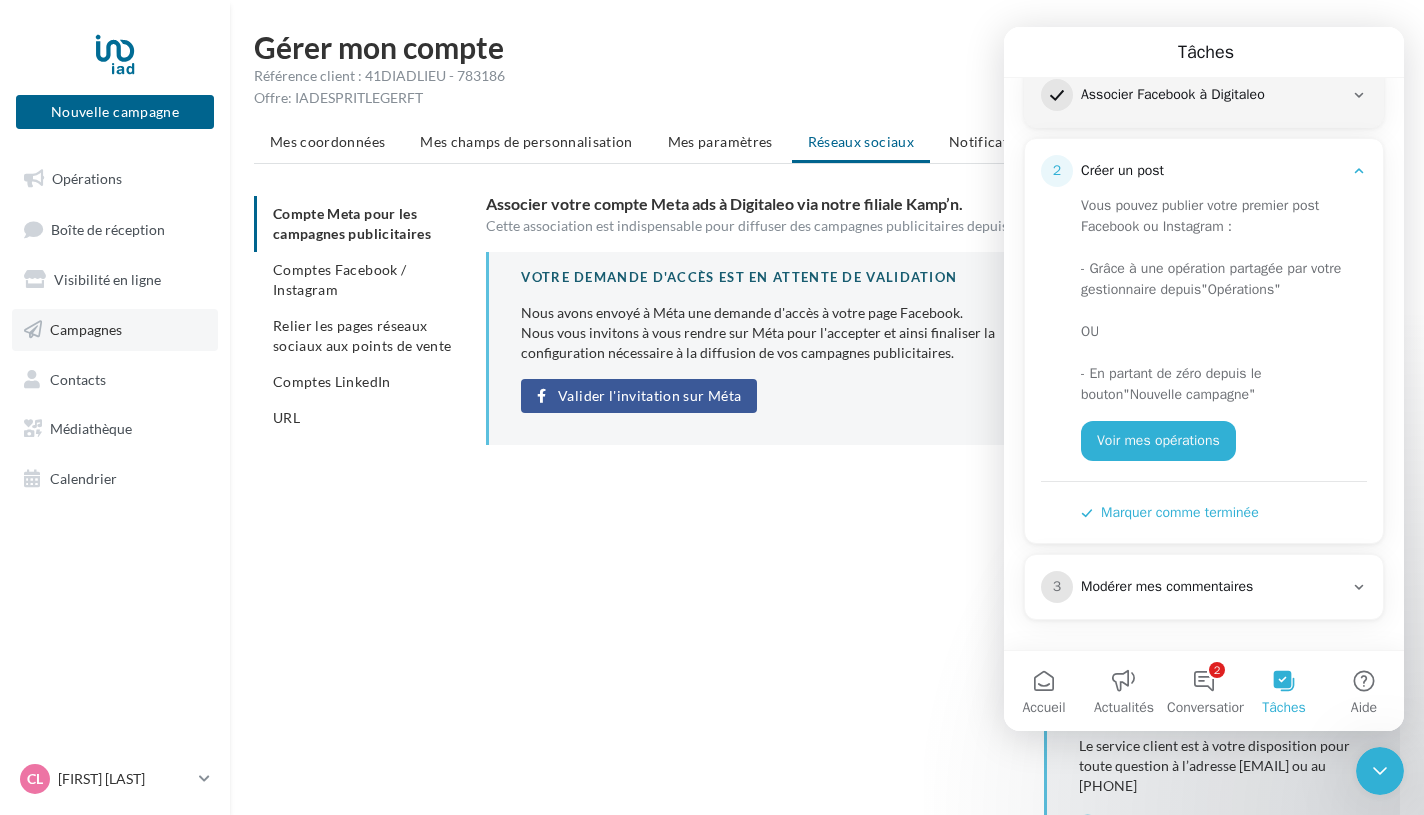 click on "Campagnes" at bounding box center (115, 330) 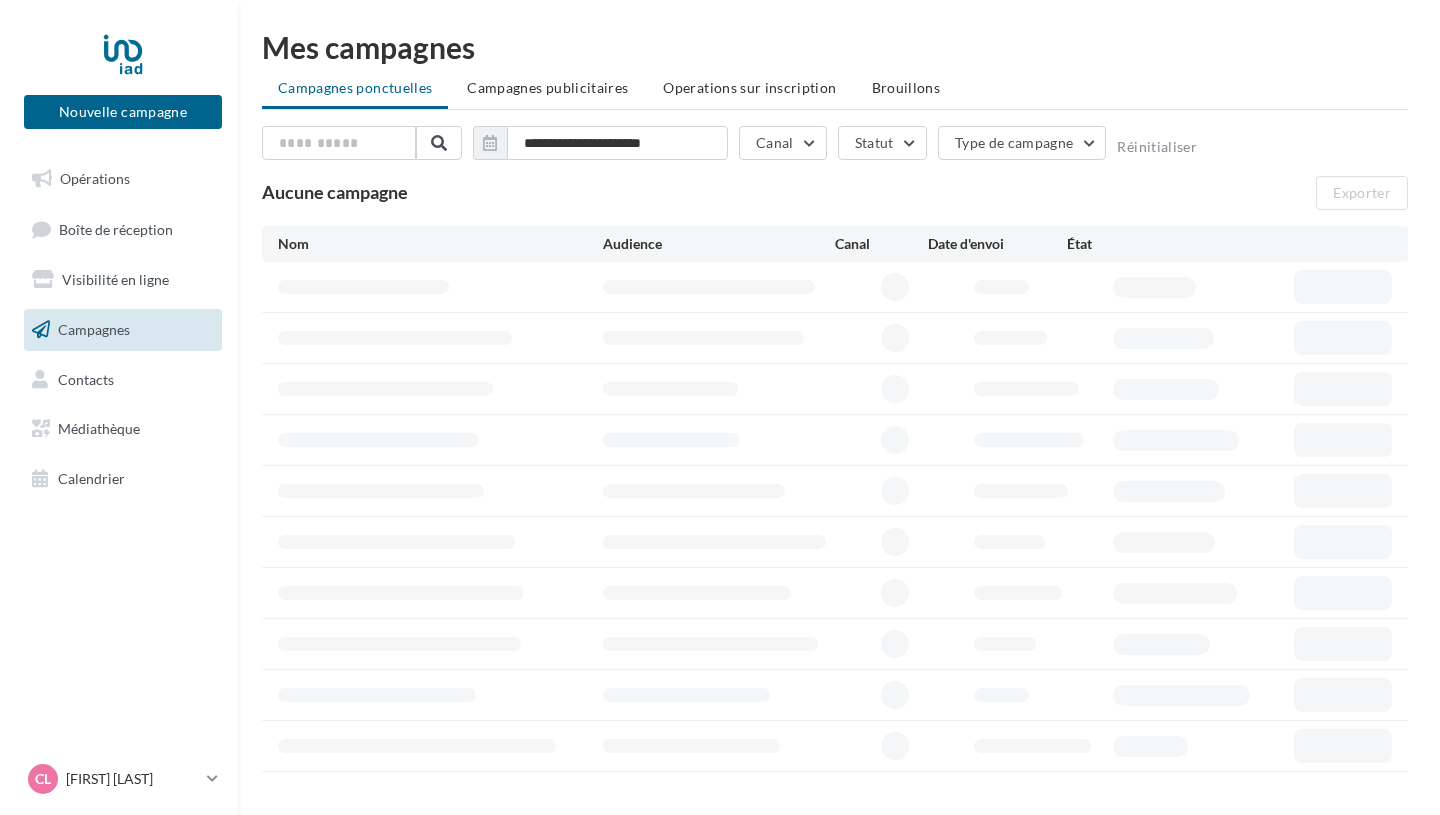 scroll, scrollTop: 0, scrollLeft: 0, axis: both 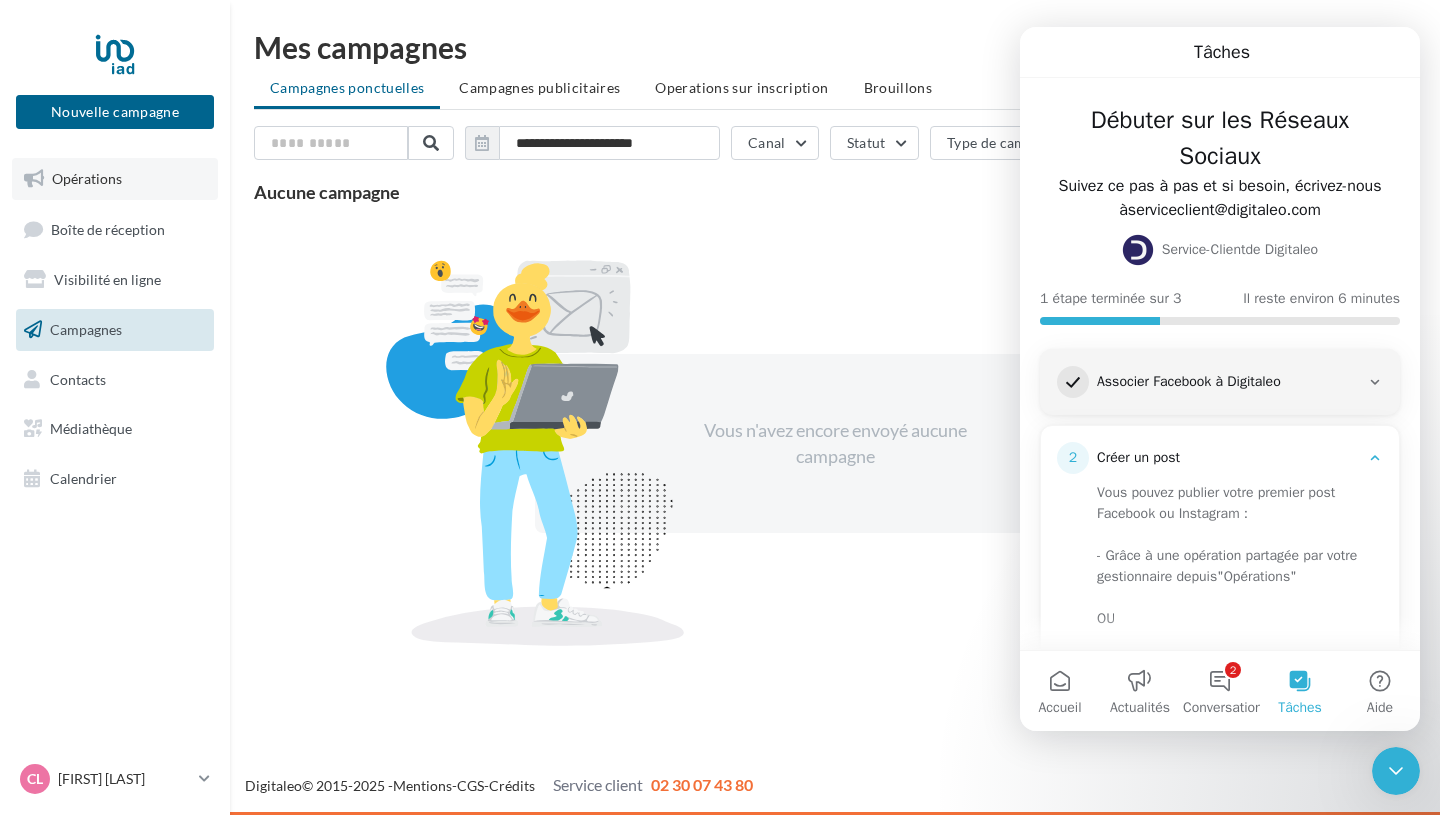 click on "Opérations" at bounding box center (115, 179) 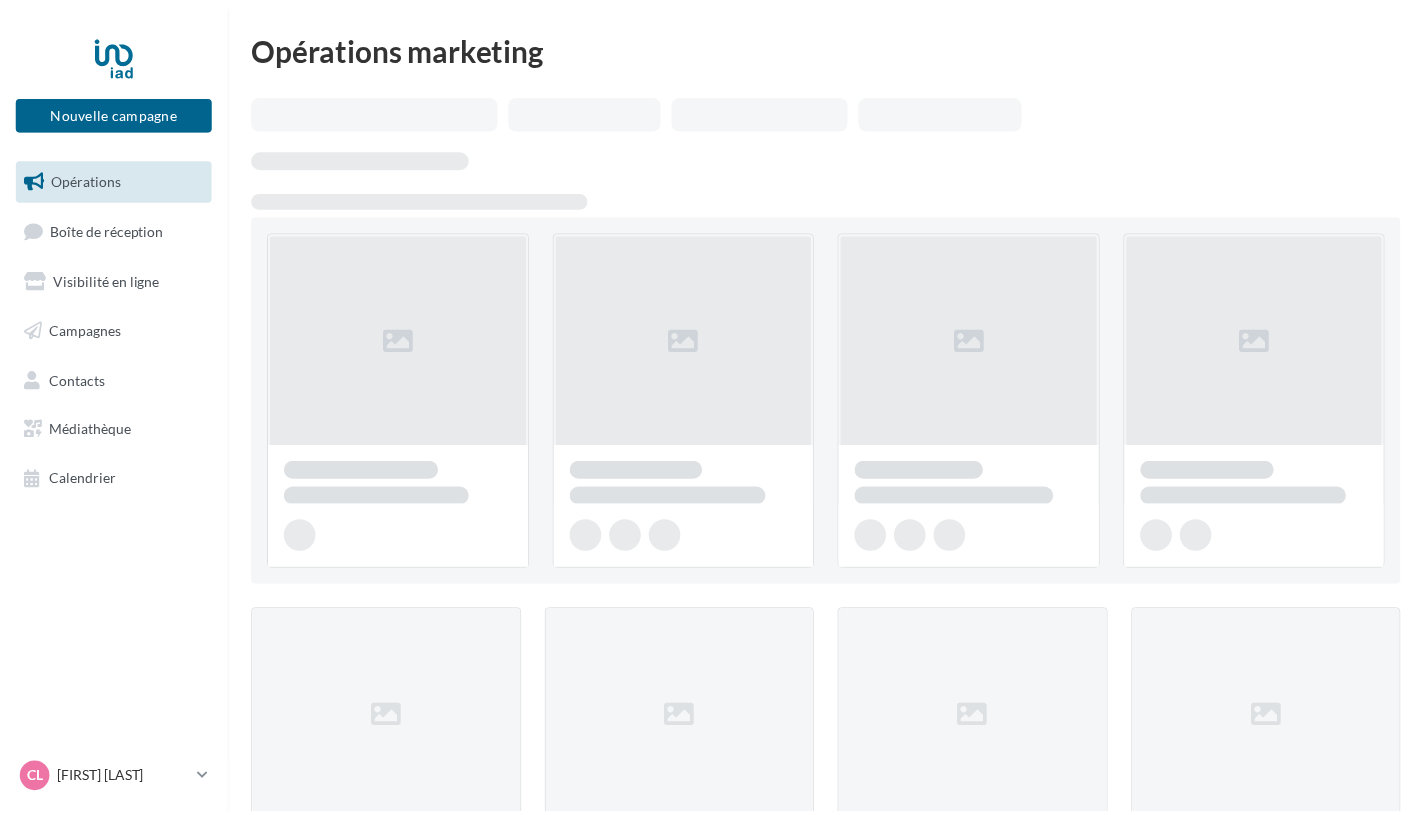 scroll, scrollTop: 0, scrollLeft: 0, axis: both 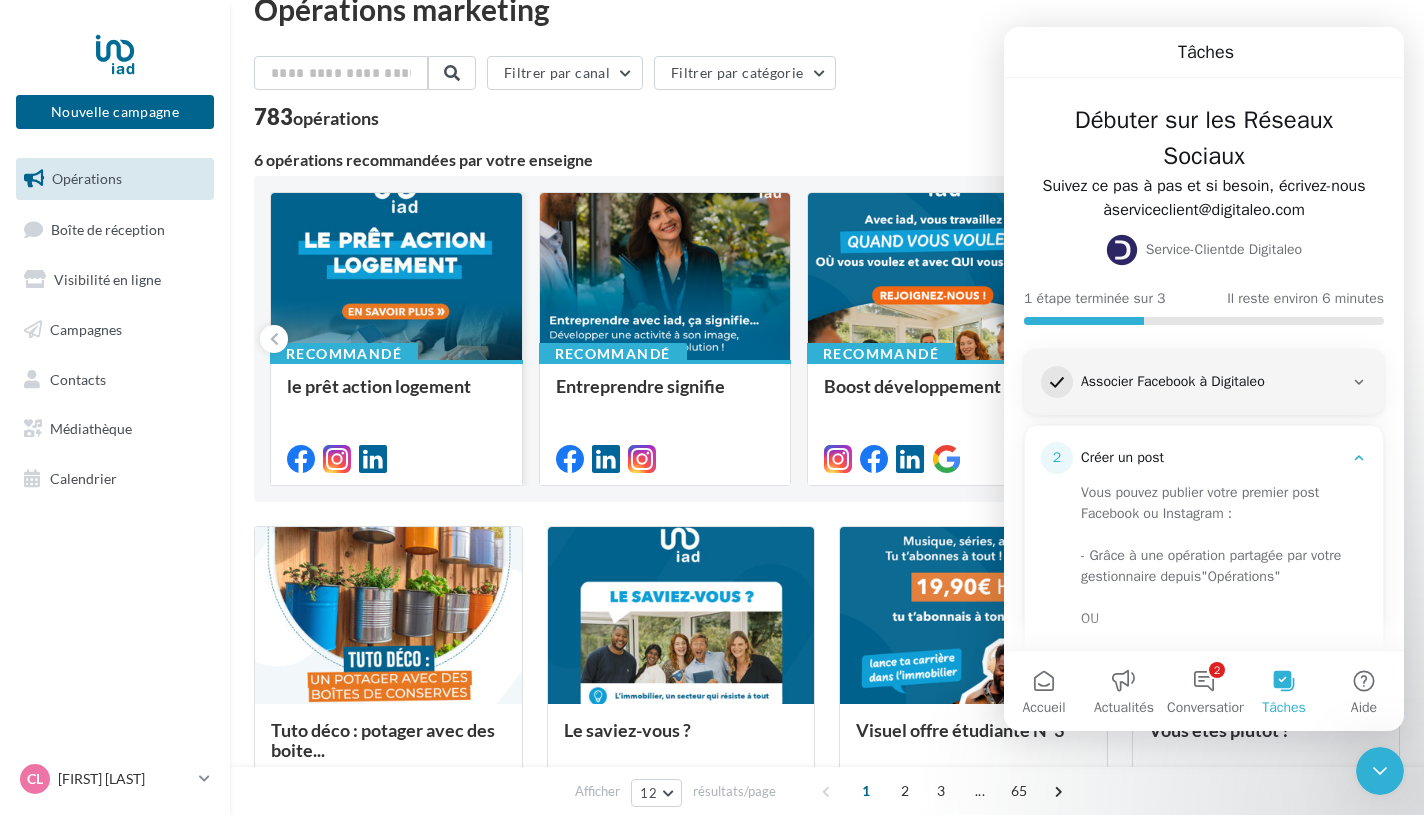 click at bounding box center [396, 277] 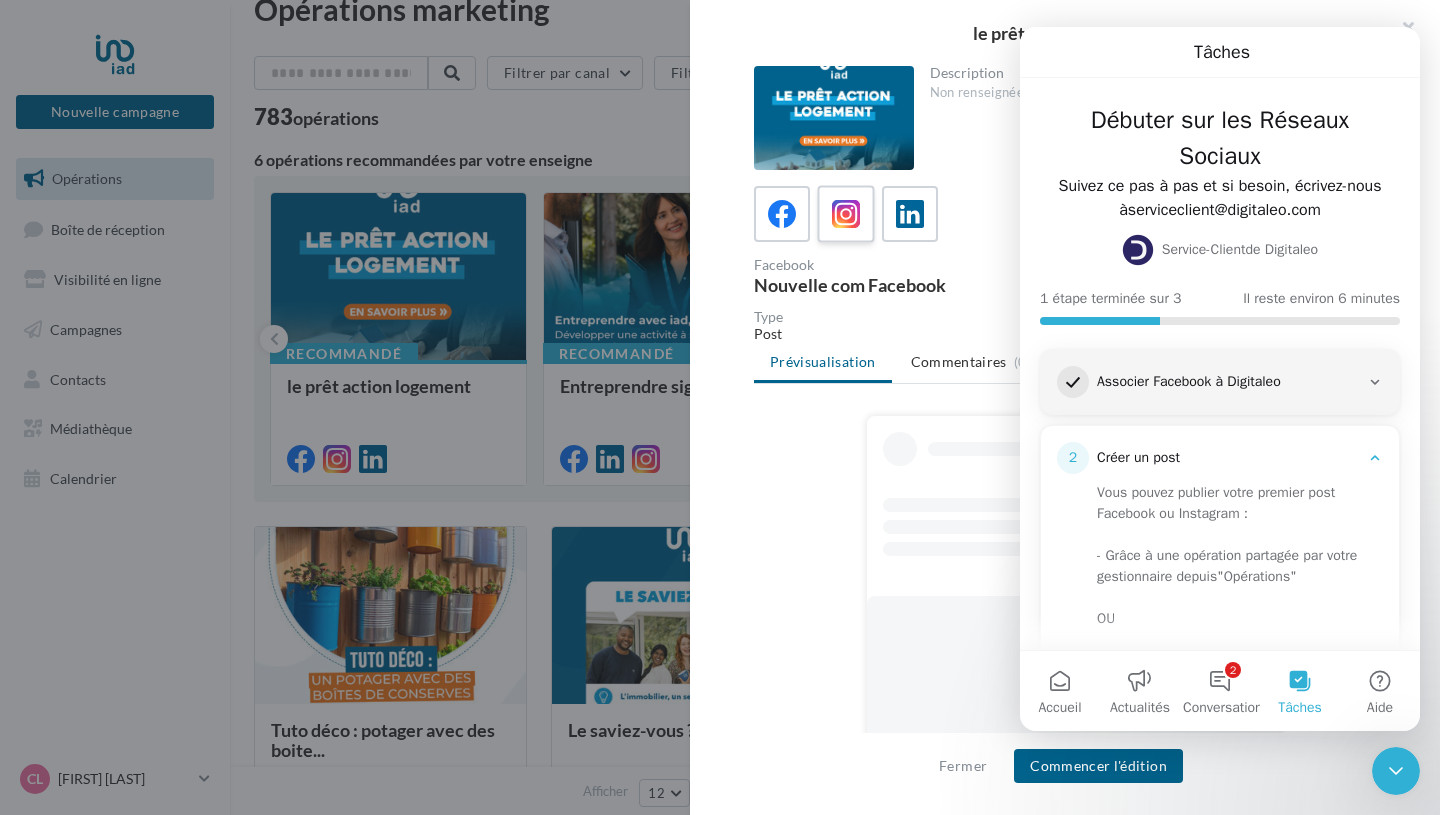 click at bounding box center [846, 214] 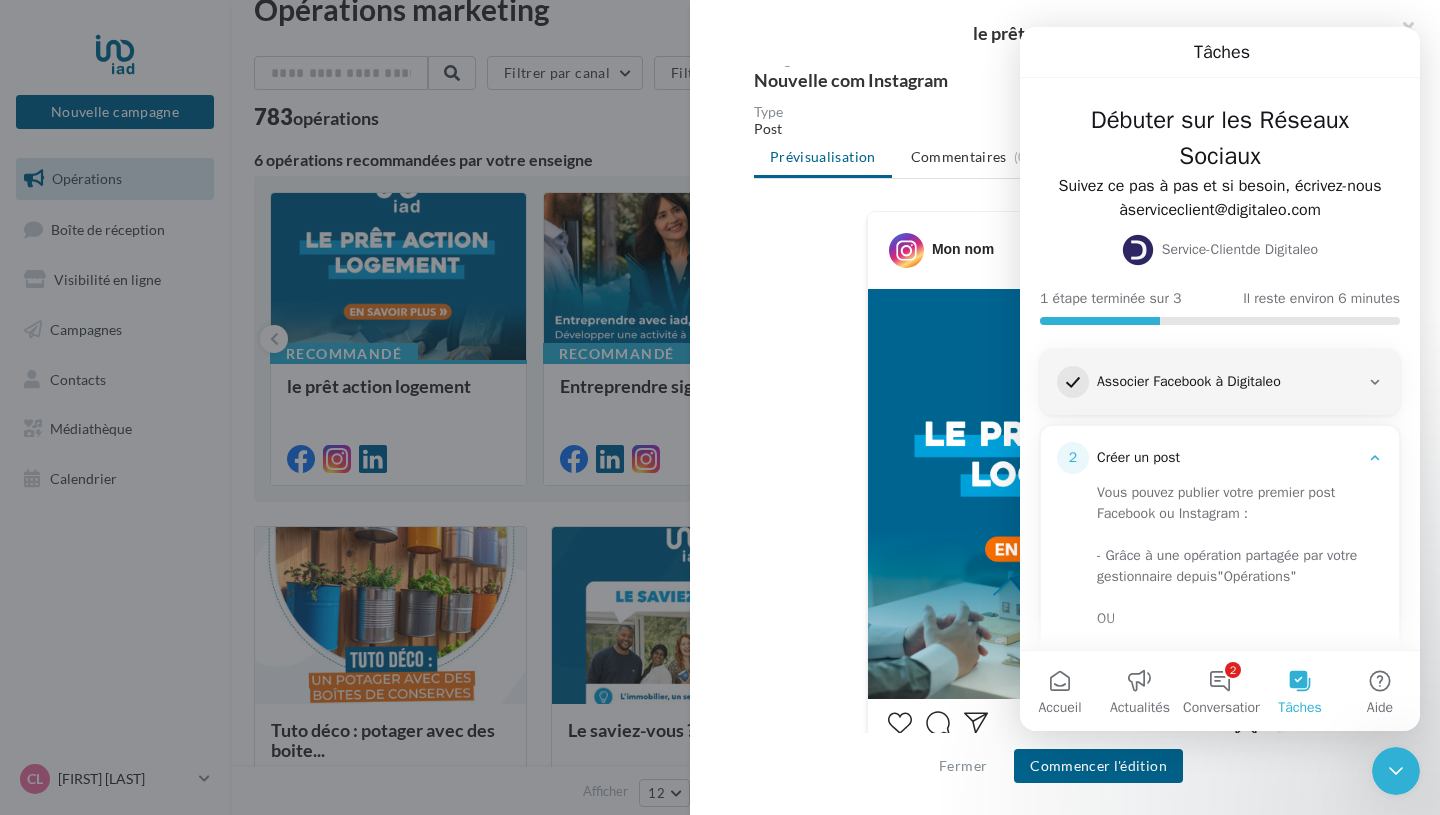 scroll, scrollTop: 208, scrollLeft: 0, axis: vertical 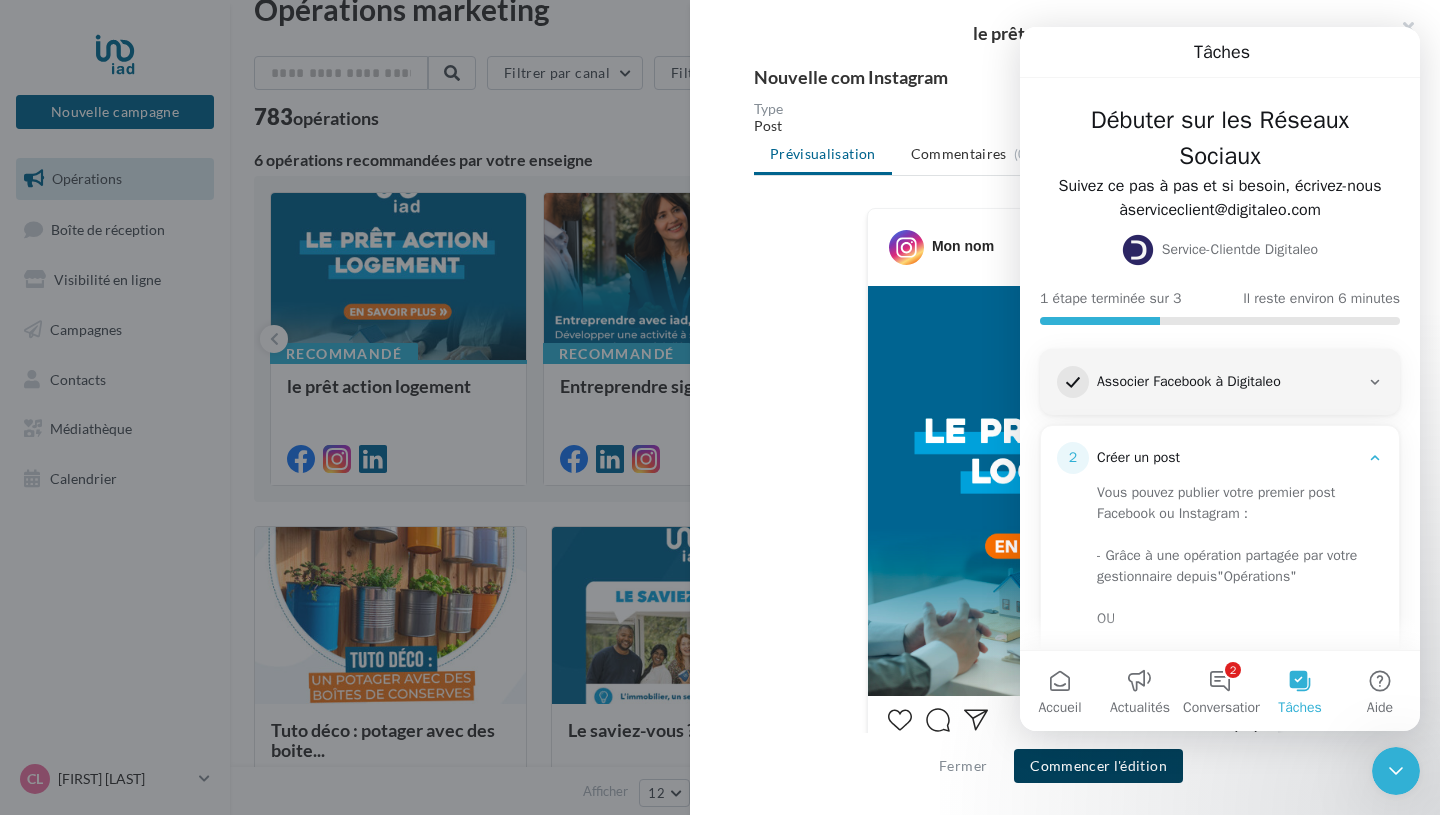 click on "Commencer l'édition" at bounding box center [1098, 766] 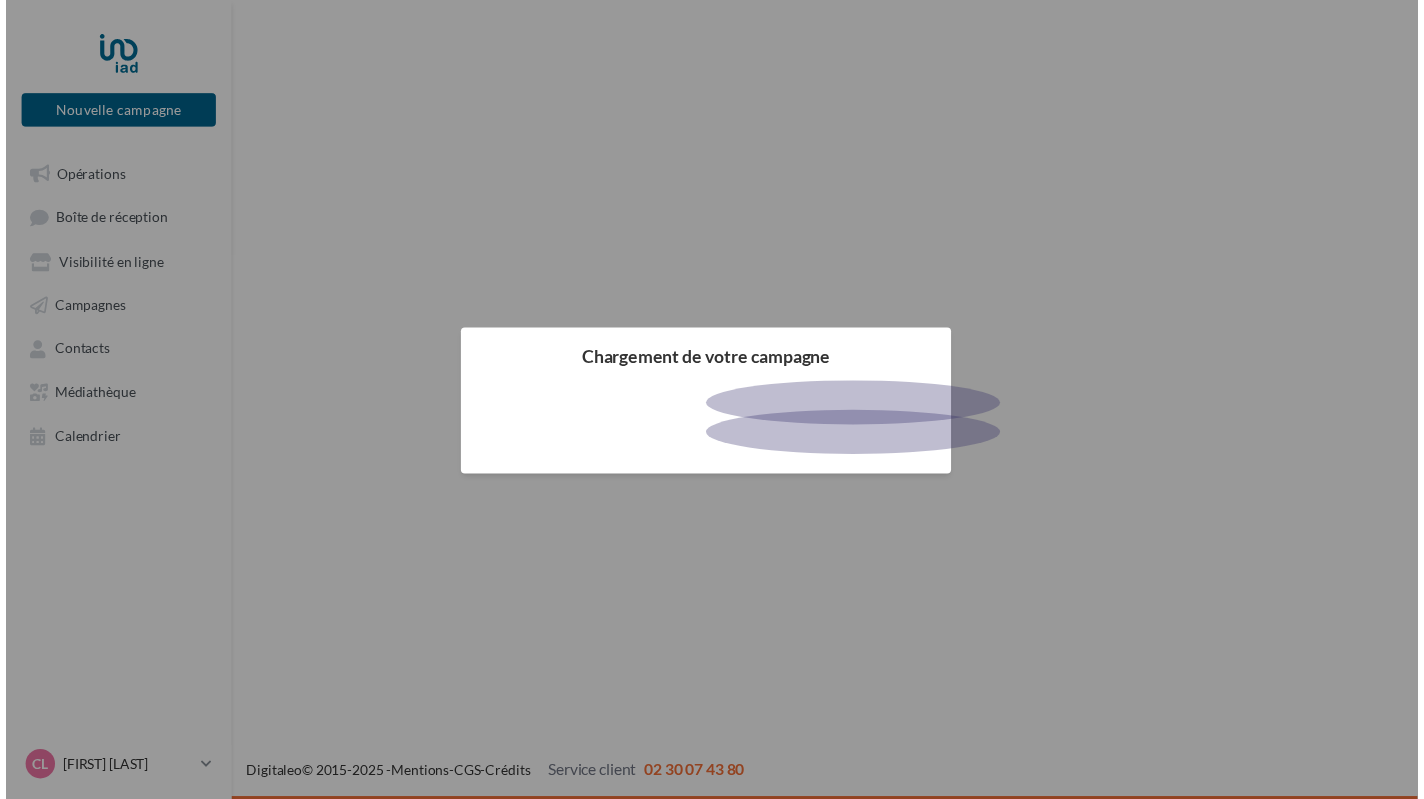 scroll, scrollTop: 0, scrollLeft: 0, axis: both 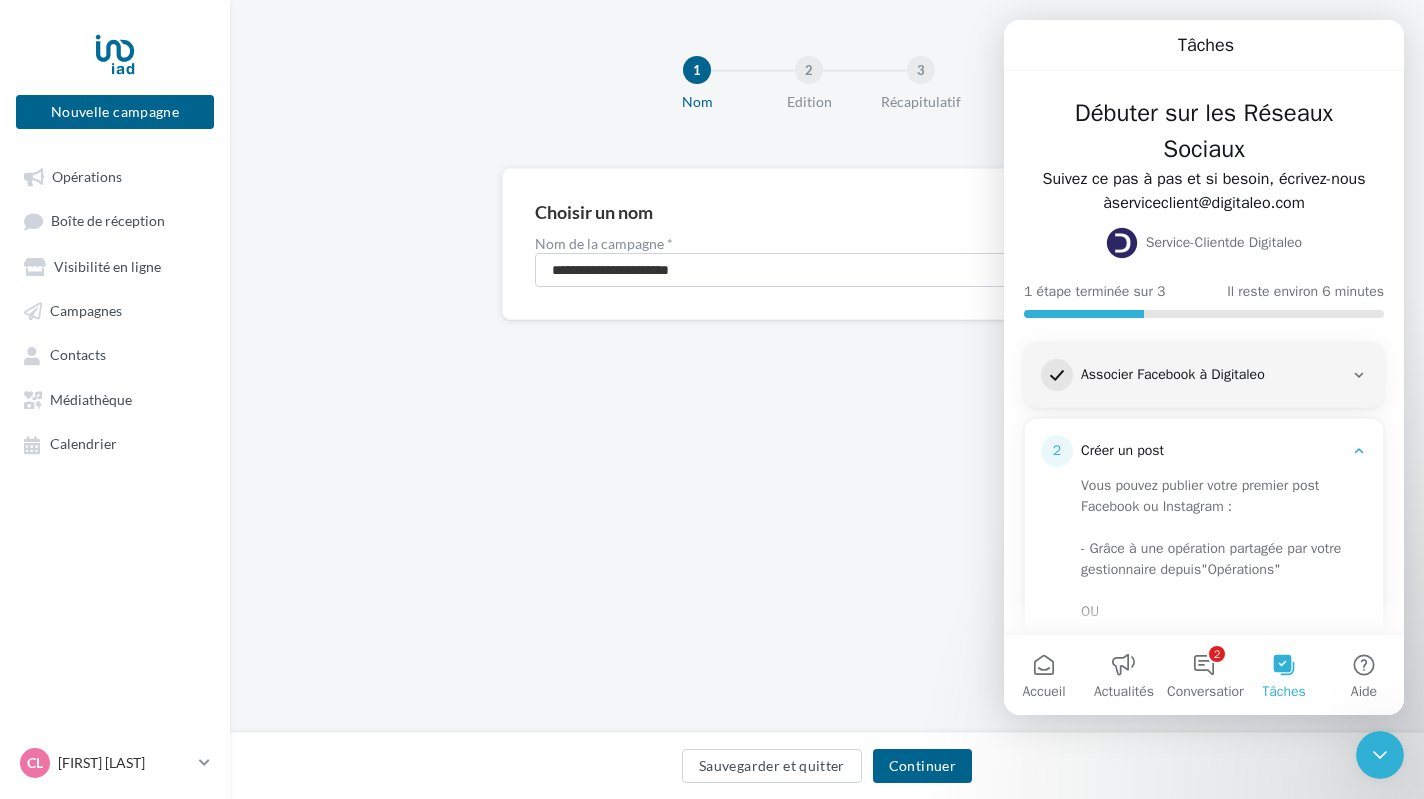click at bounding box center [1380, 755] 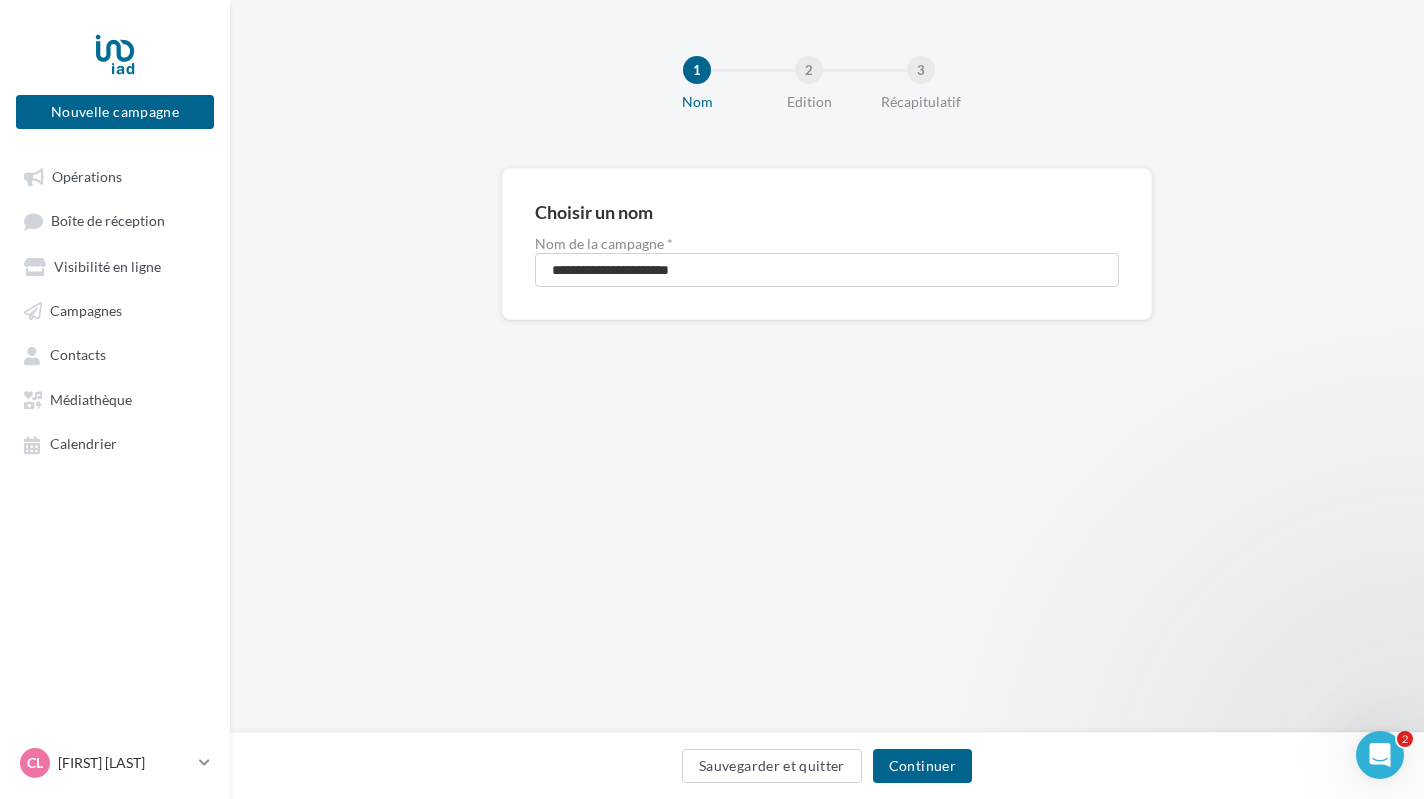 scroll, scrollTop: 0, scrollLeft: 0, axis: both 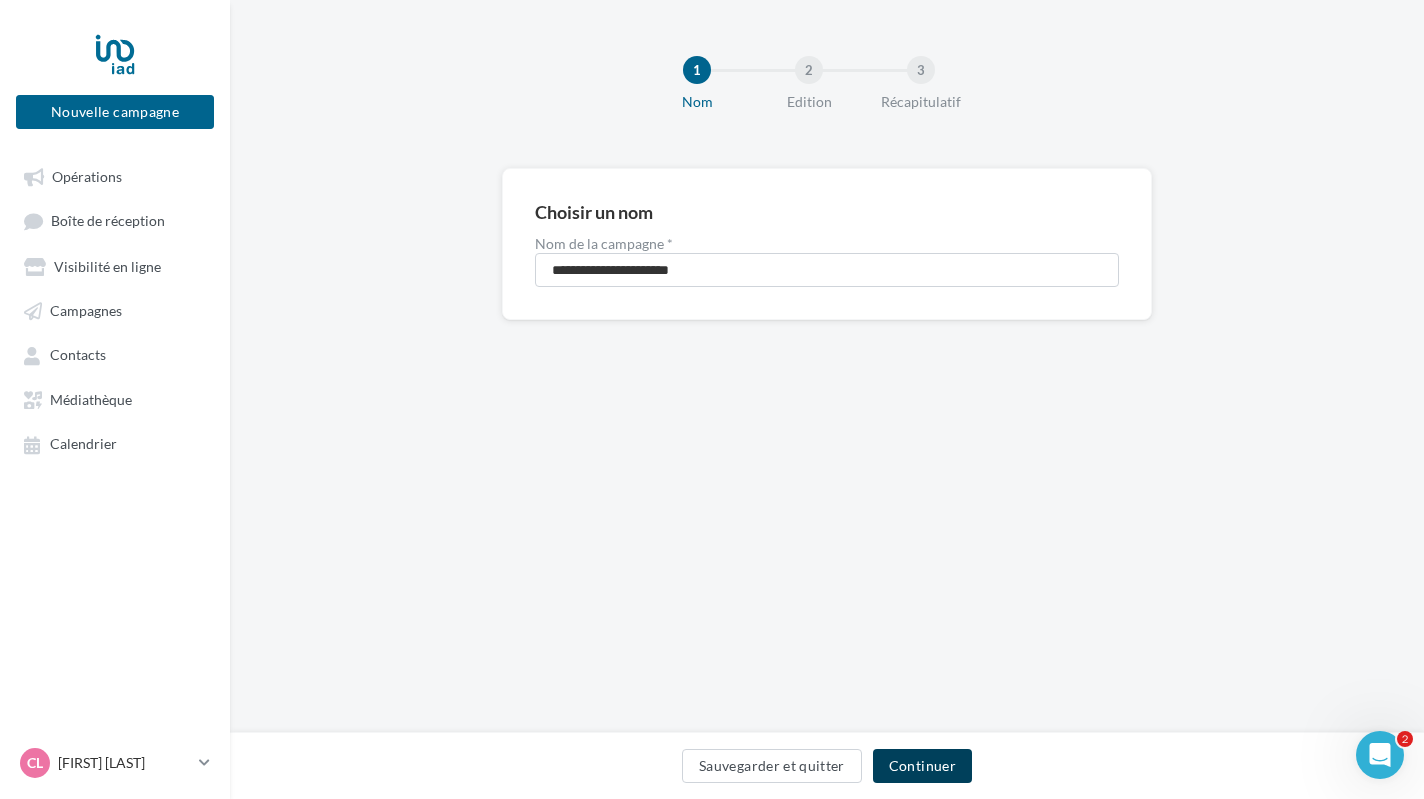 click on "Continuer" at bounding box center (922, 766) 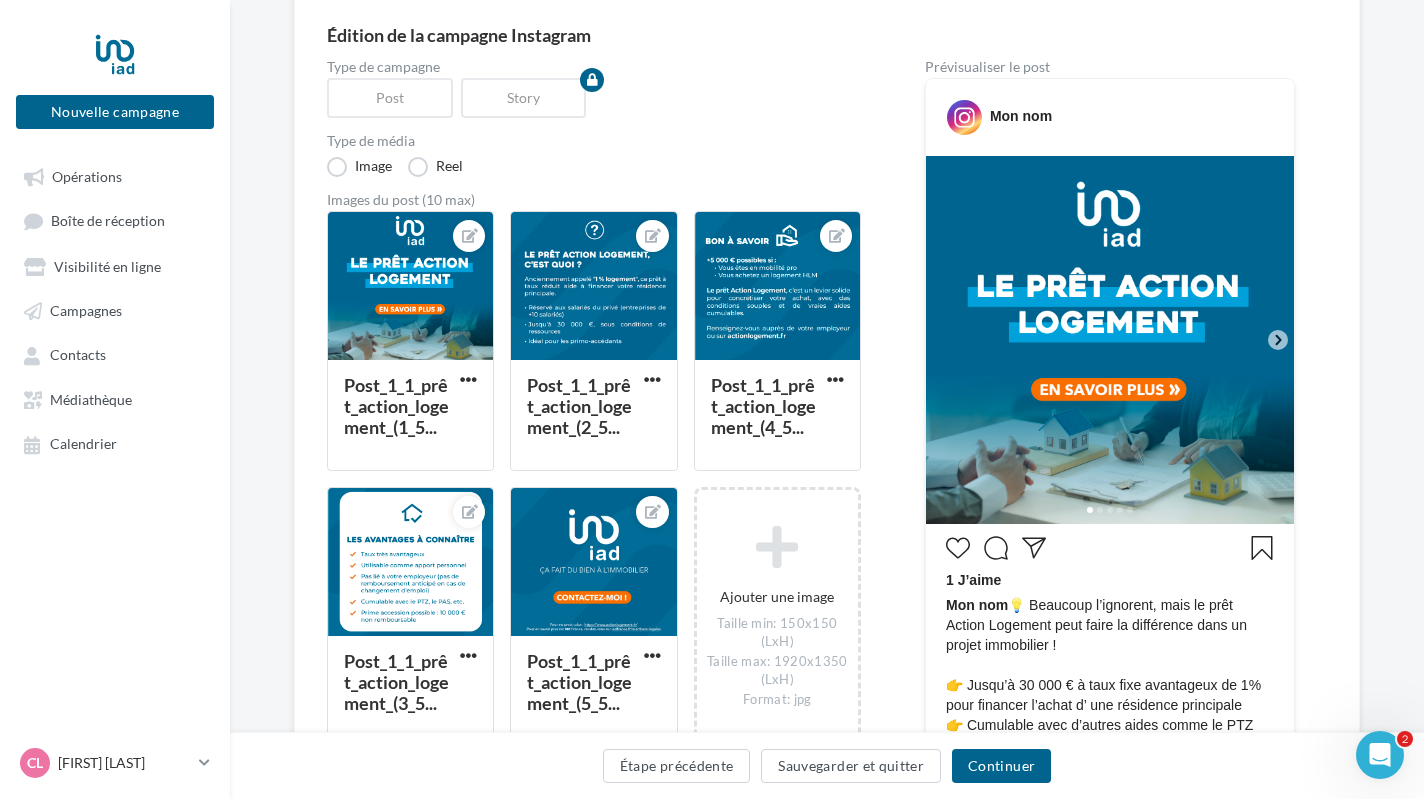 scroll, scrollTop: 197, scrollLeft: 0, axis: vertical 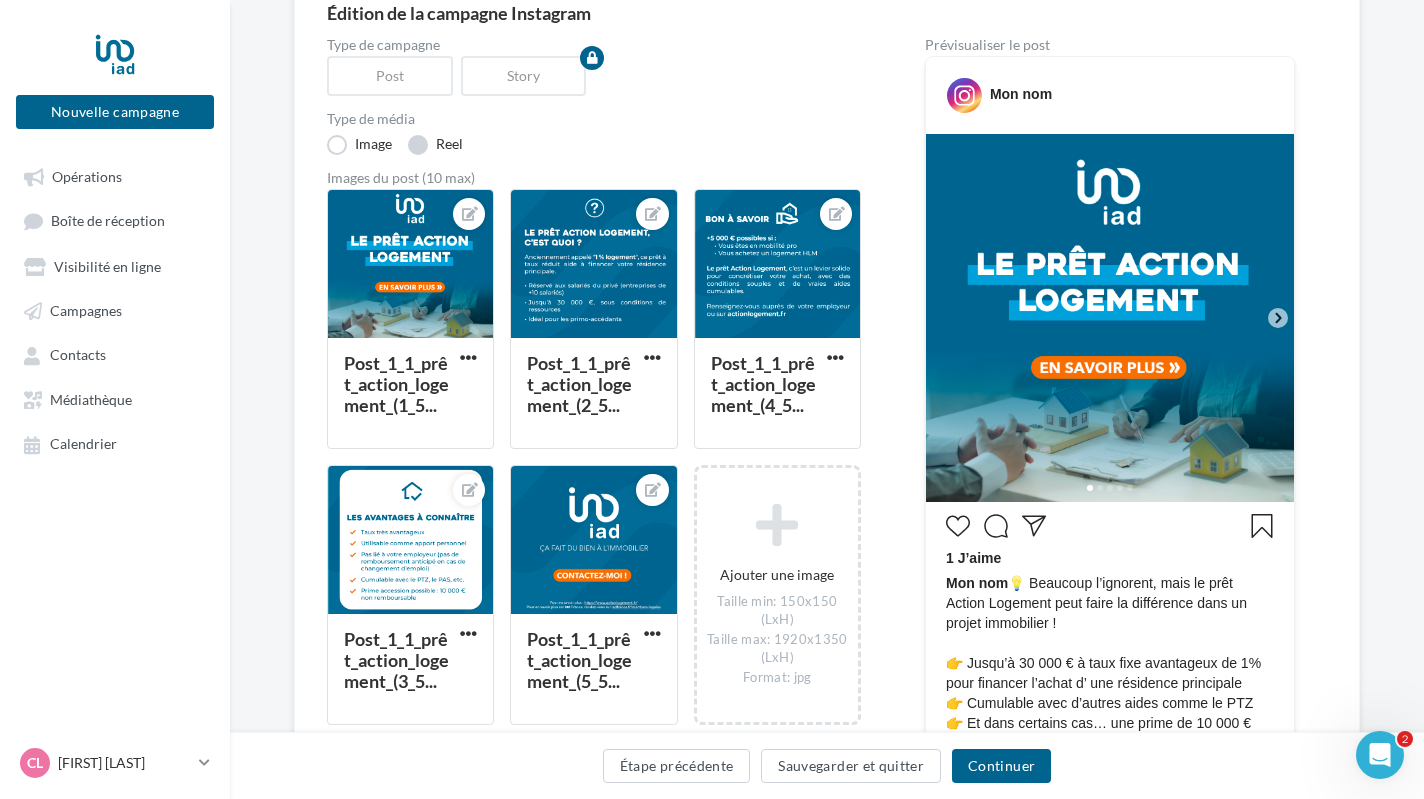click on "Reel" at bounding box center [435, 145] 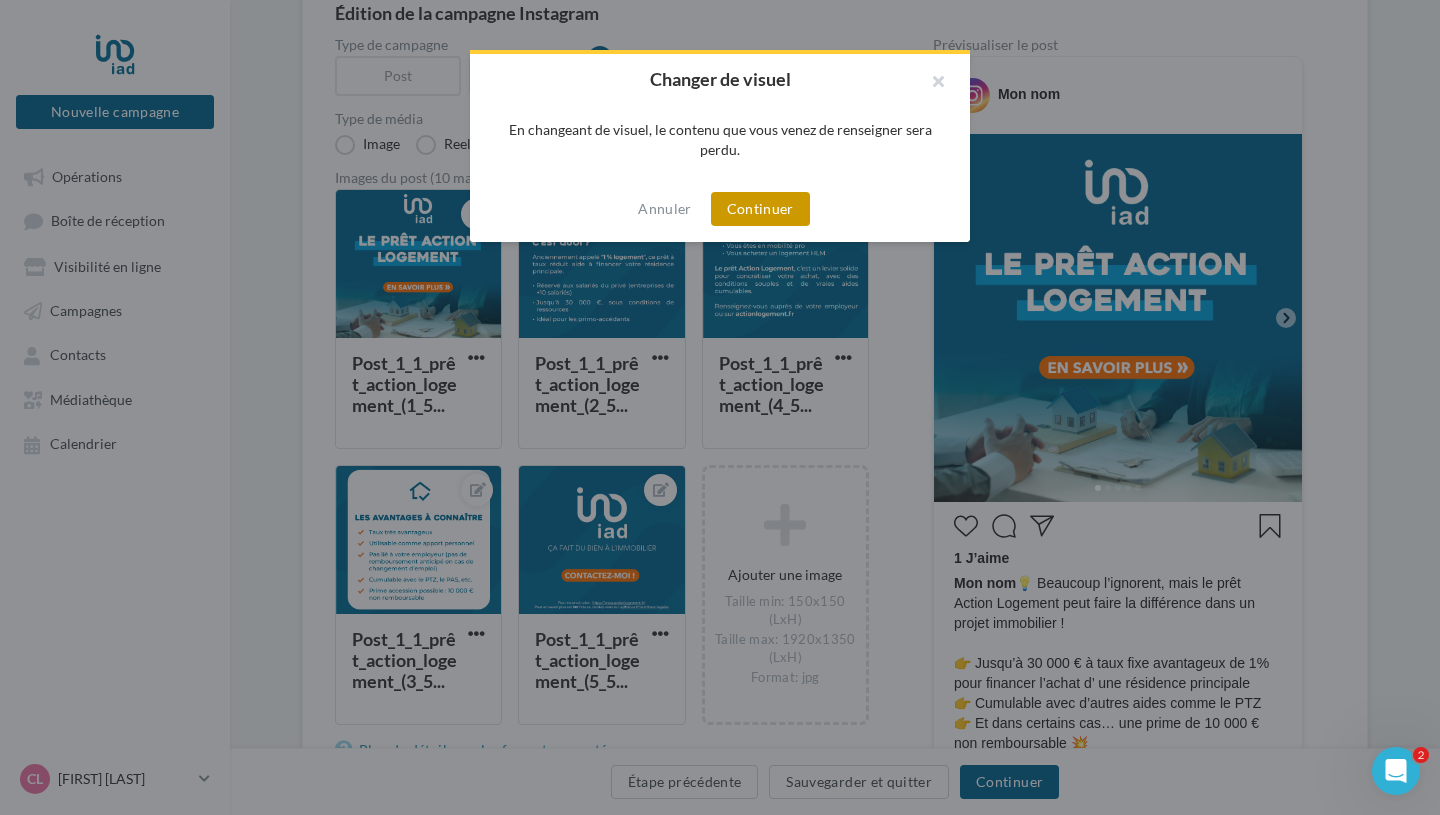 click on "Continuer" at bounding box center [760, 209] 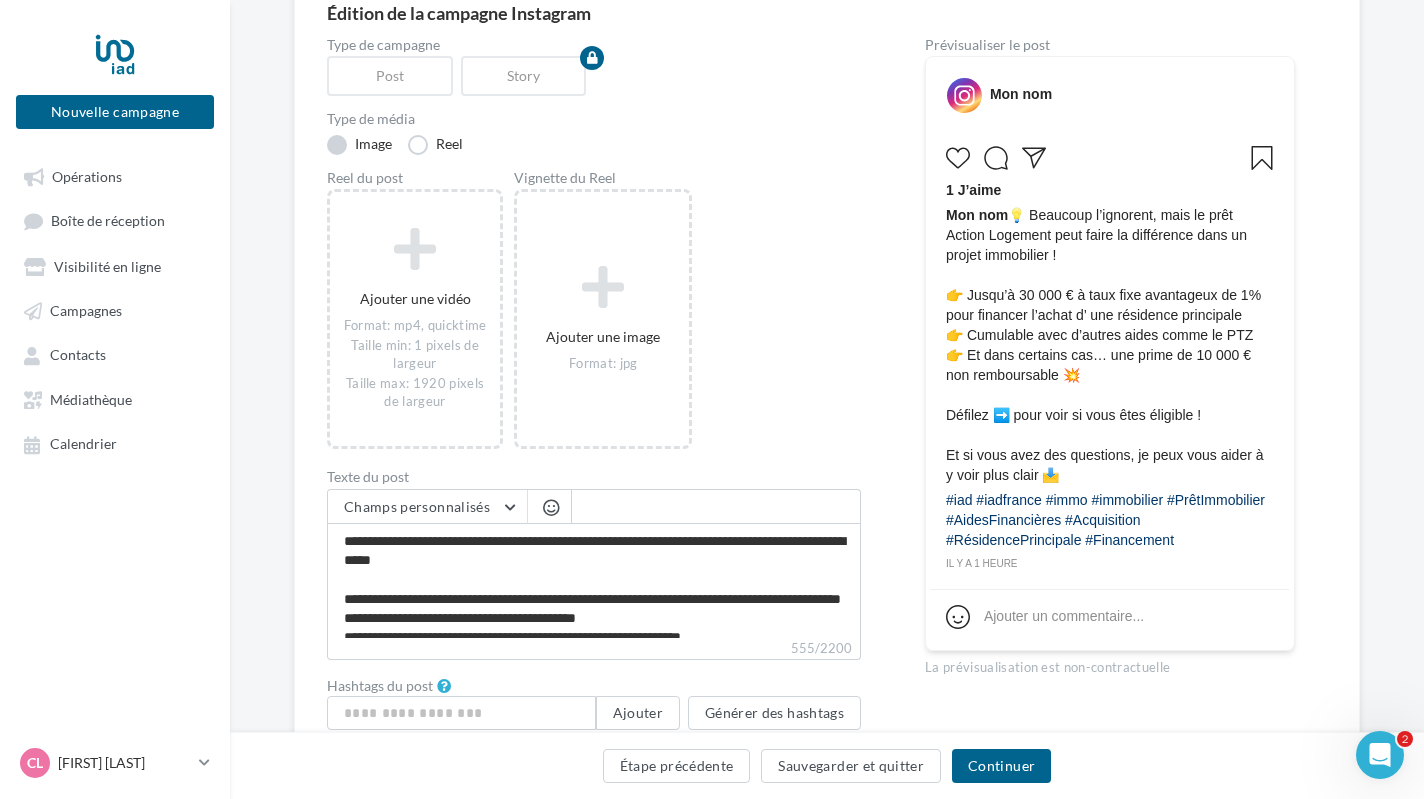 click on "Image" at bounding box center (359, 145) 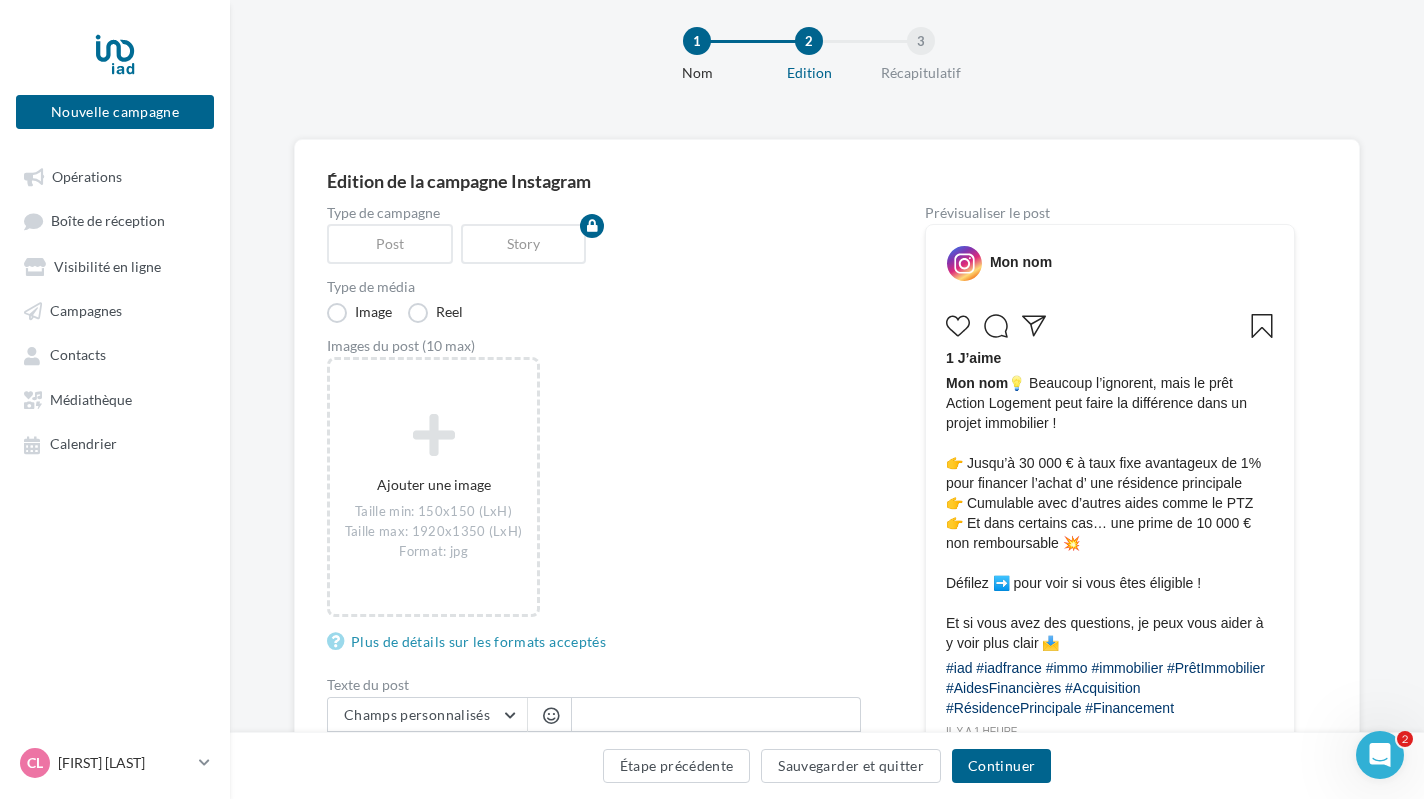 scroll, scrollTop: 15, scrollLeft: 0, axis: vertical 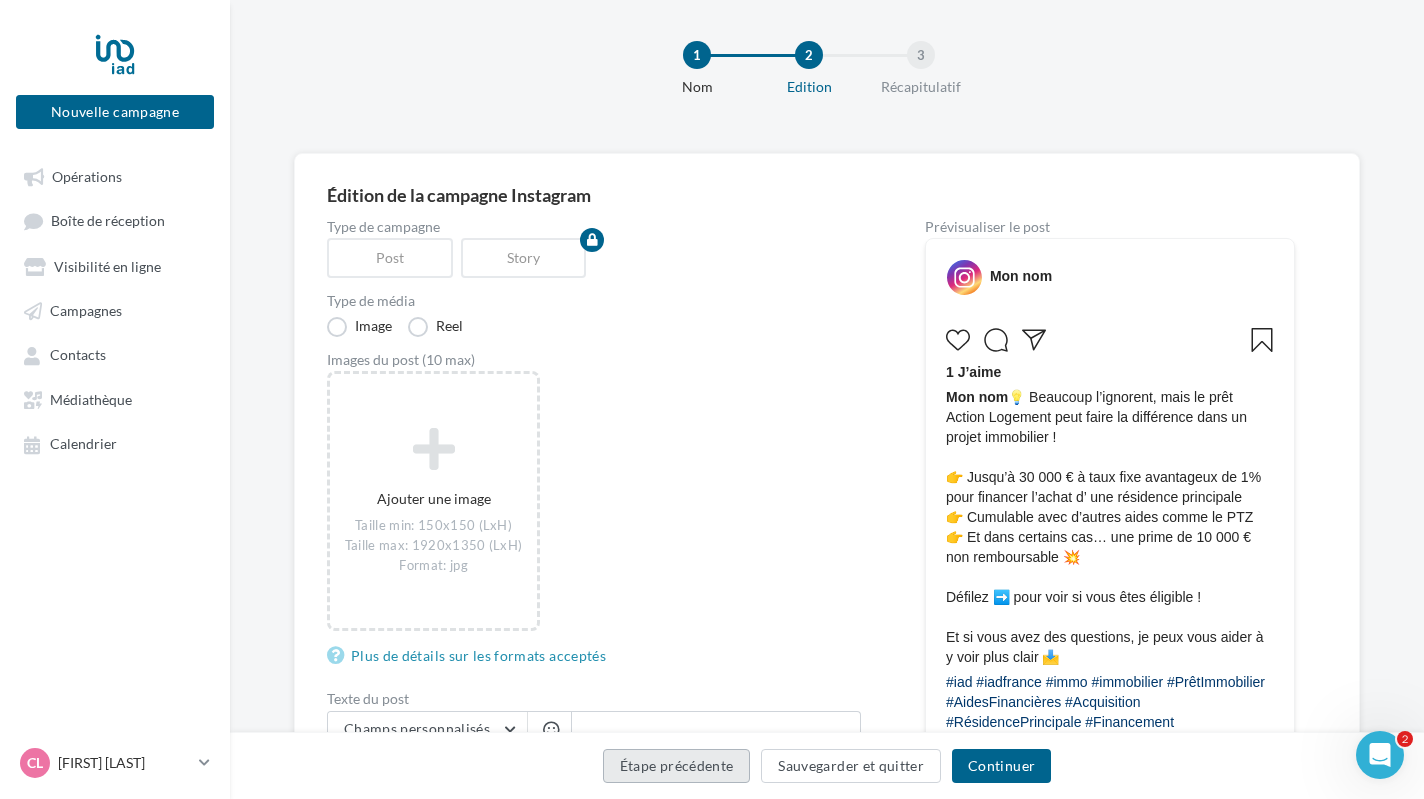 click on "Étape précédente" at bounding box center (677, 766) 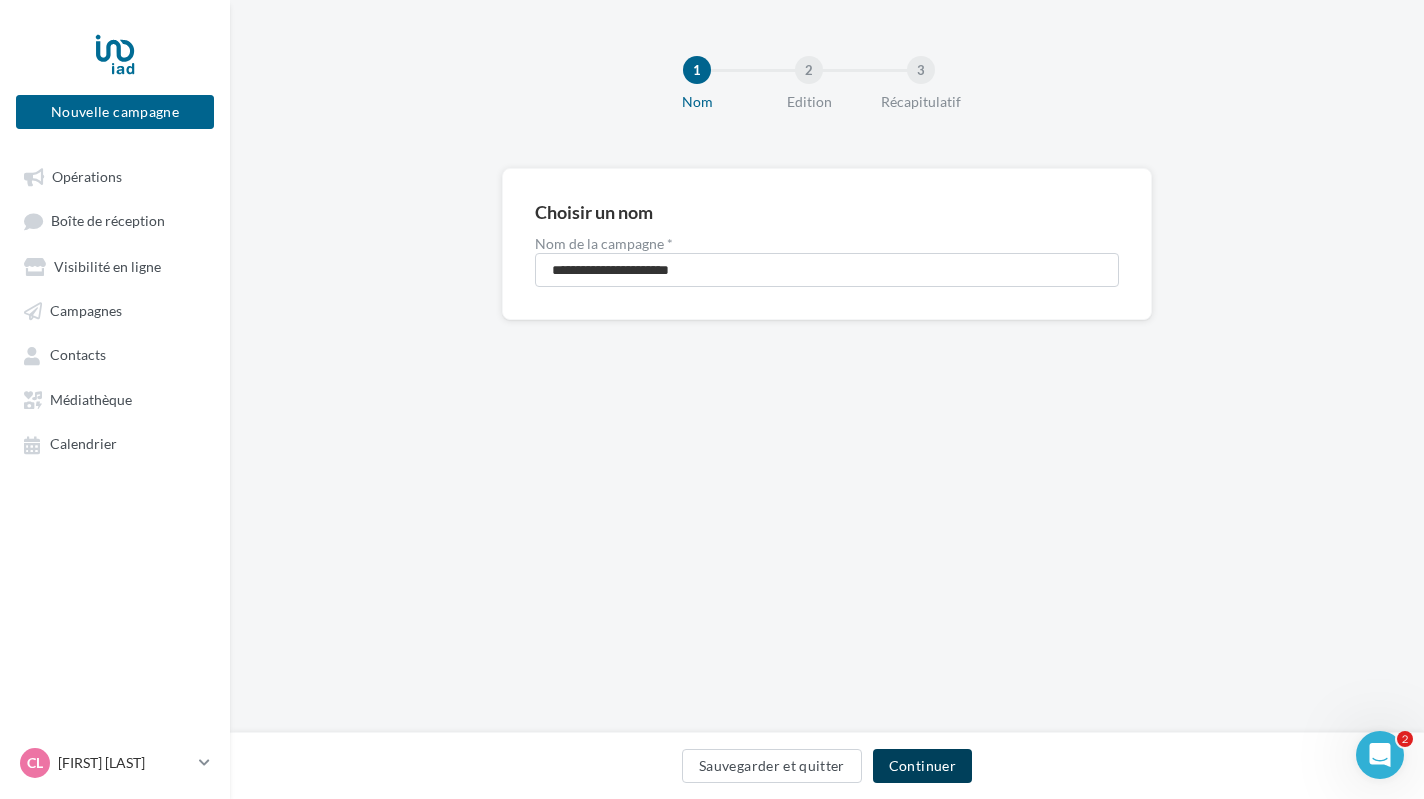 click on "Continuer" at bounding box center [922, 766] 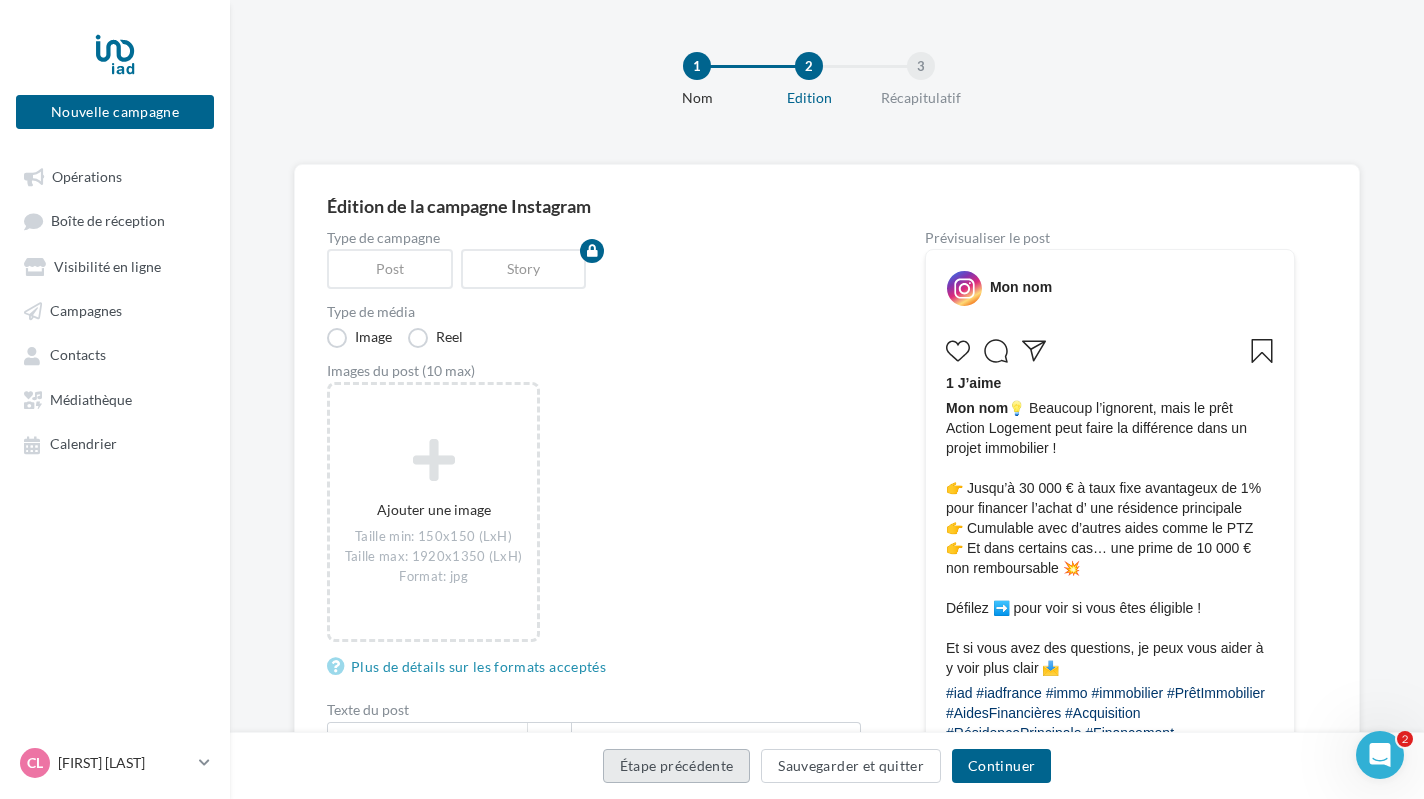 click on "Étape précédente" at bounding box center [677, 766] 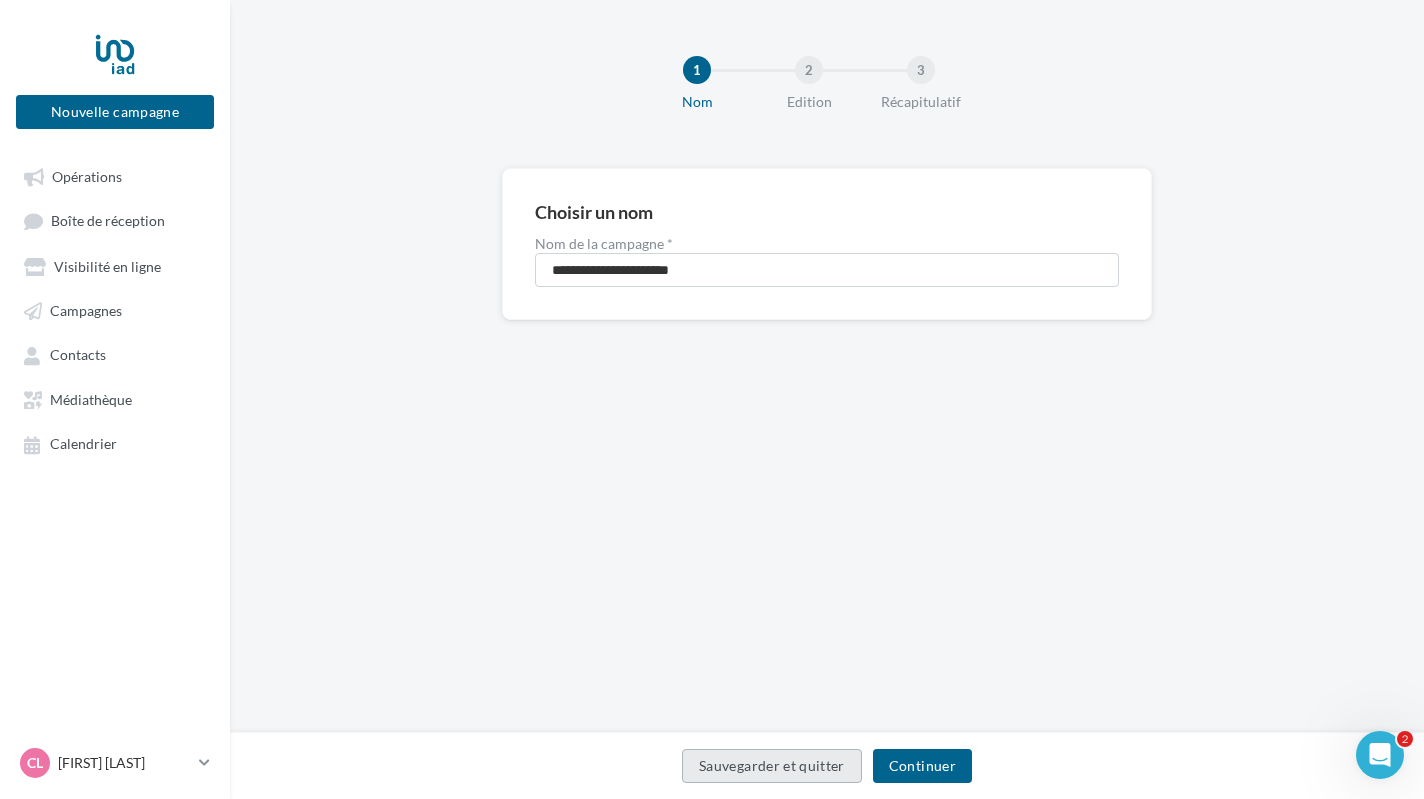 click on "Sauvegarder et quitter" at bounding box center (772, 766) 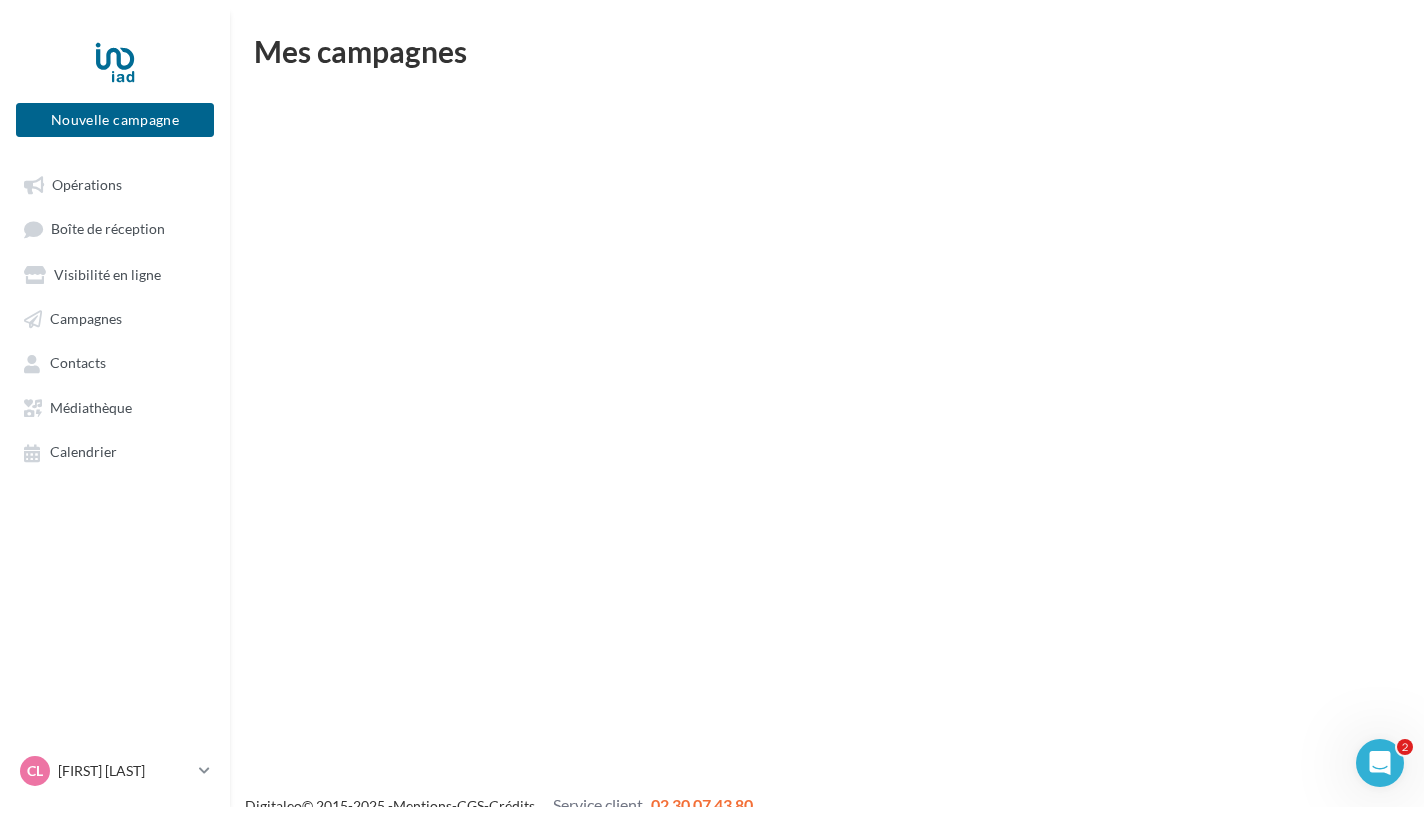 scroll, scrollTop: 32, scrollLeft: 0, axis: vertical 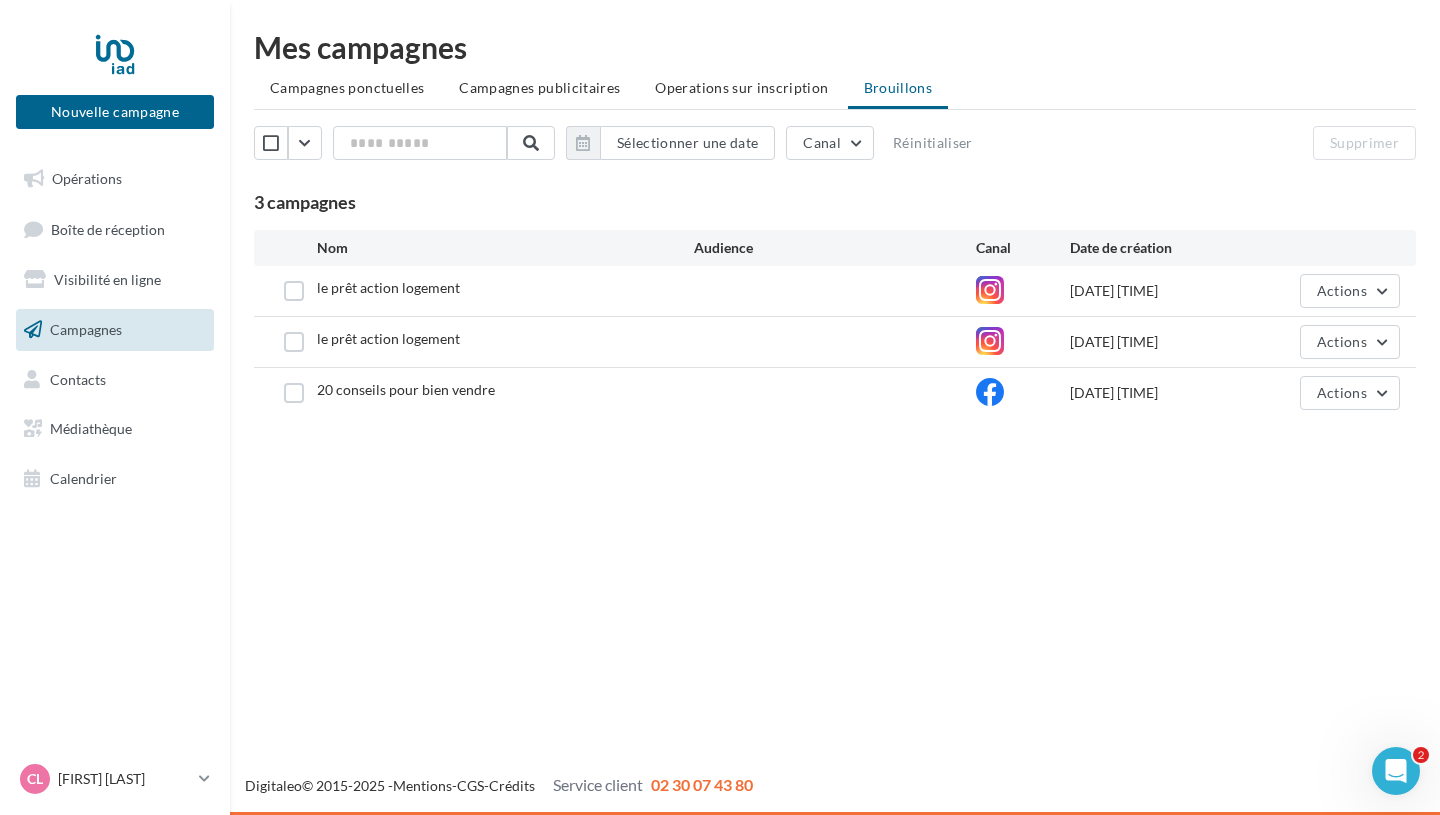 click on "le prêt action logement" at bounding box center [388, 338] 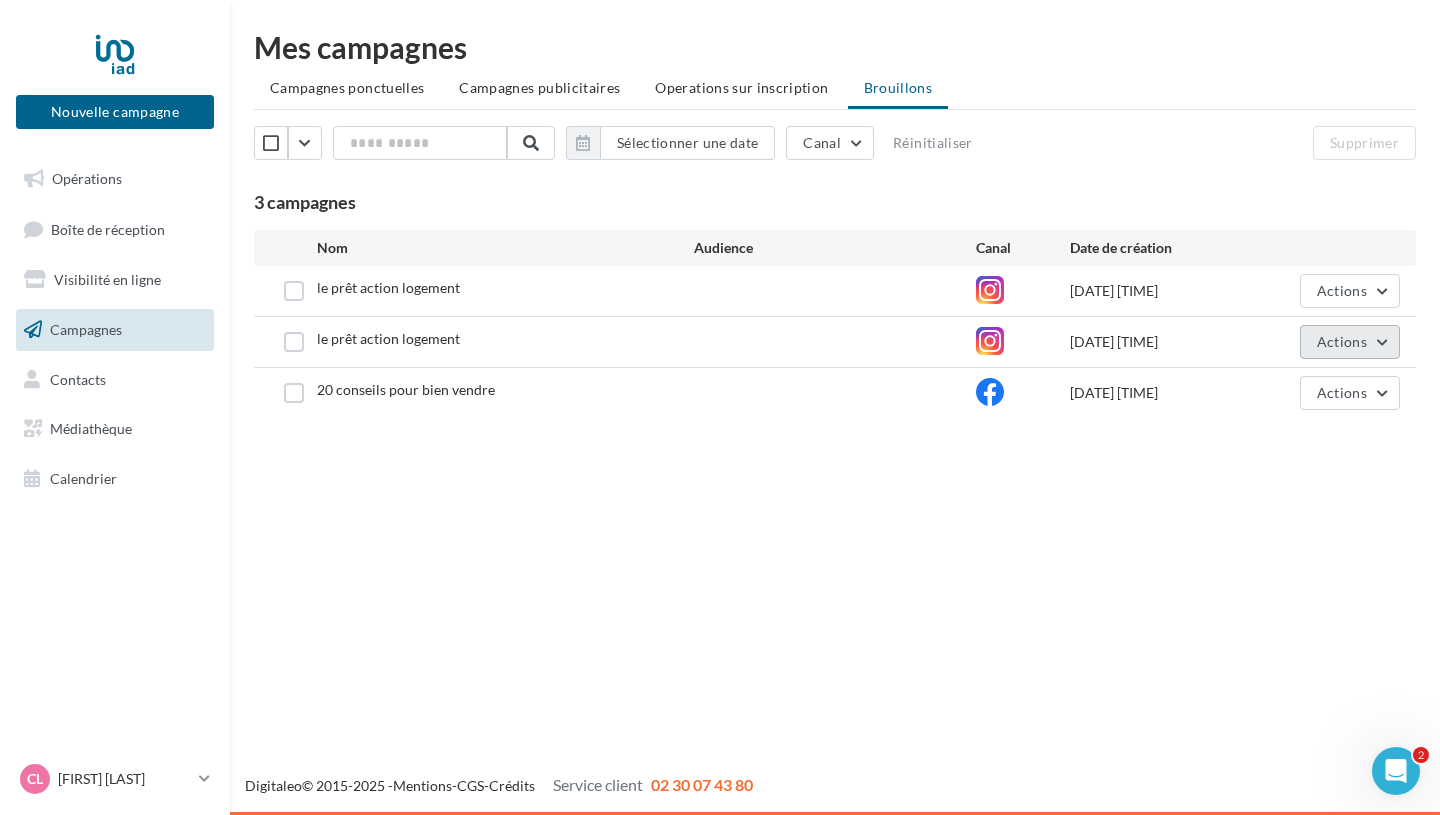 click on "Actions" at bounding box center (1342, 341) 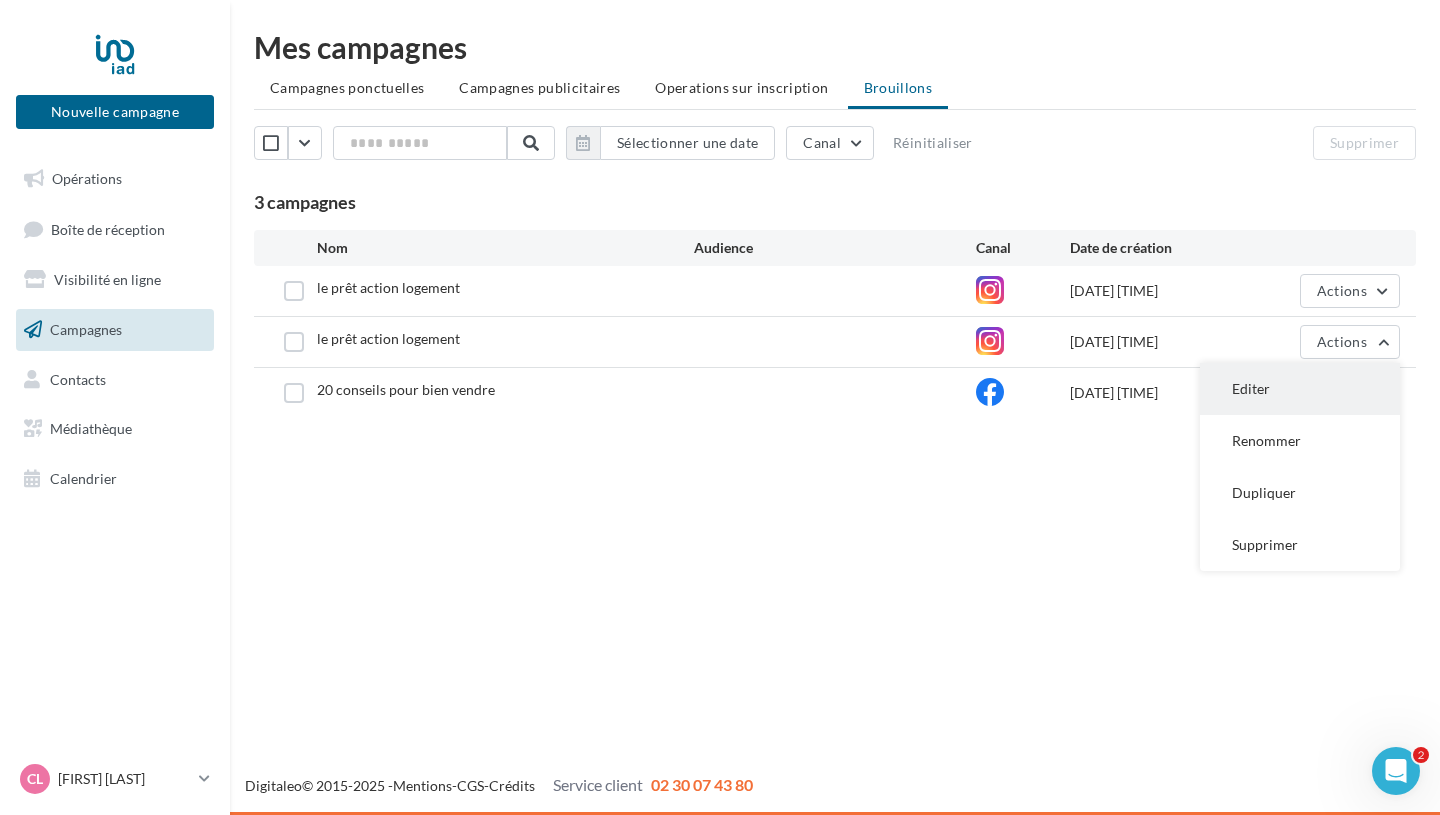 click on "Editer" at bounding box center (1300, 389) 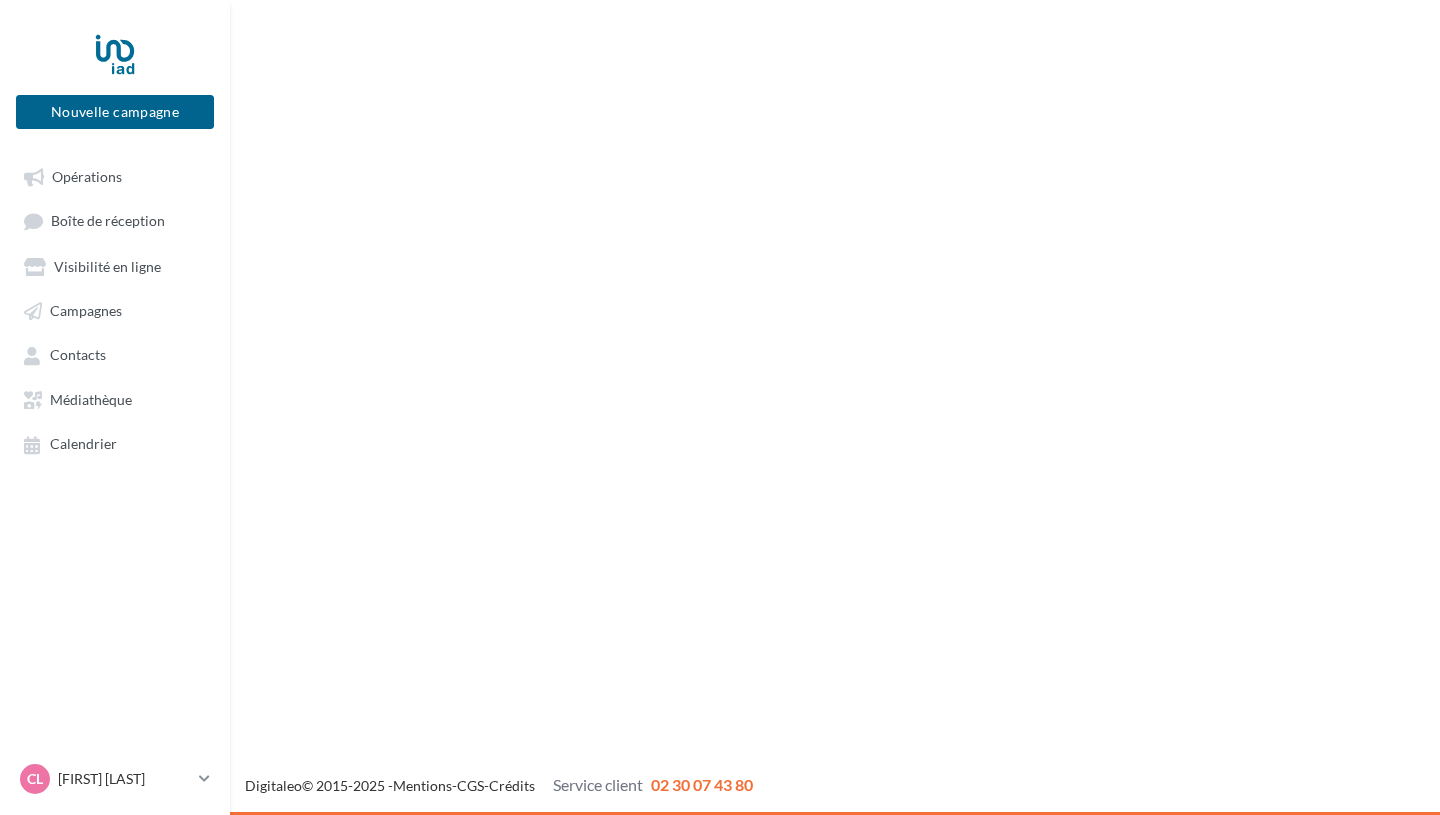 scroll, scrollTop: 0, scrollLeft: 0, axis: both 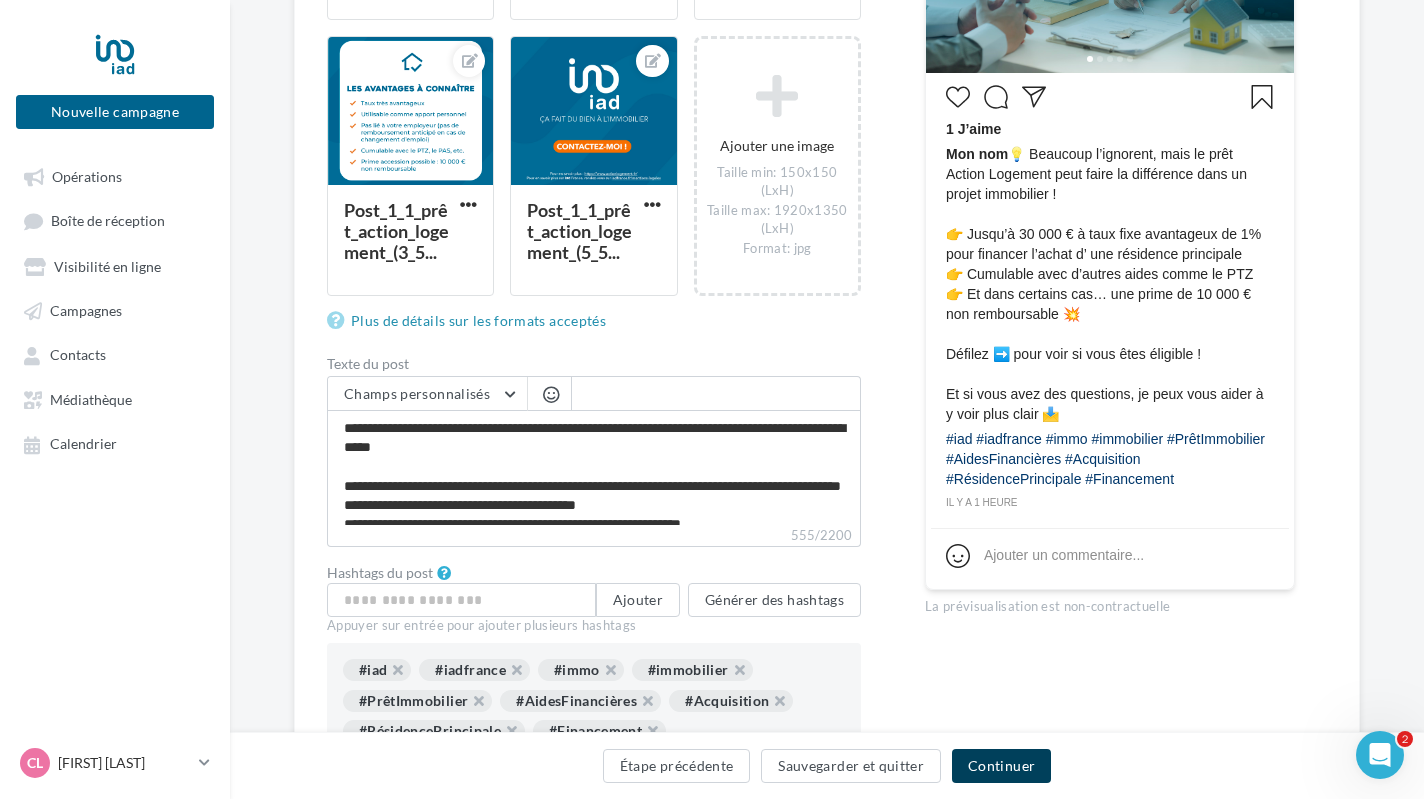 click on "Continuer" at bounding box center [1001, 766] 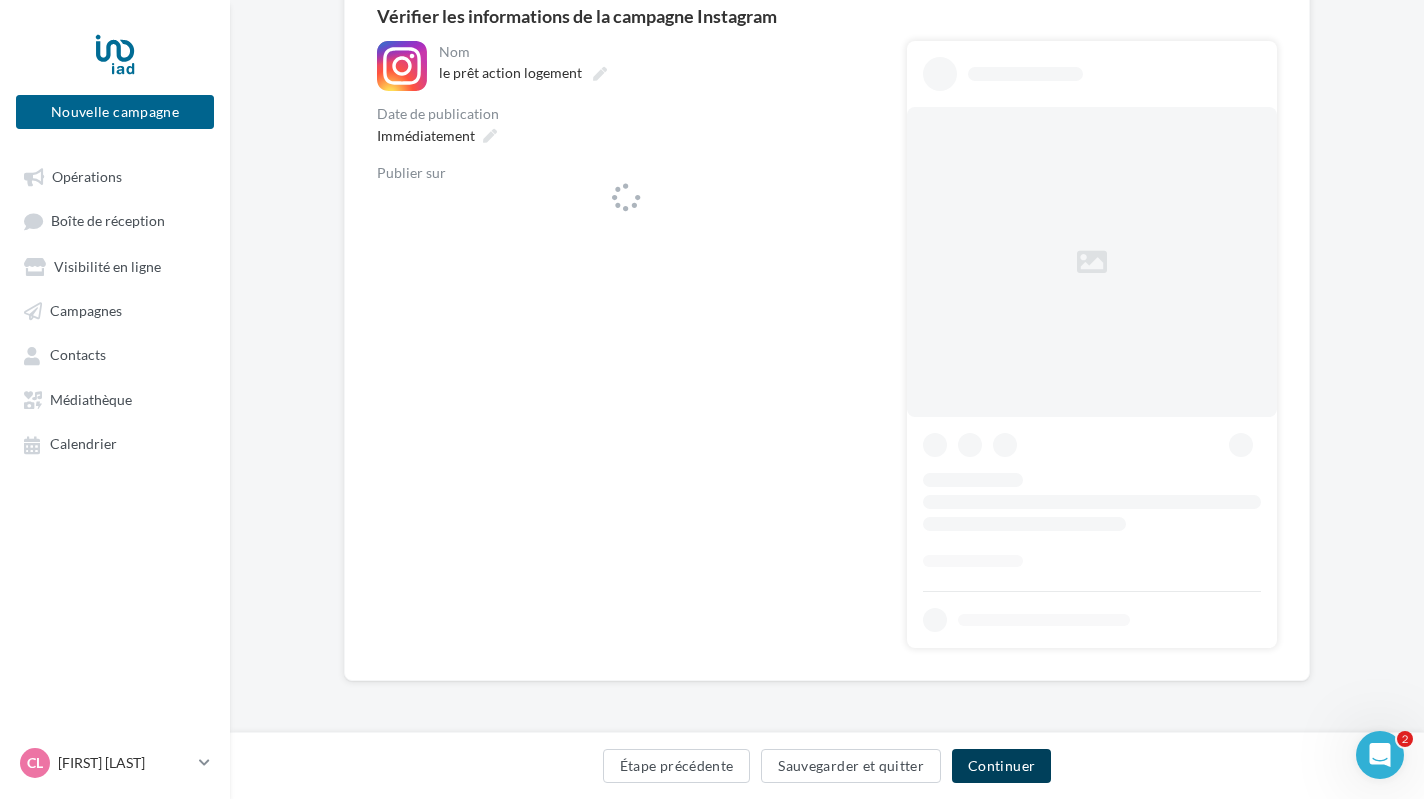 scroll, scrollTop: 194, scrollLeft: 0, axis: vertical 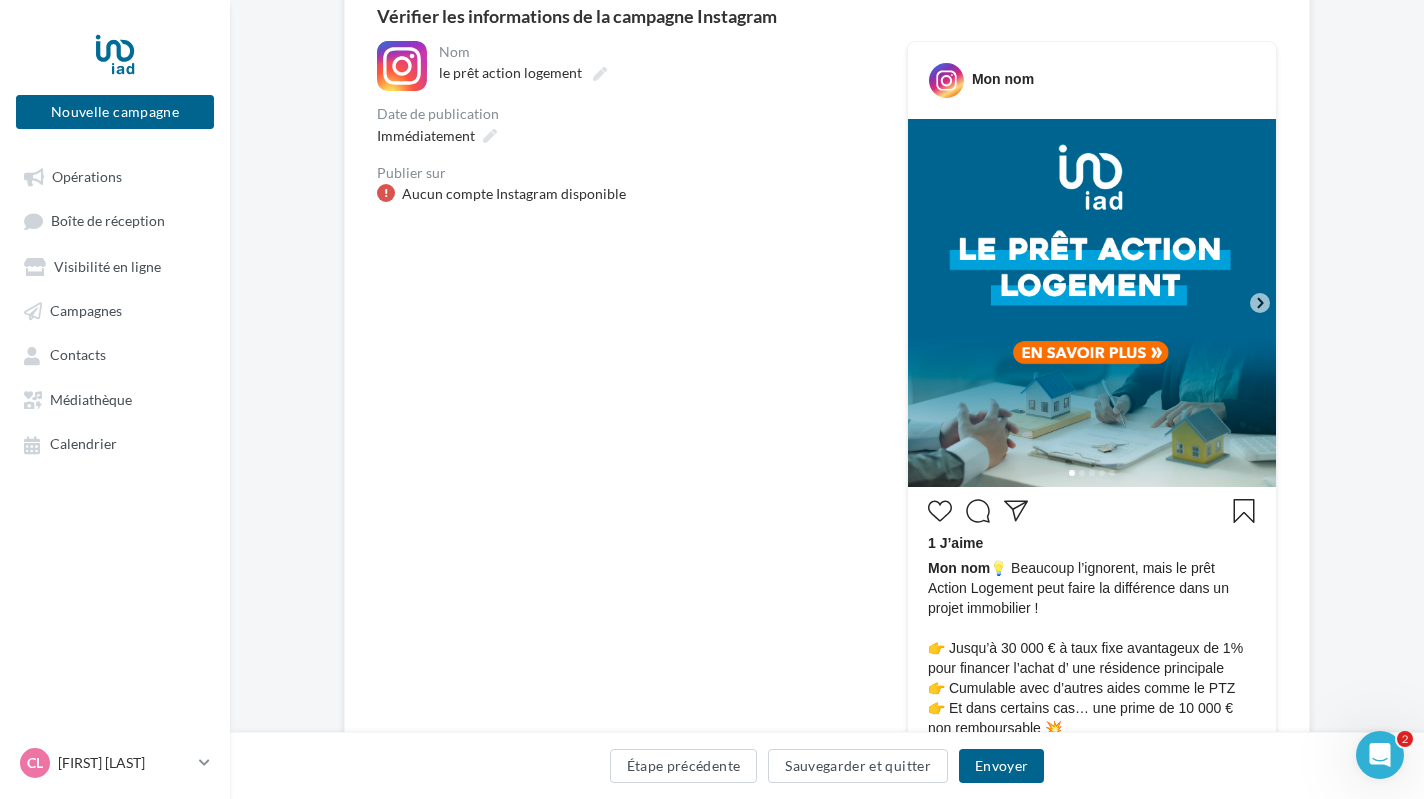 click on "Aucun compte Instagram disponible" at bounding box center [514, 194] 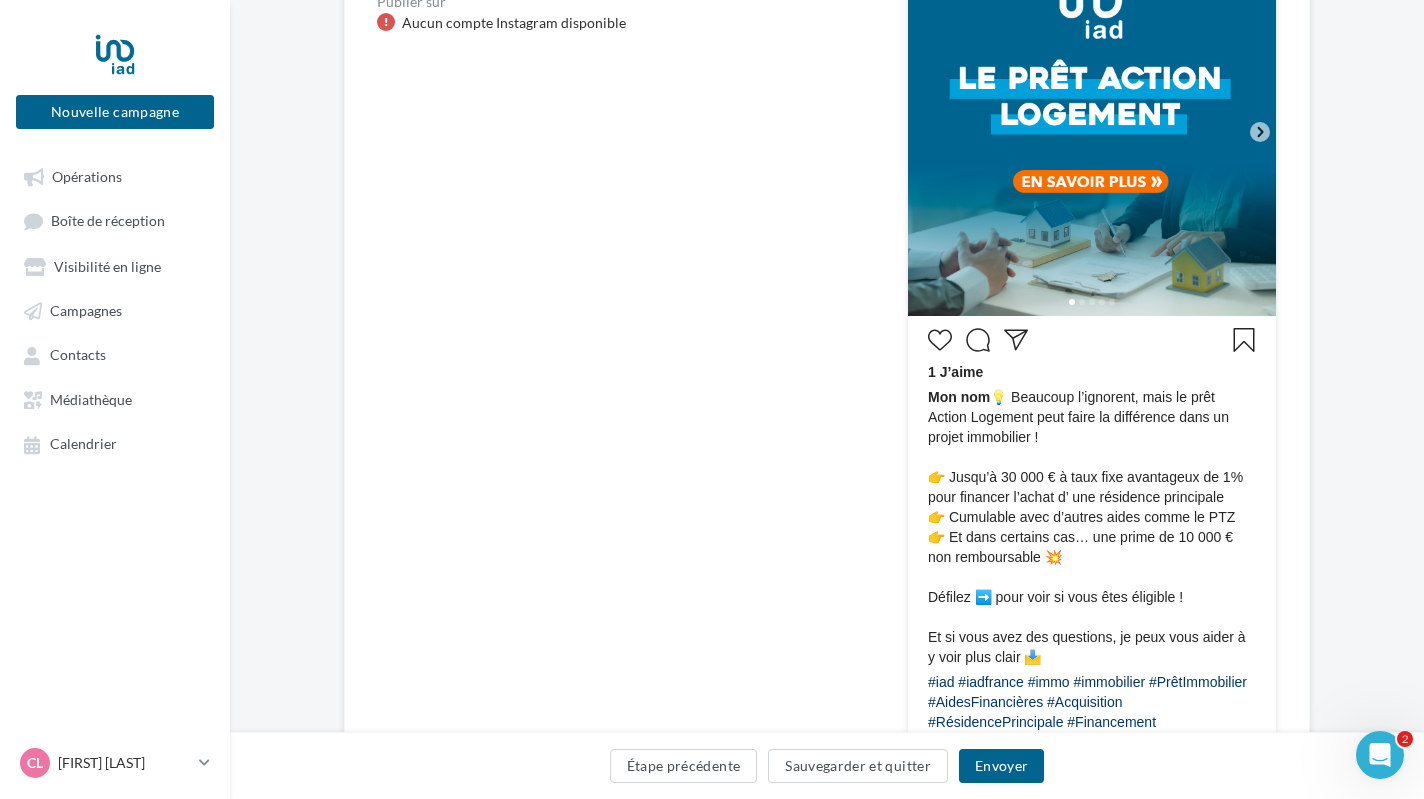 scroll, scrollTop: 0, scrollLeft: 0, axis: both 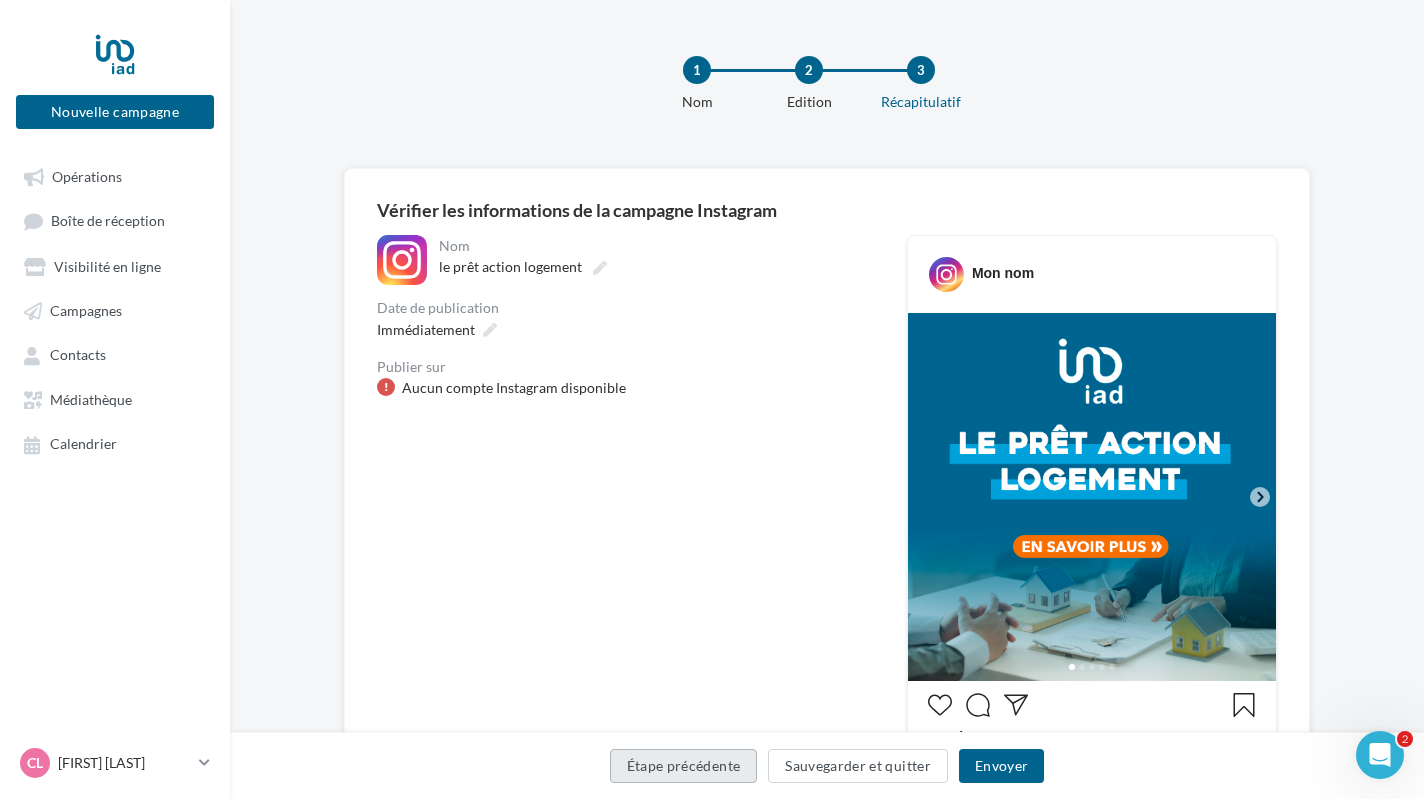 click on "Étape précédente" at bounding box center (684, 766) 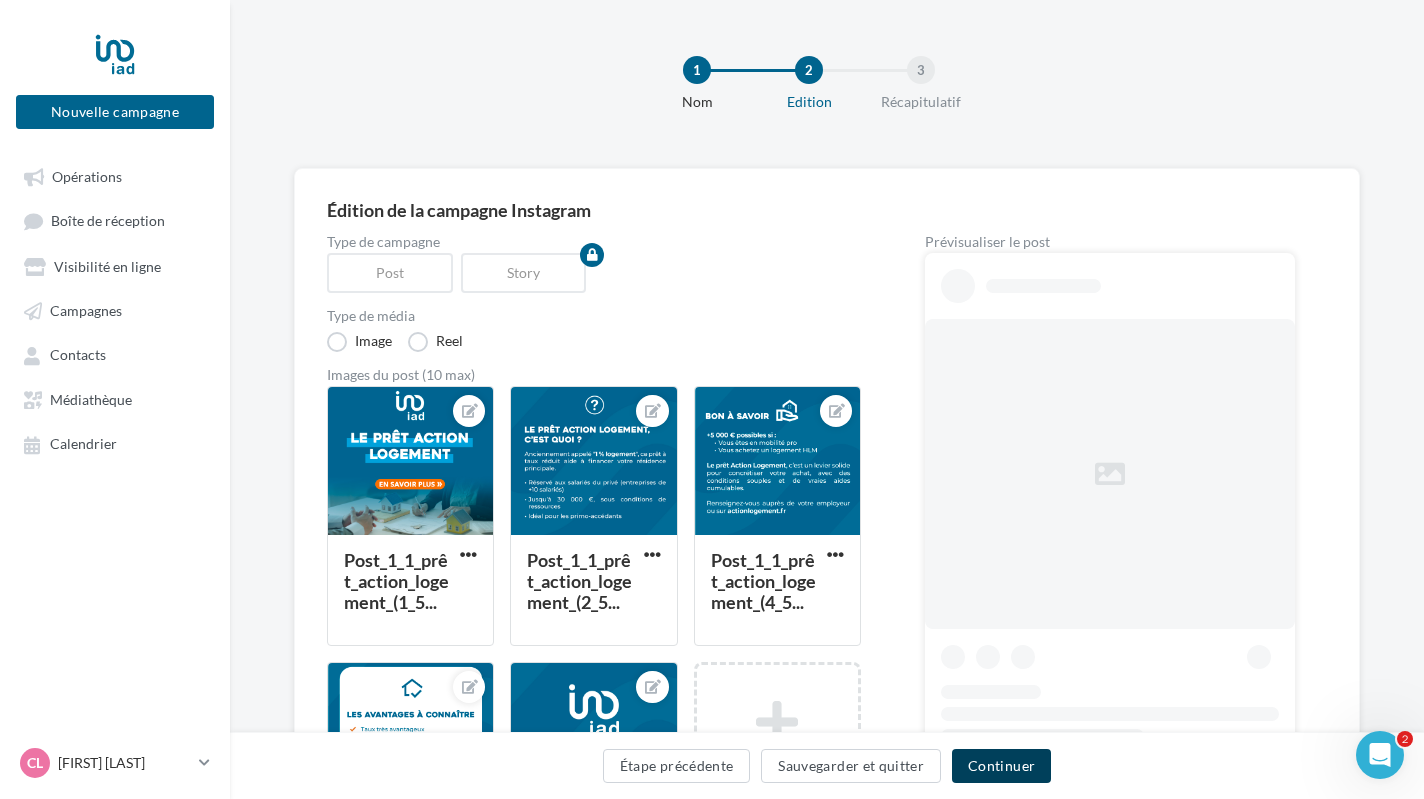 click on "Continuer" at bounding box center [1001, 766] 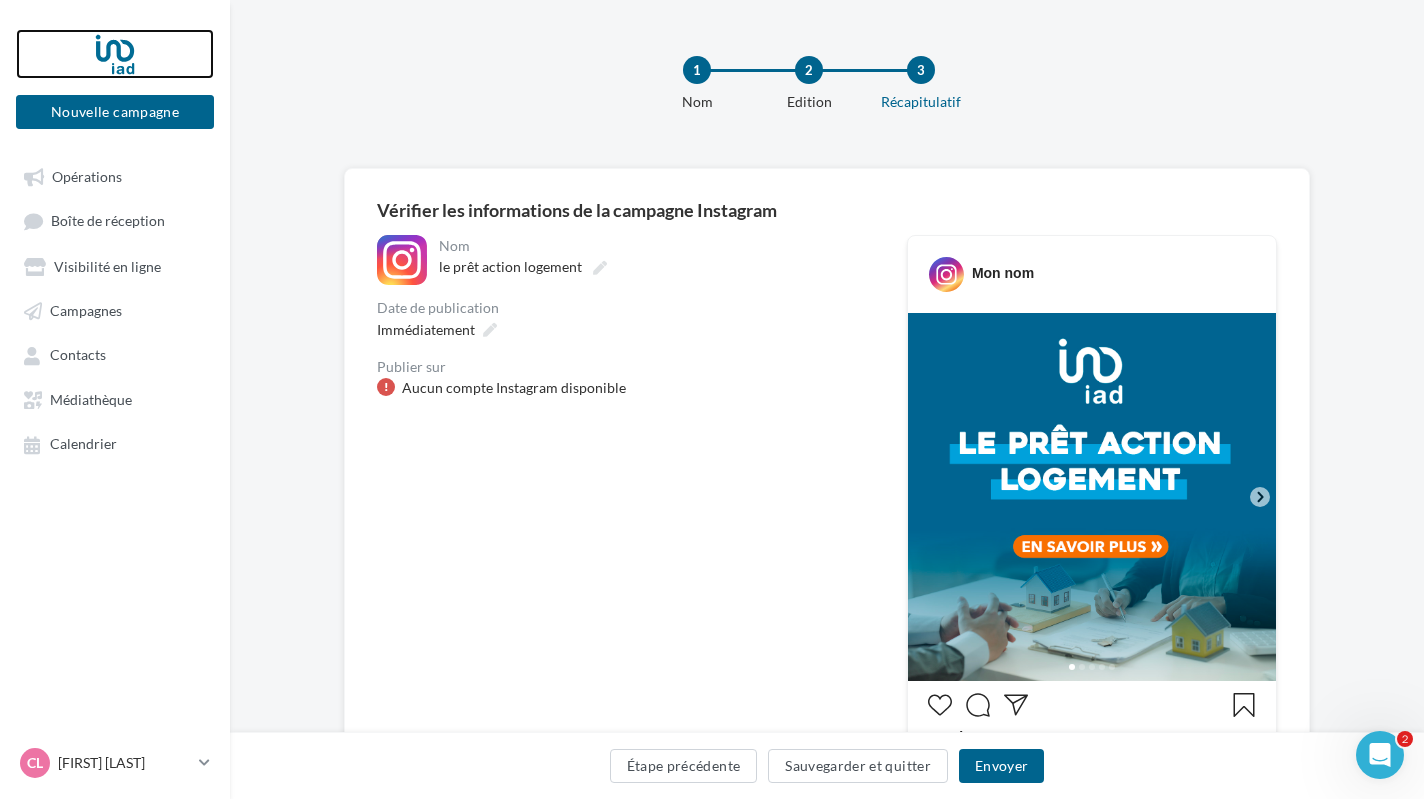 click at bounding box center [115, 54] 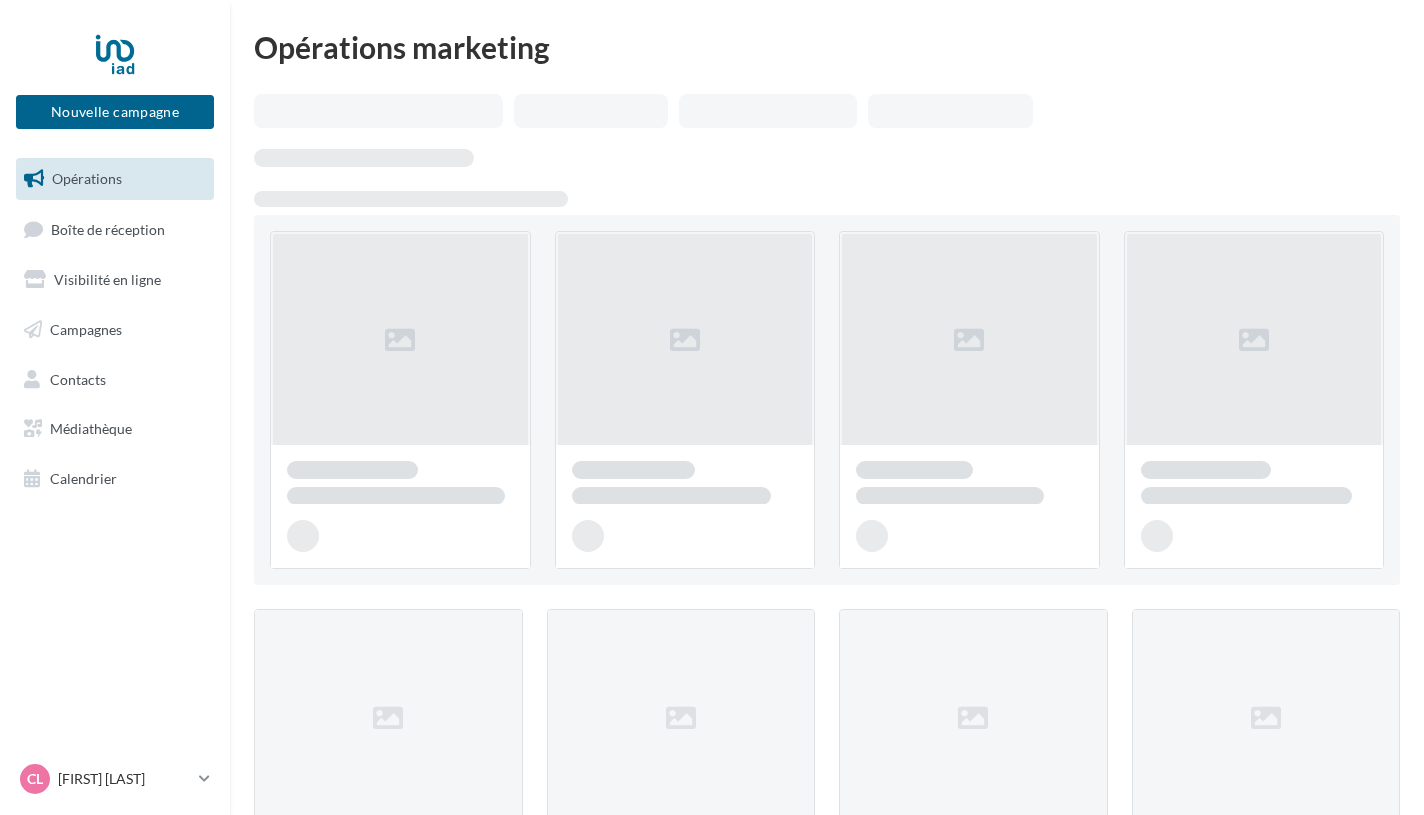 scroll, scrollTop: 0, scrollLeft: 0, axis: both 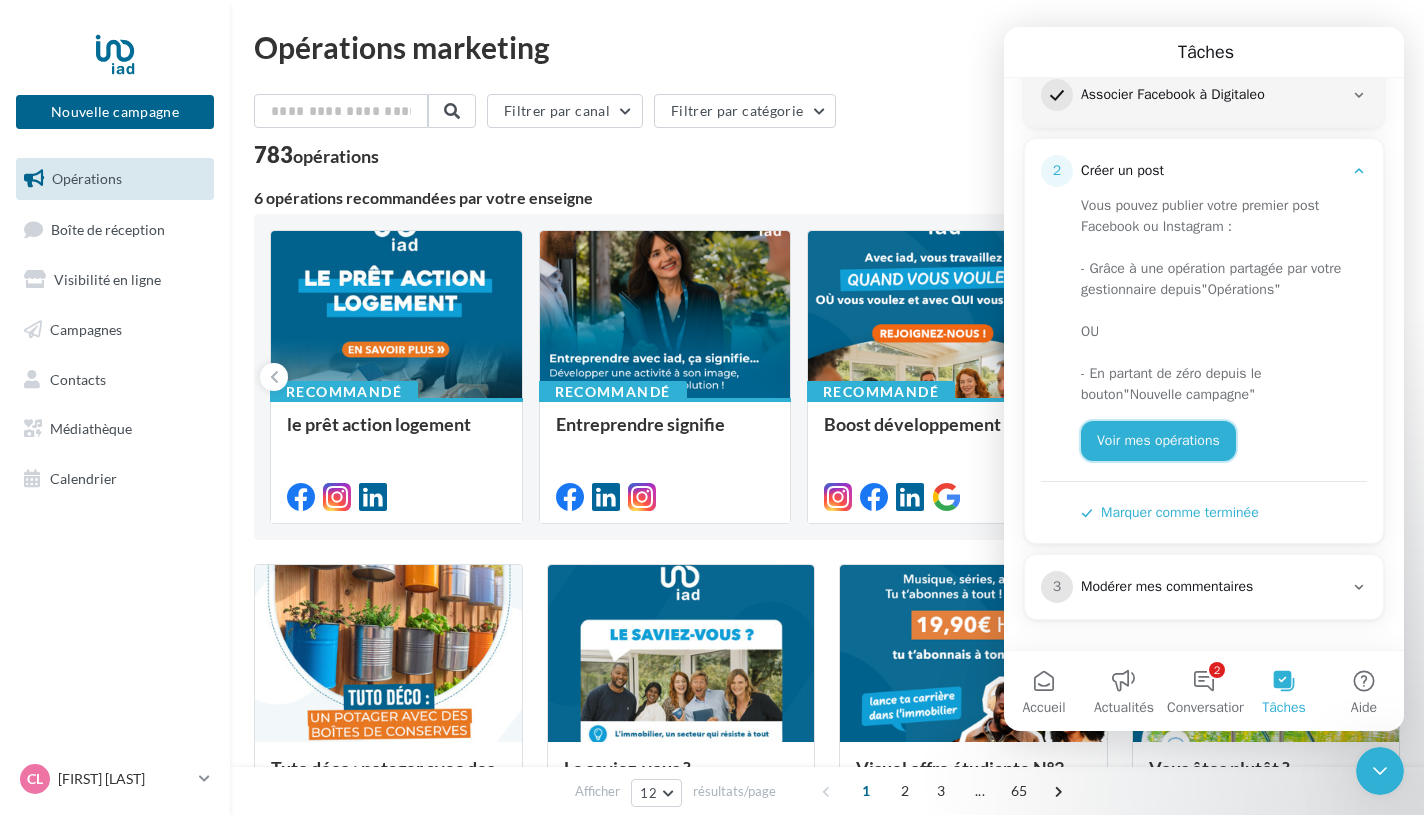 click on "Voir mes opérations" at bounding box center [1158, 441] 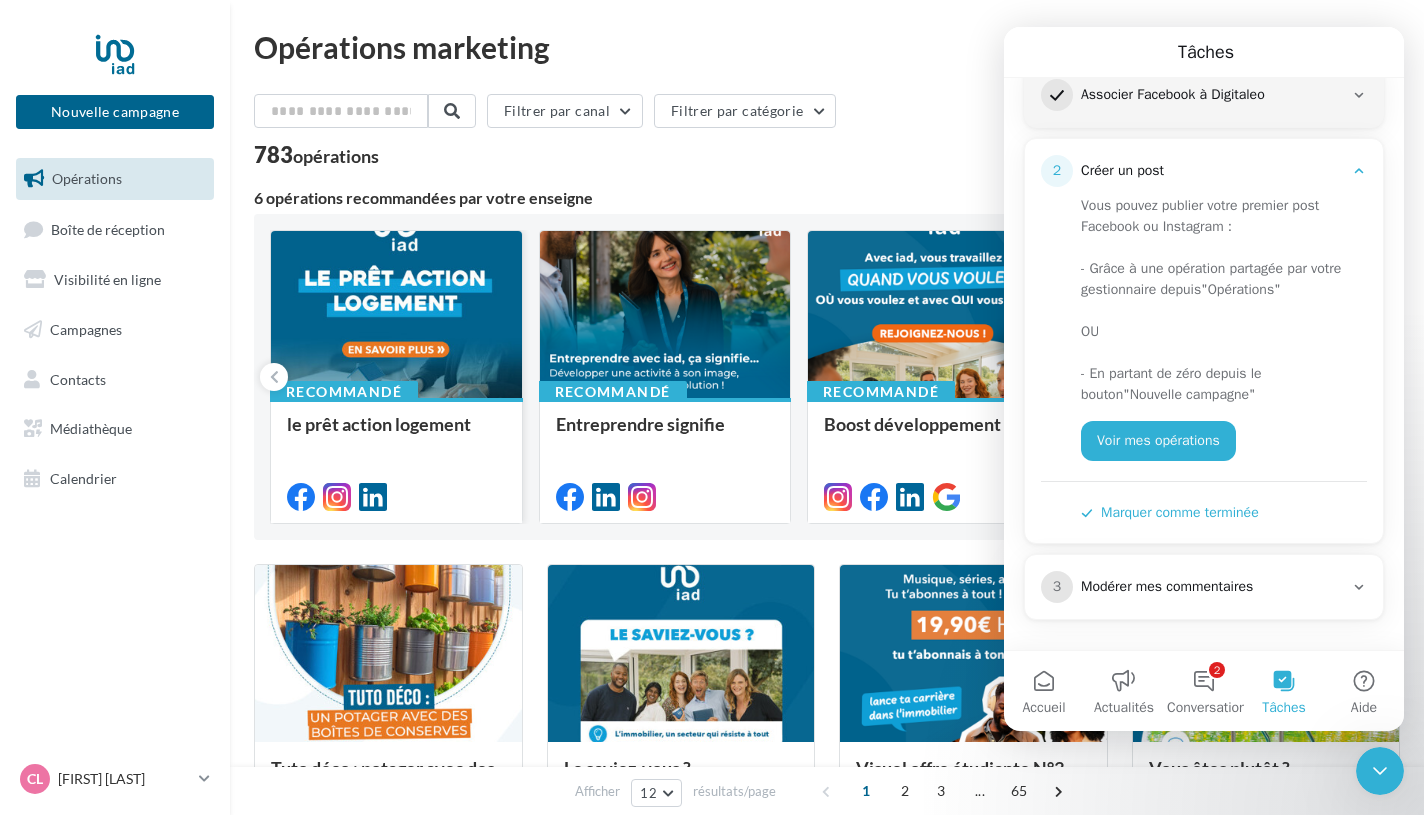 click on "le prêt action logement" at bounding box center (396, 434) 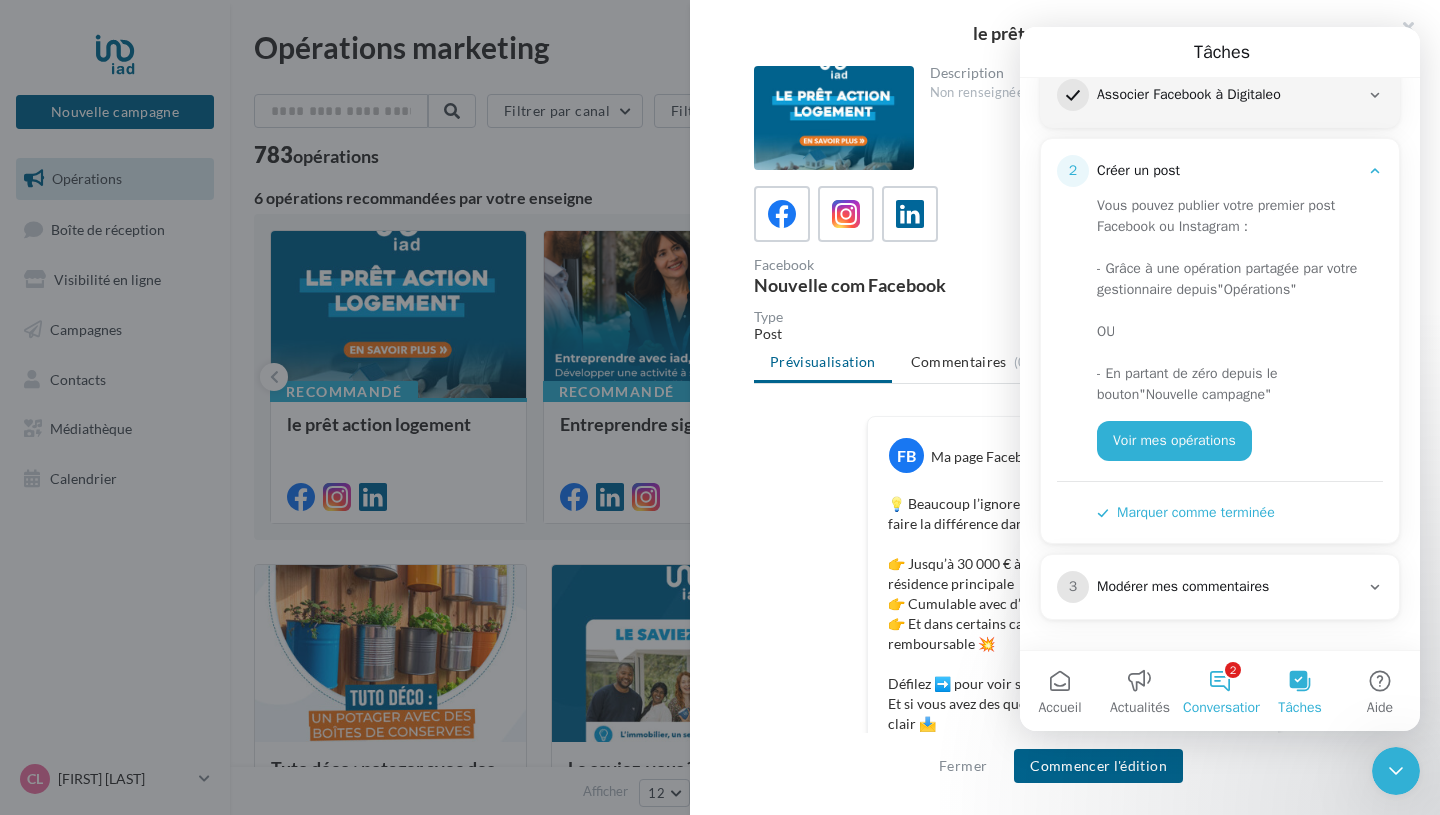 click on "2 Conversations" at bounding box center [1220, 691] 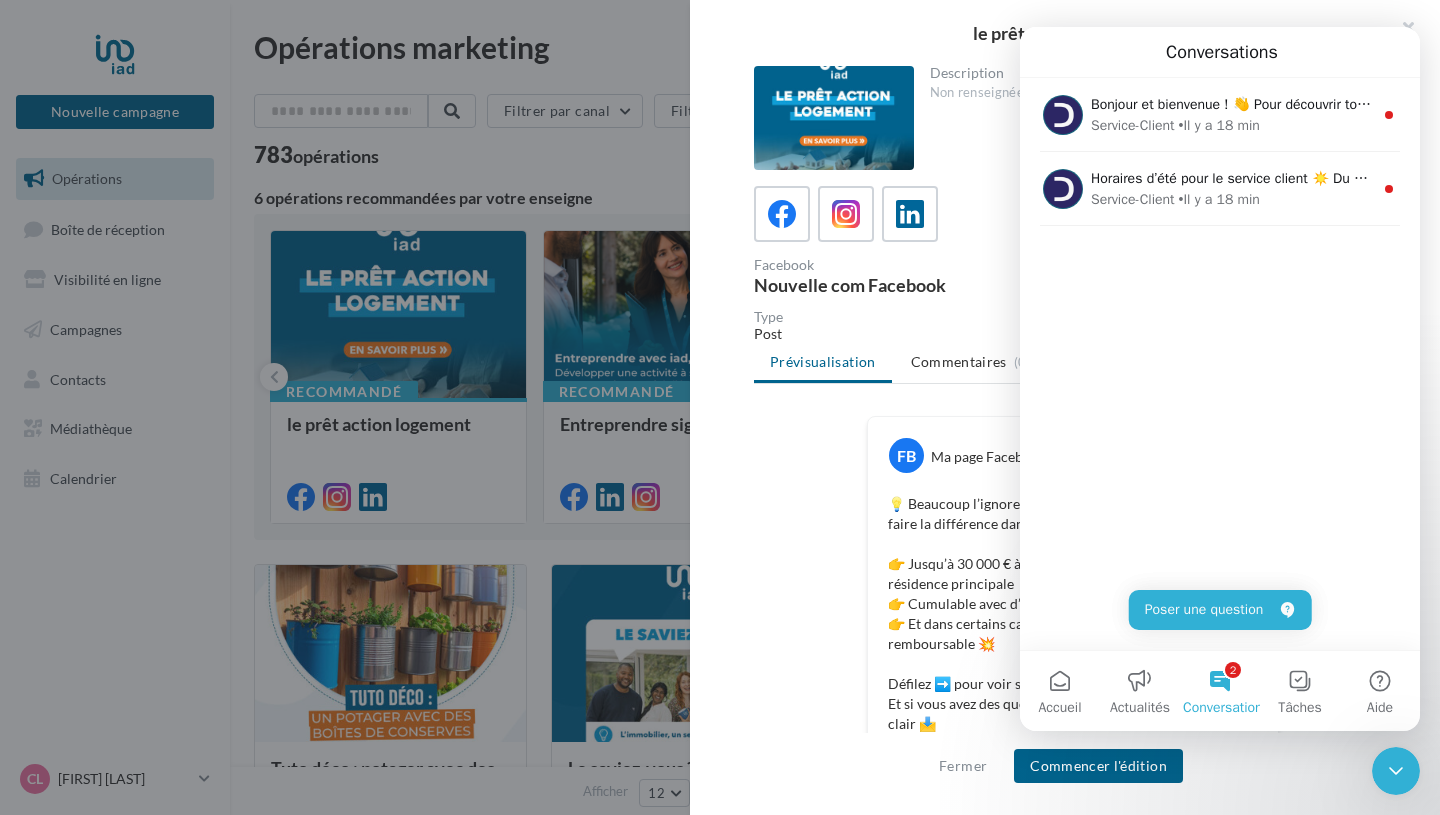 click 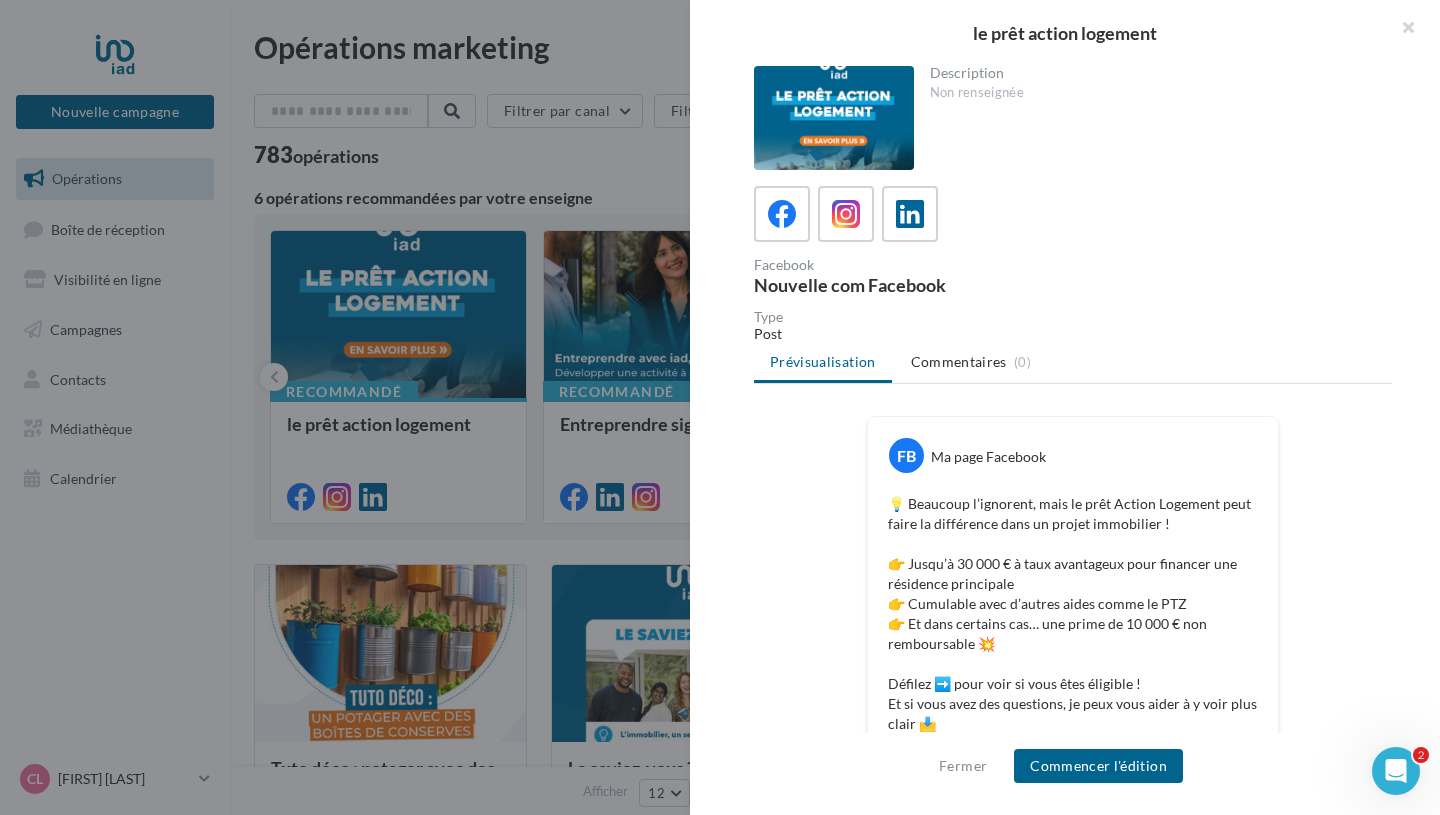 scroll, scrollTop: 0, scrollLeft: 0, axis: both 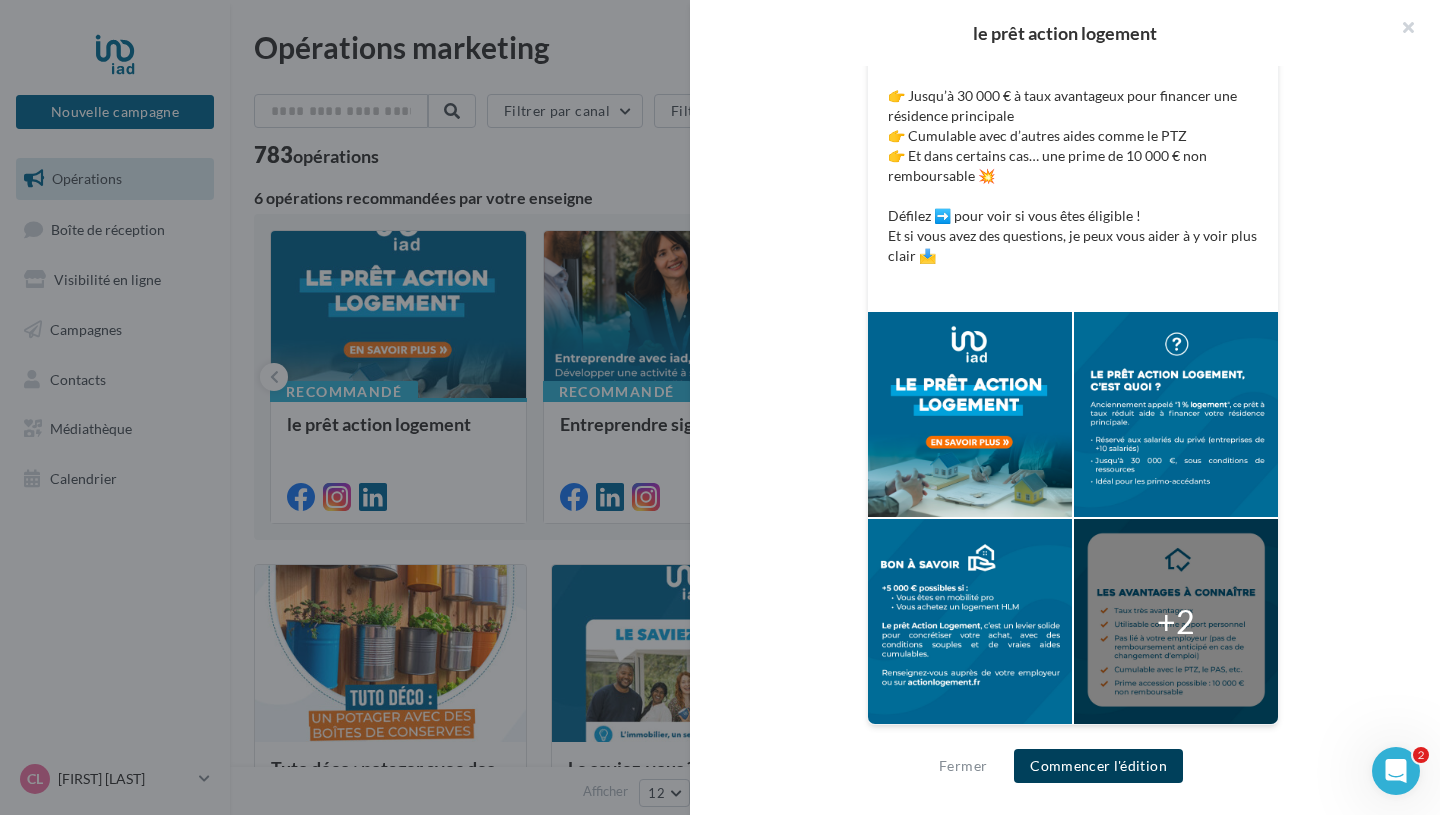 click on "Commencer l'édition" at bounding box center (1098, 766) 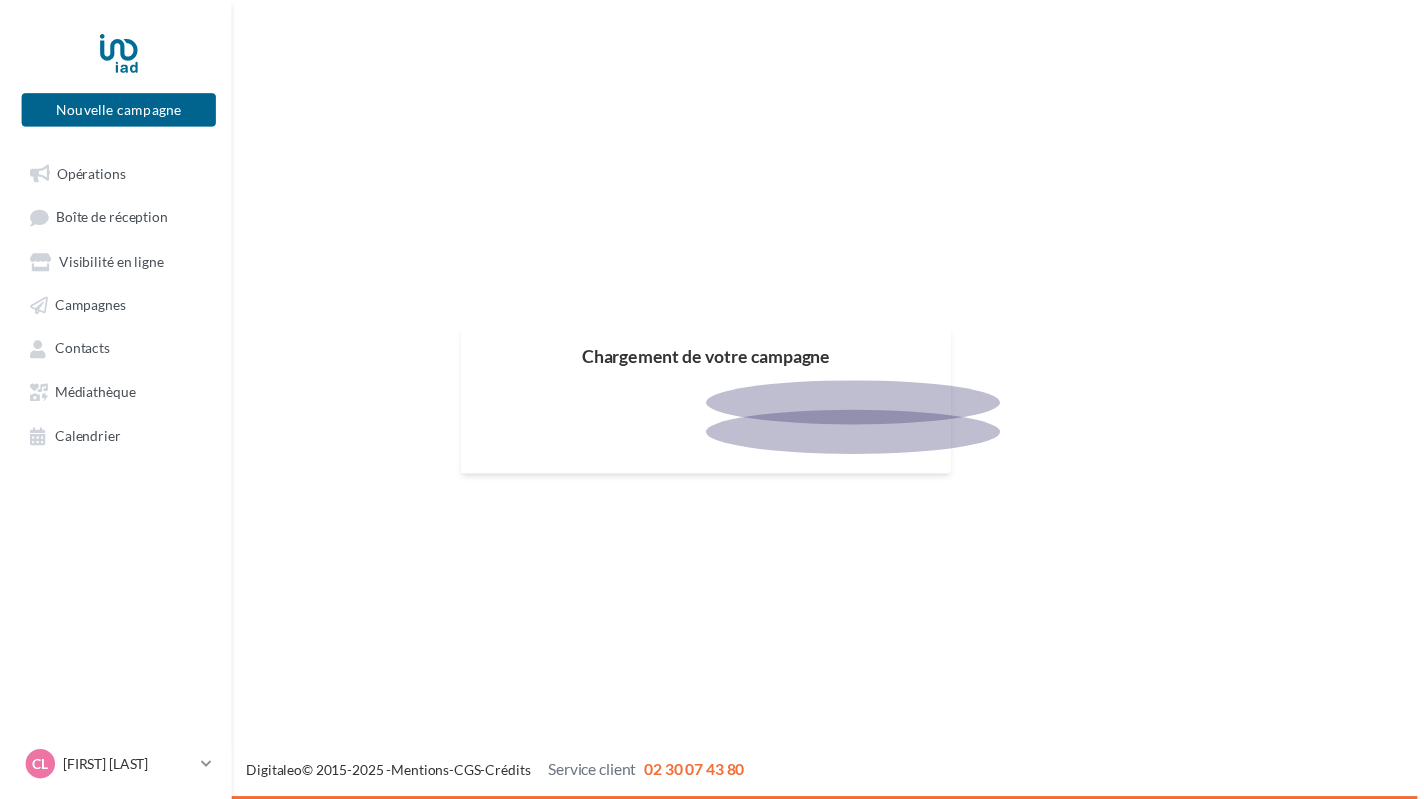 scroll, scrollTop: 0, scrollLeft: 0, axis: both 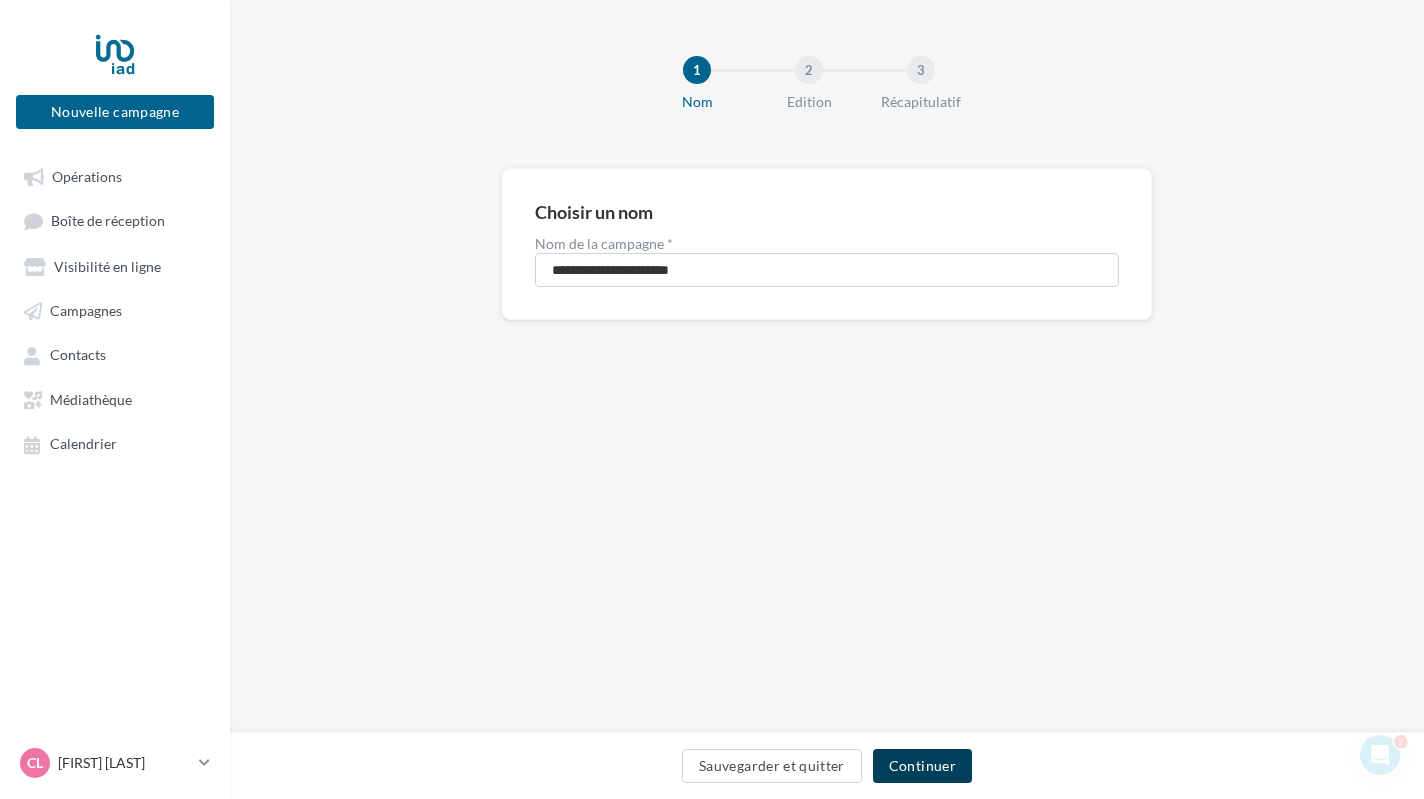 click on "Continuer" at bounding box center [922, 766] 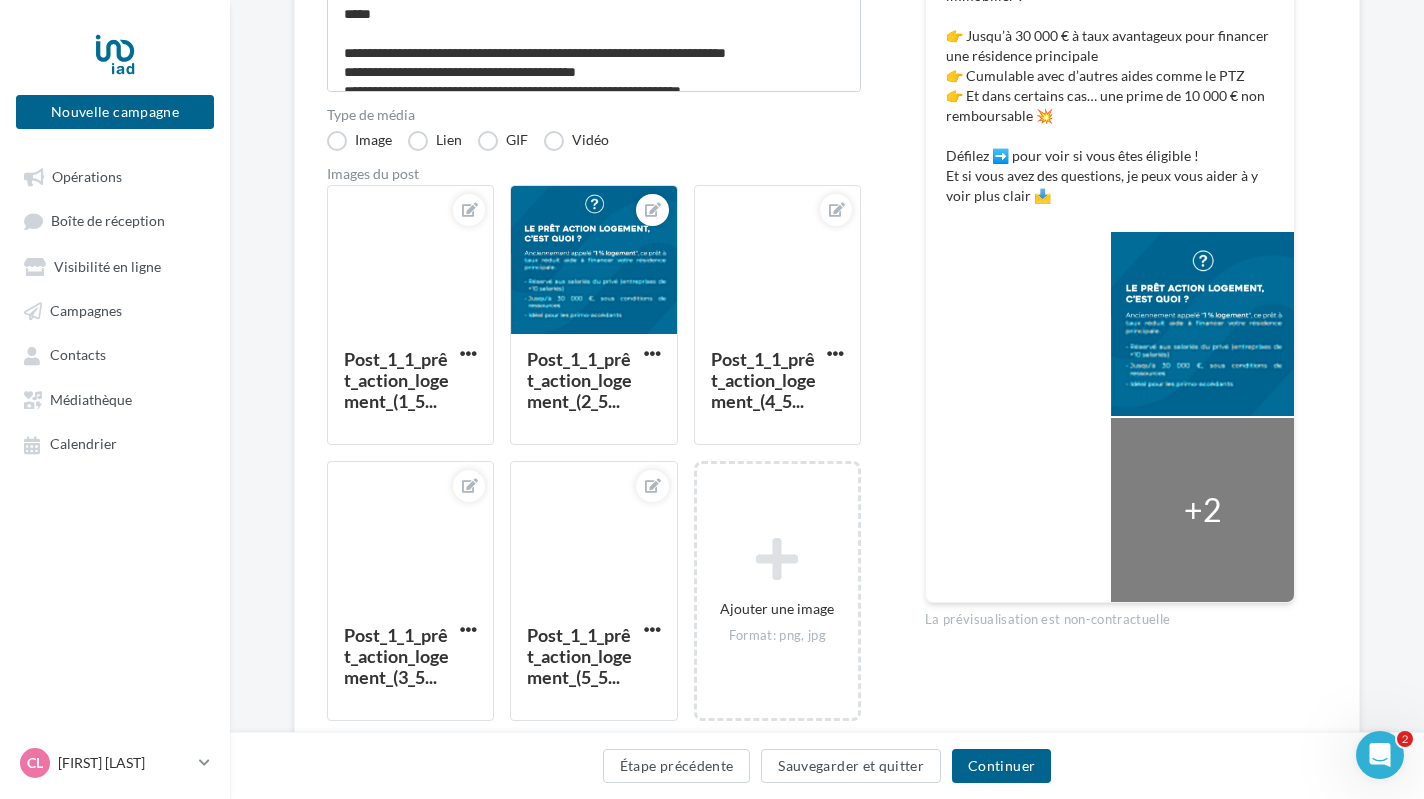 scroll, scrollTop: 401, scrollLeft: 0, axis: vertical 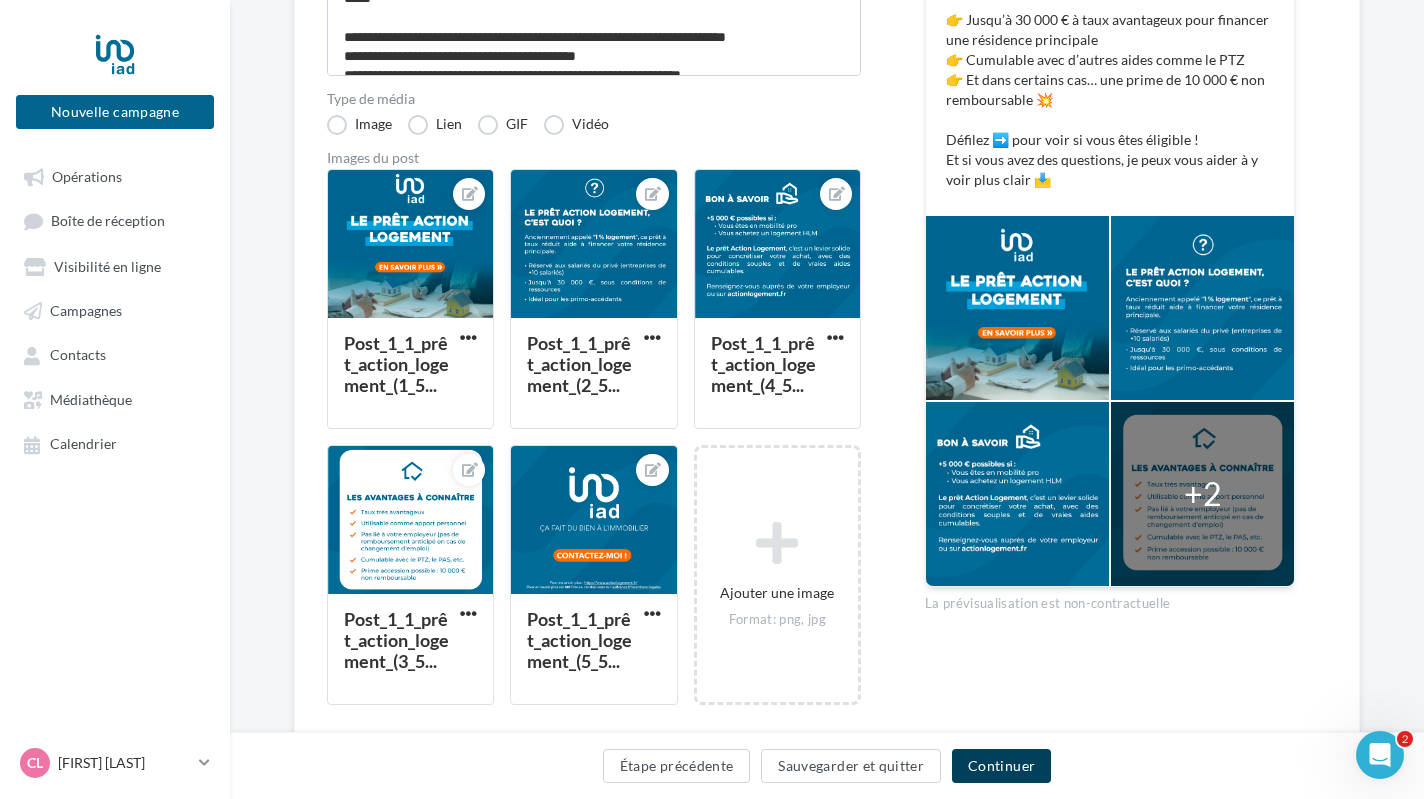 click on "Continuer" at bounding box center (1001, 766) 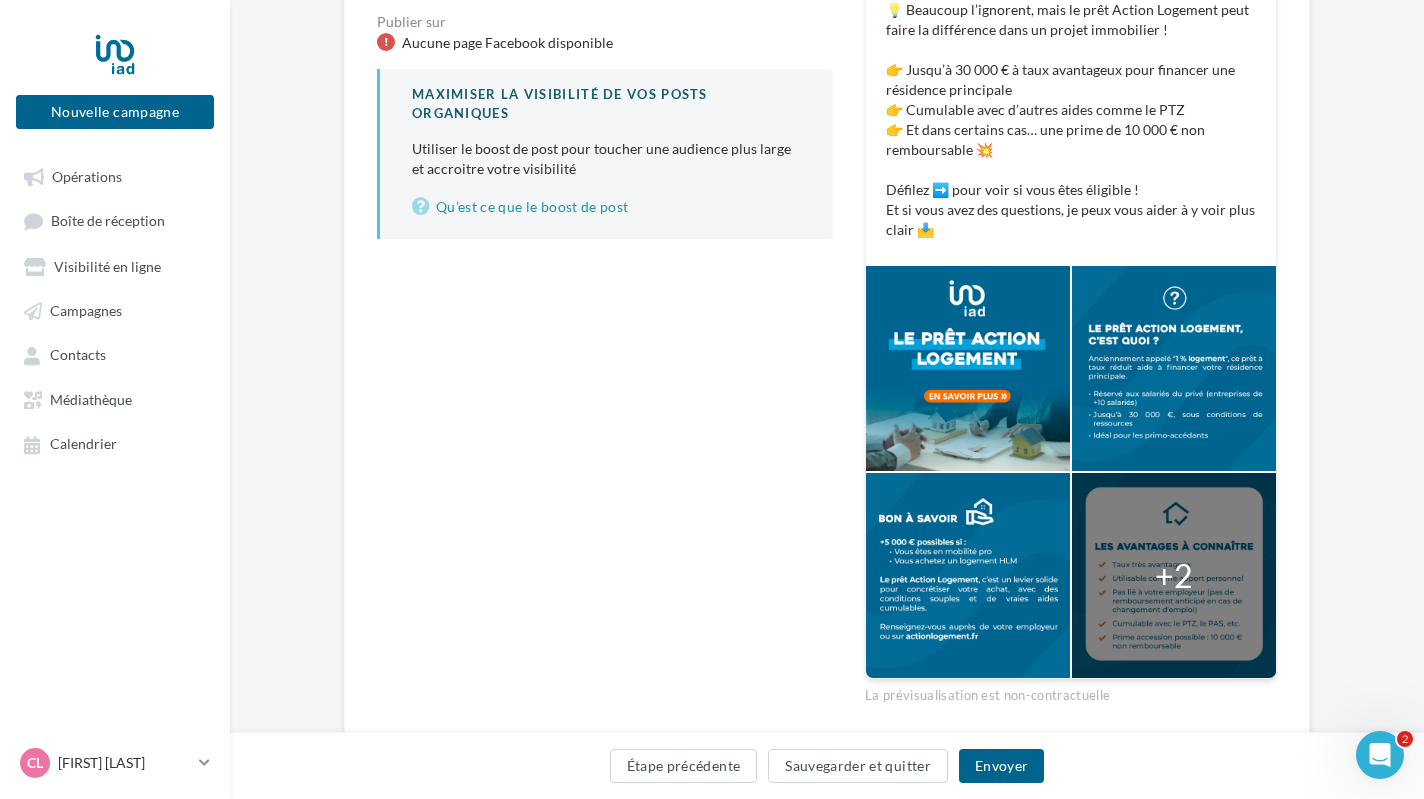 scroll, scrollTop: 402, scrollLeft: 0, axis: vertical 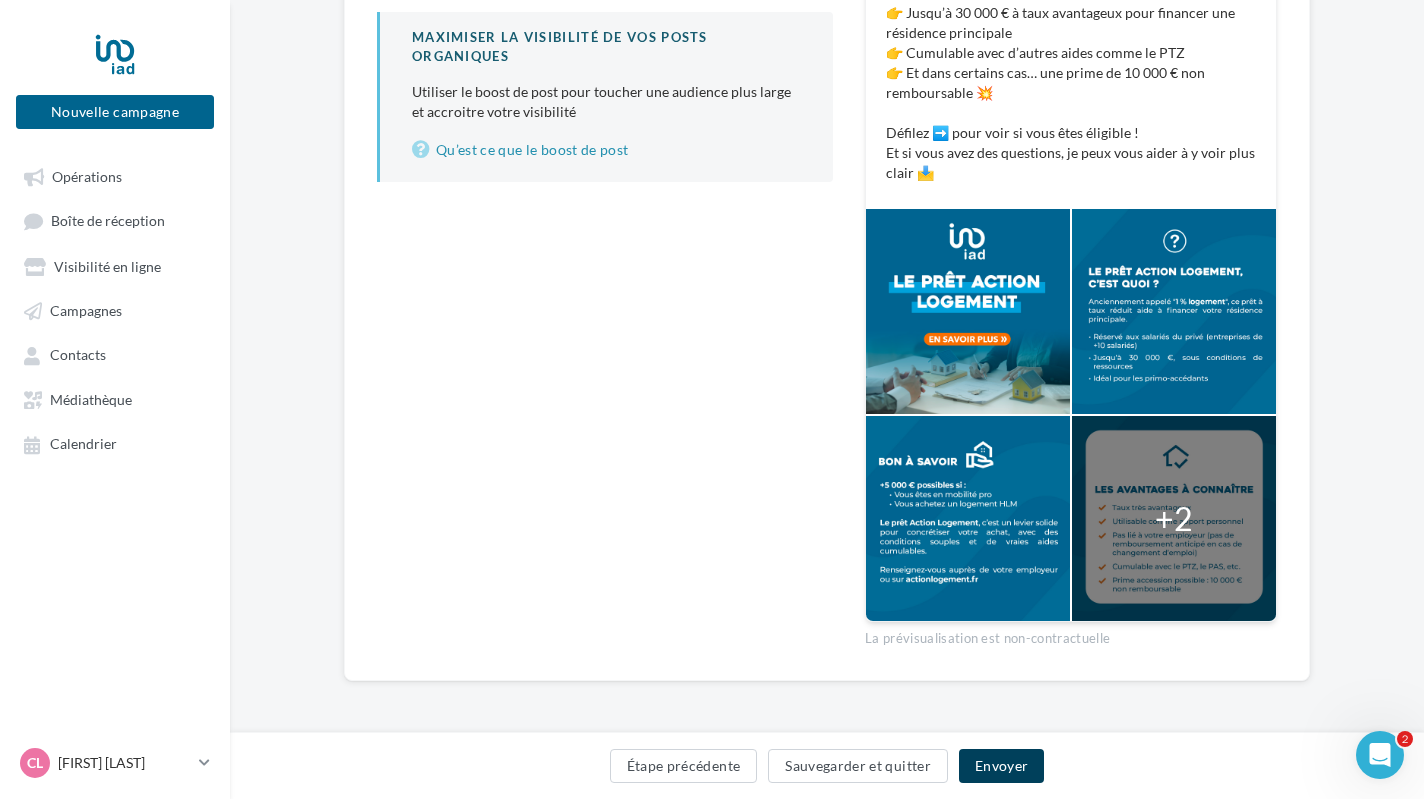 click on "Envoyer" at bounding box center (1001, 766) 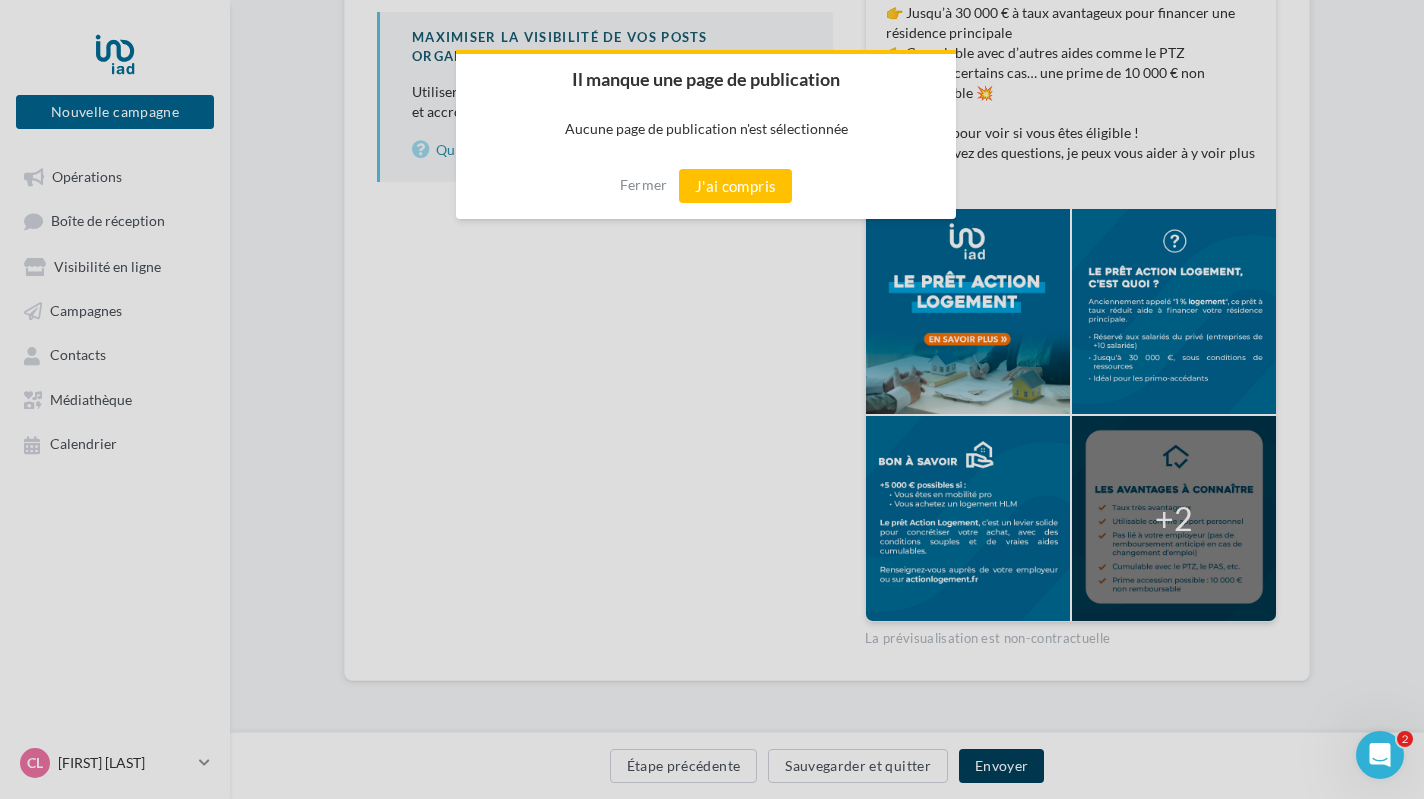 scroll, scrollTop: 386, scrollLeft: 0, axis: vertical 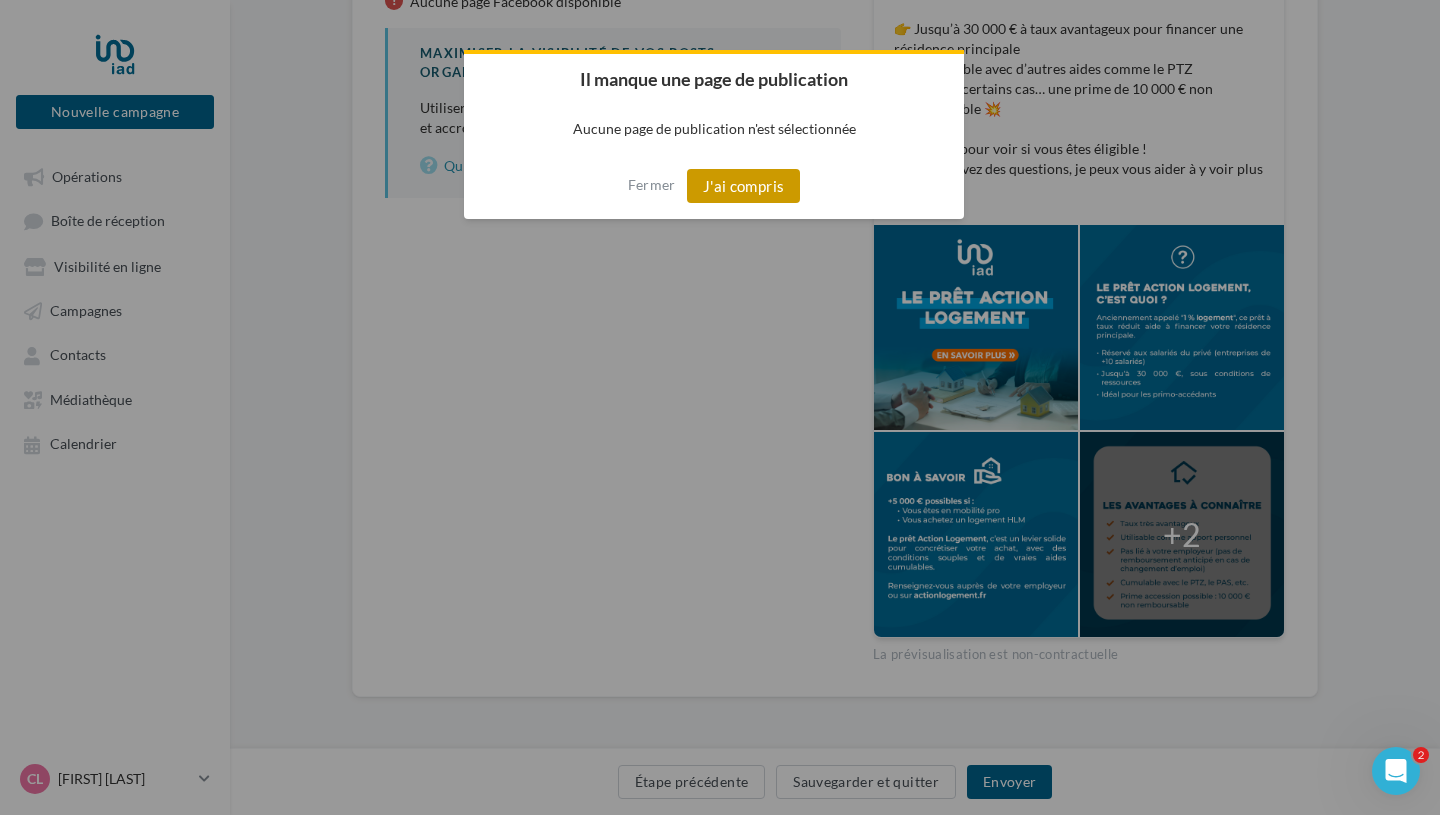 click on "J'ai compris" at bounding box center [744, 186] 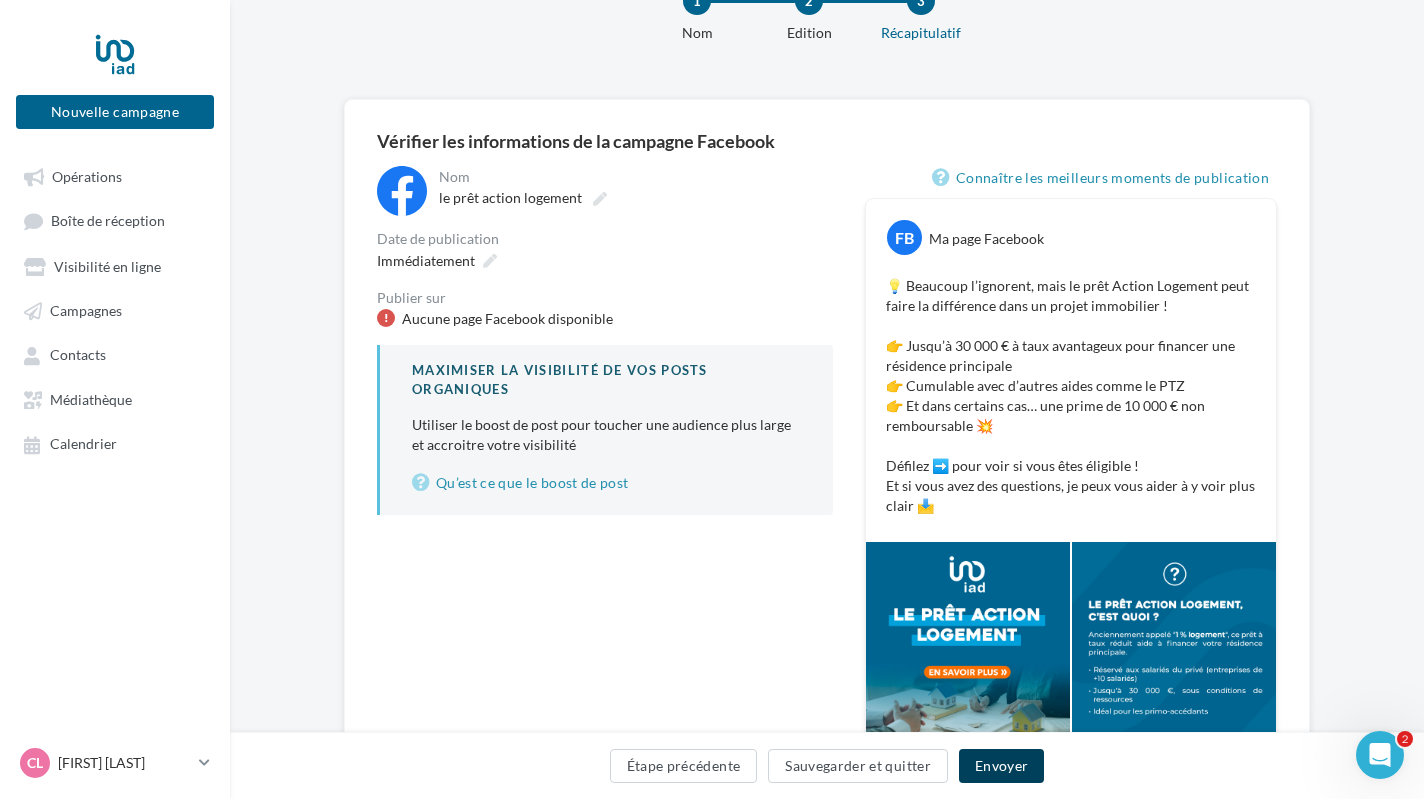 scroll, scrollTop: 0, scrollLeft: 0, axis: both 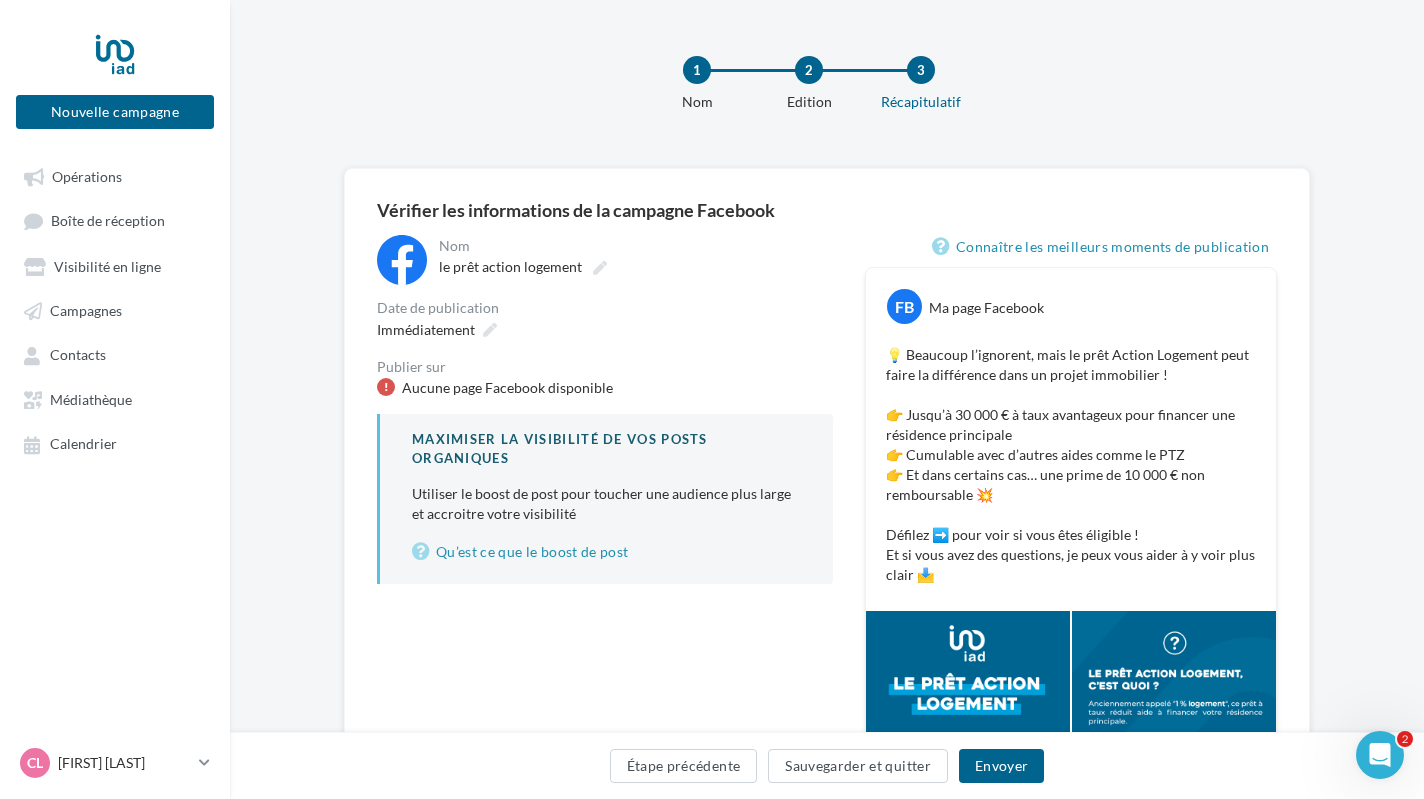 click on "Aucune page Facebook disponible" at bounding box center [507, 388] 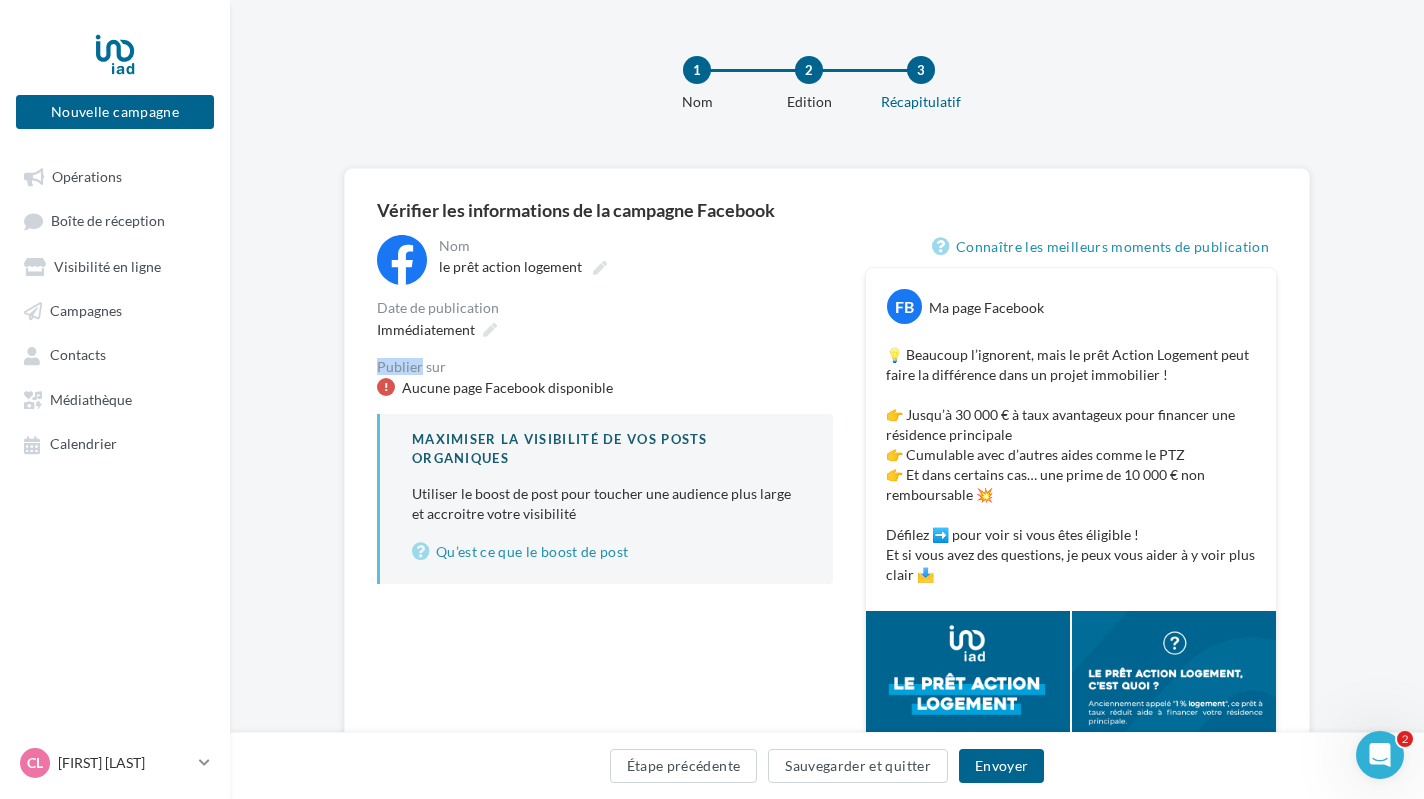 click on "**********" at bounding box center [605, 409] 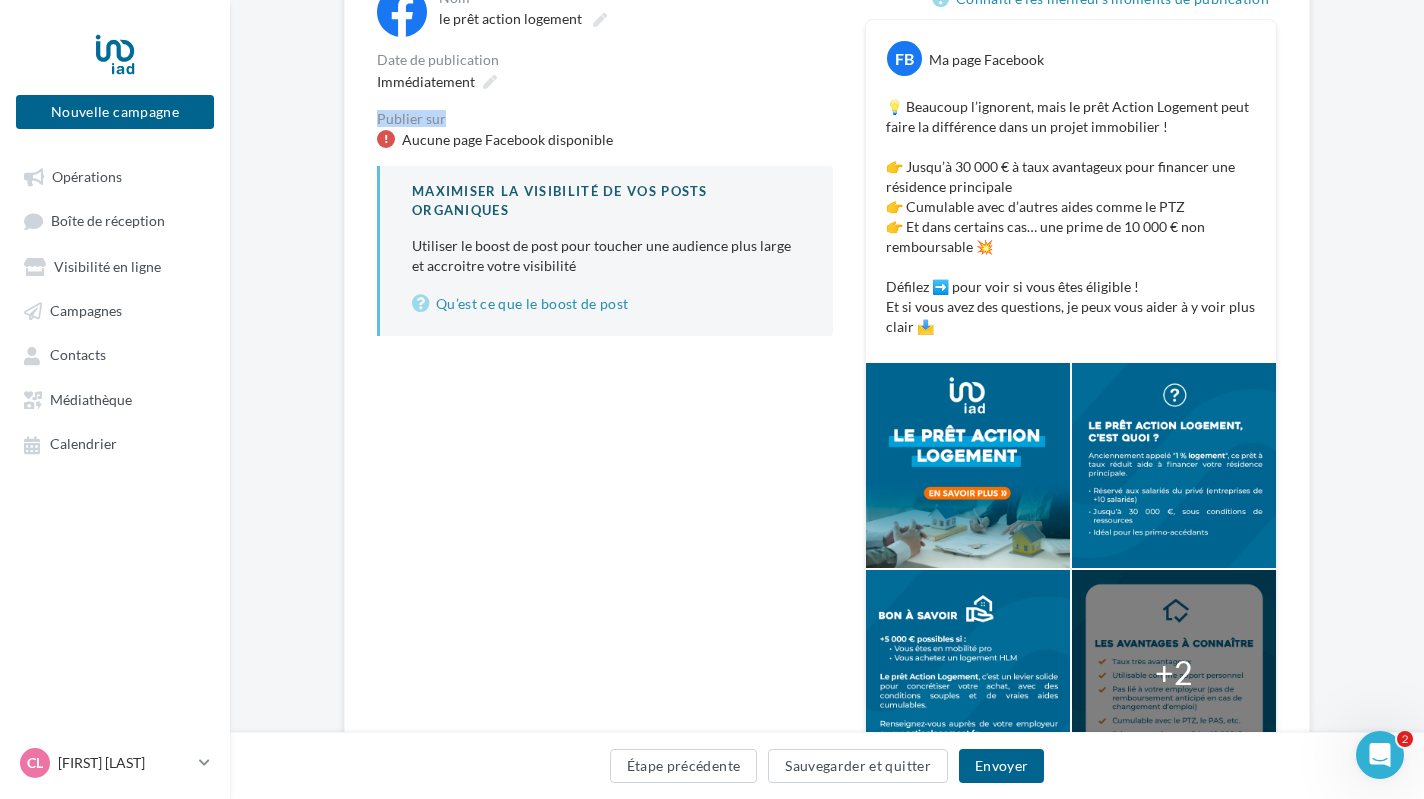 scroll, scrollTop: 402, scrollLeft: 0, axis: vertical 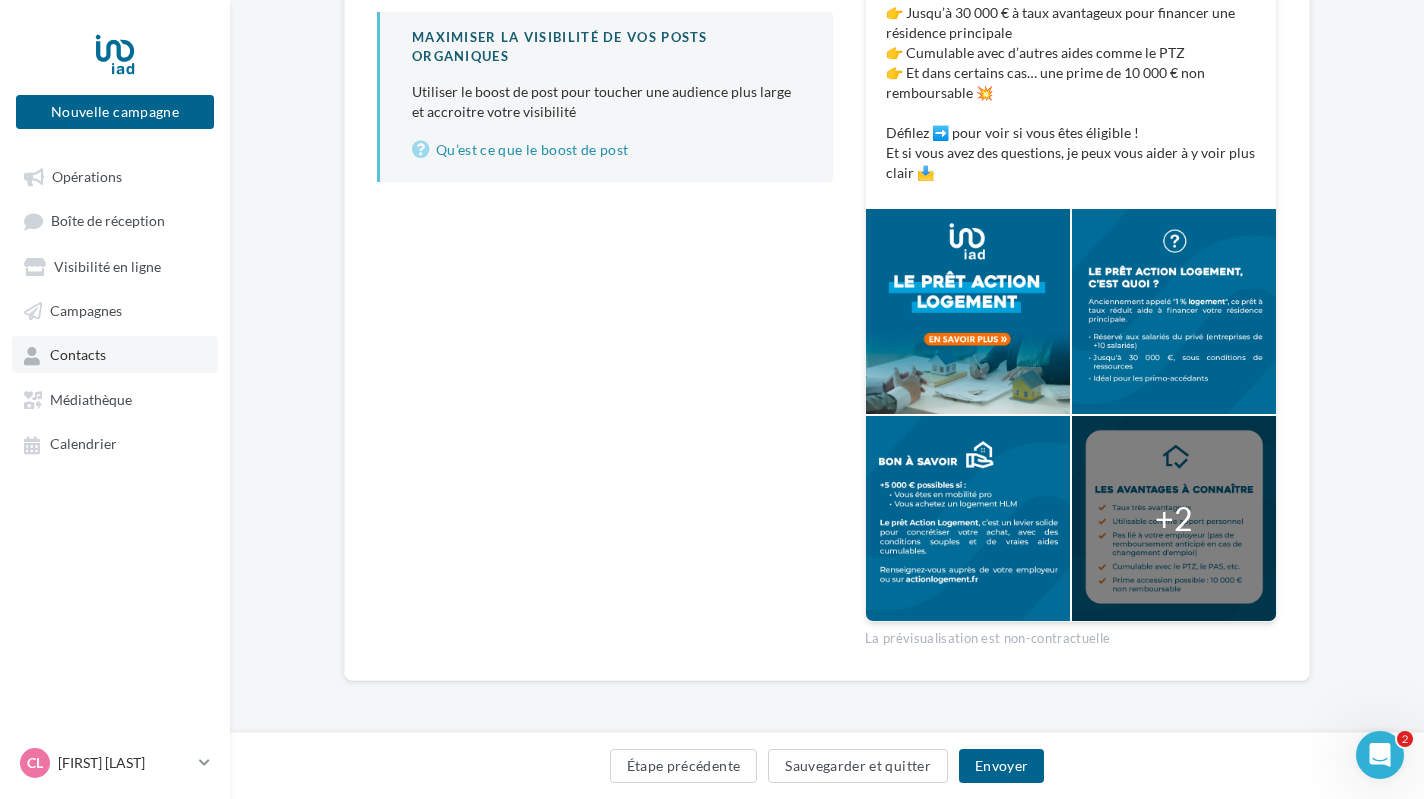 click on "Contacts" at bounding box center [78, 355] 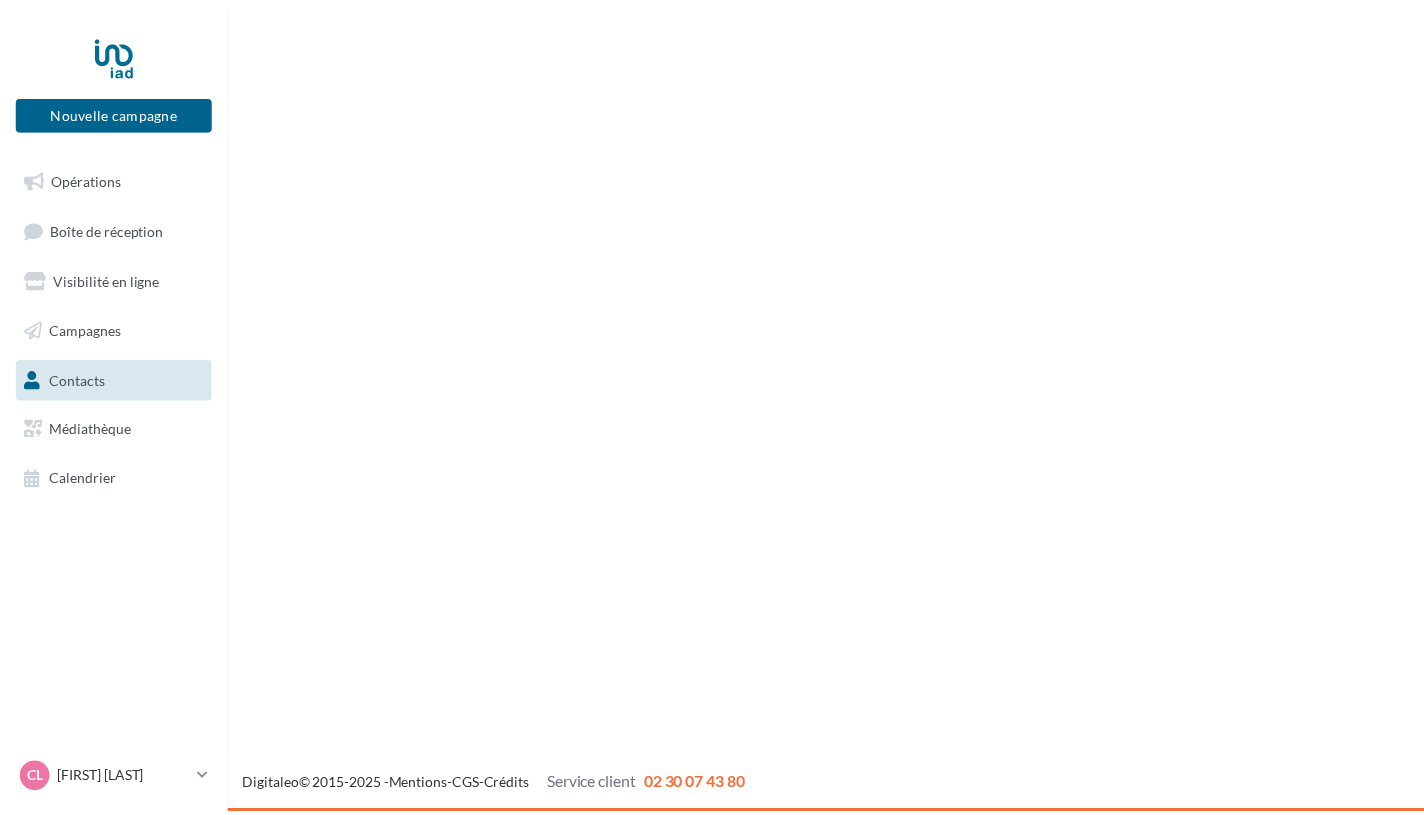 scroll, scrollTop: 0, scrollLeft: 0, axis: both 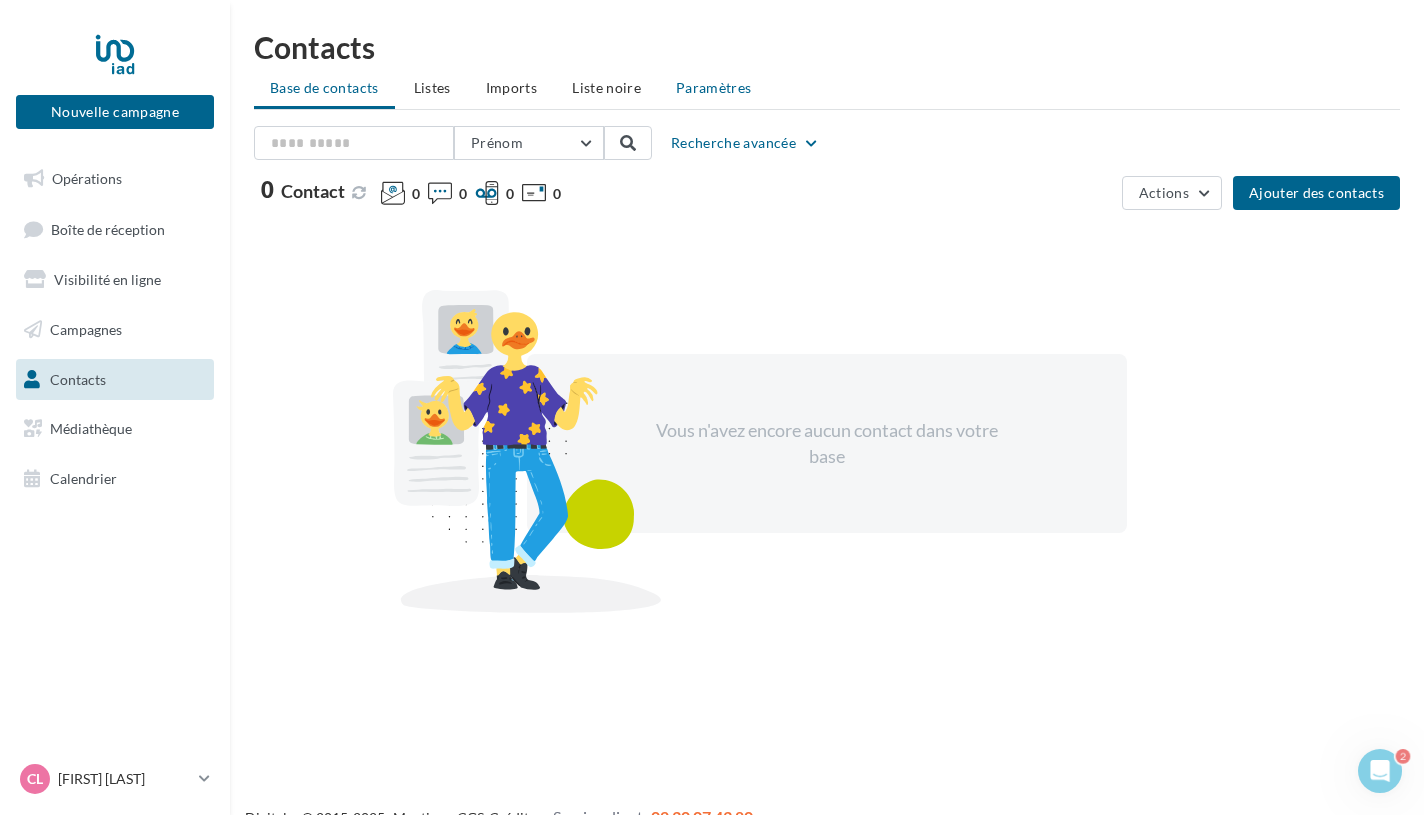 click on "Paramètres" at bounding box center (714, 88) 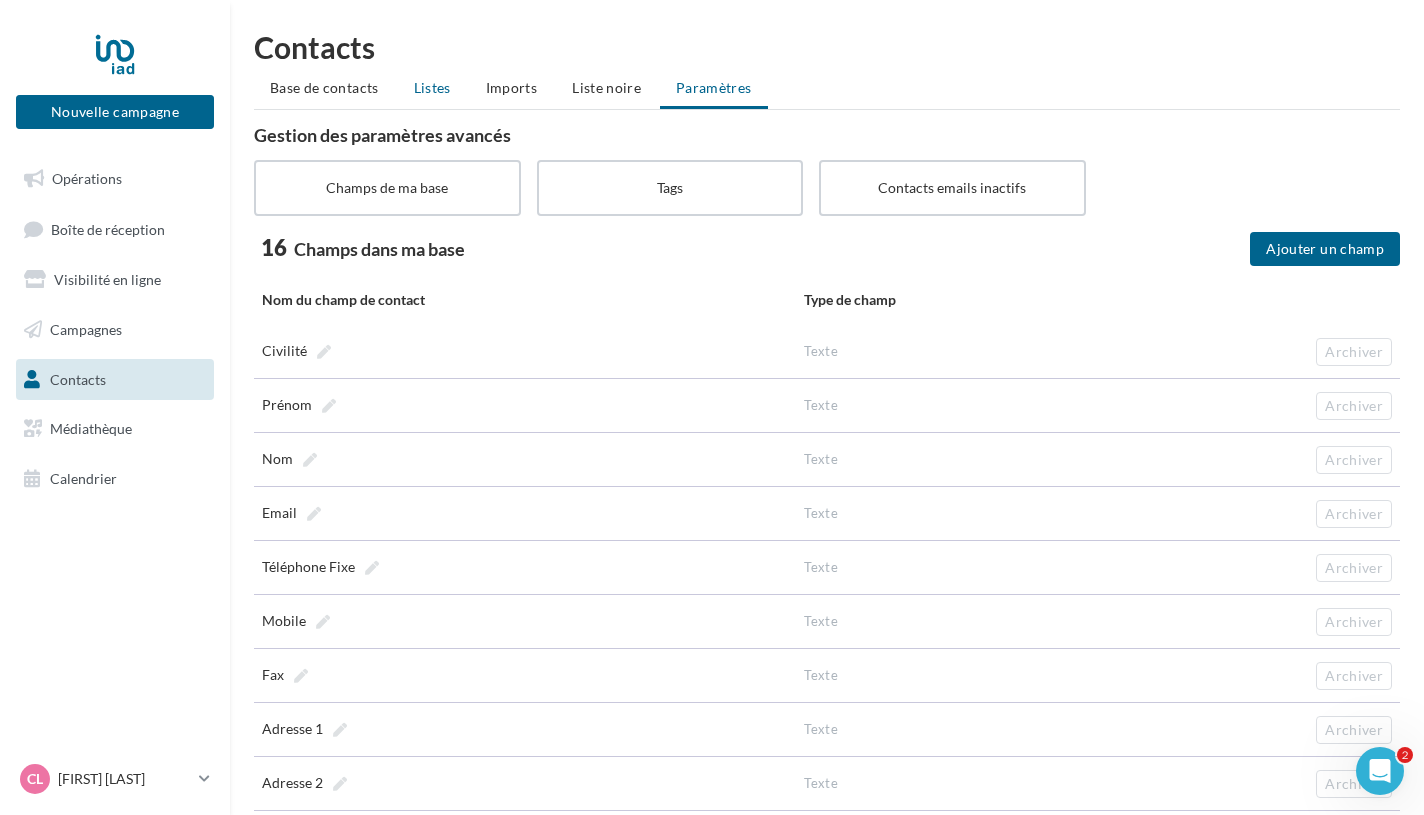 click on "Listes" at bounding box center [432, 87] 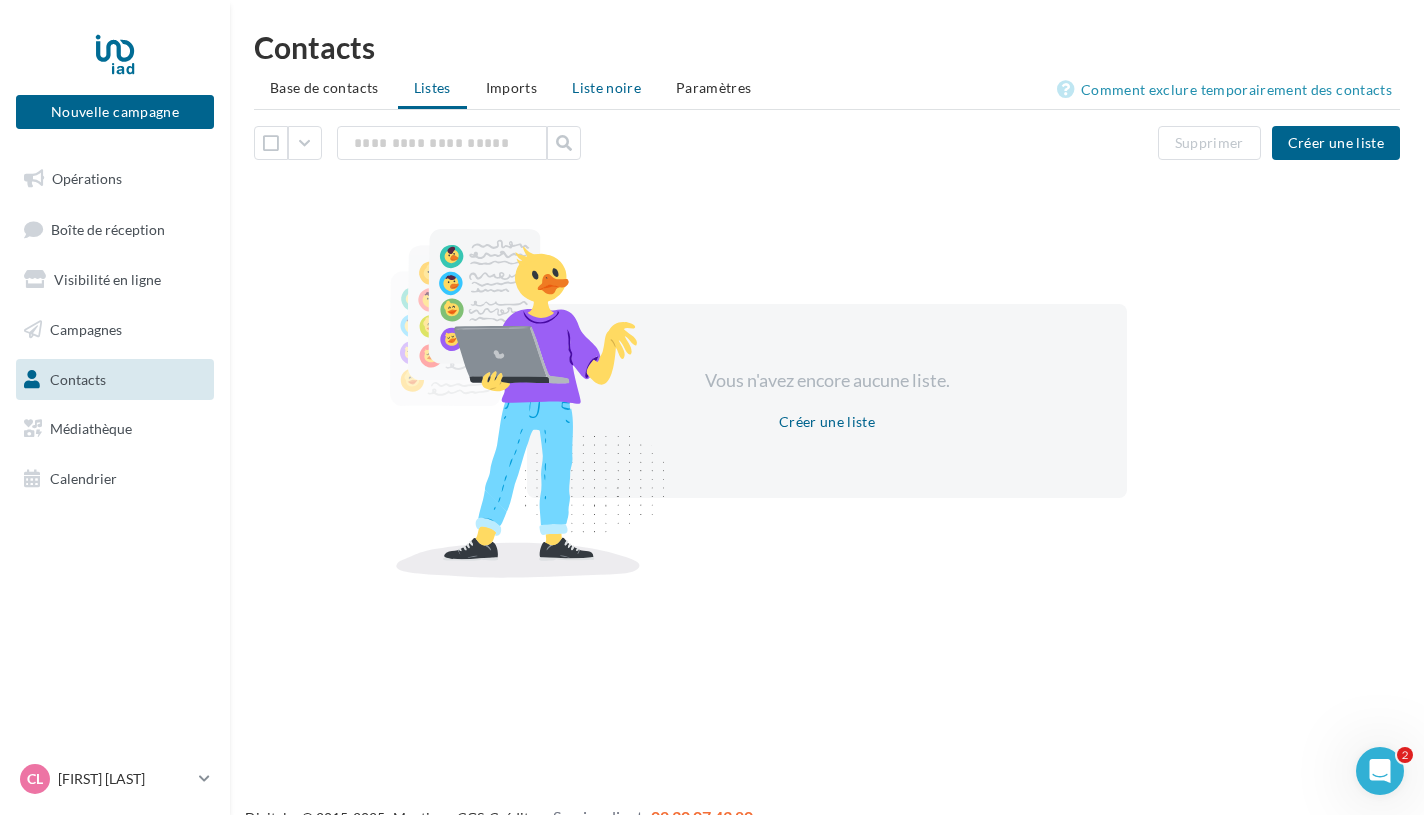 click on "Liste noire" at bounding box center (606, 88) 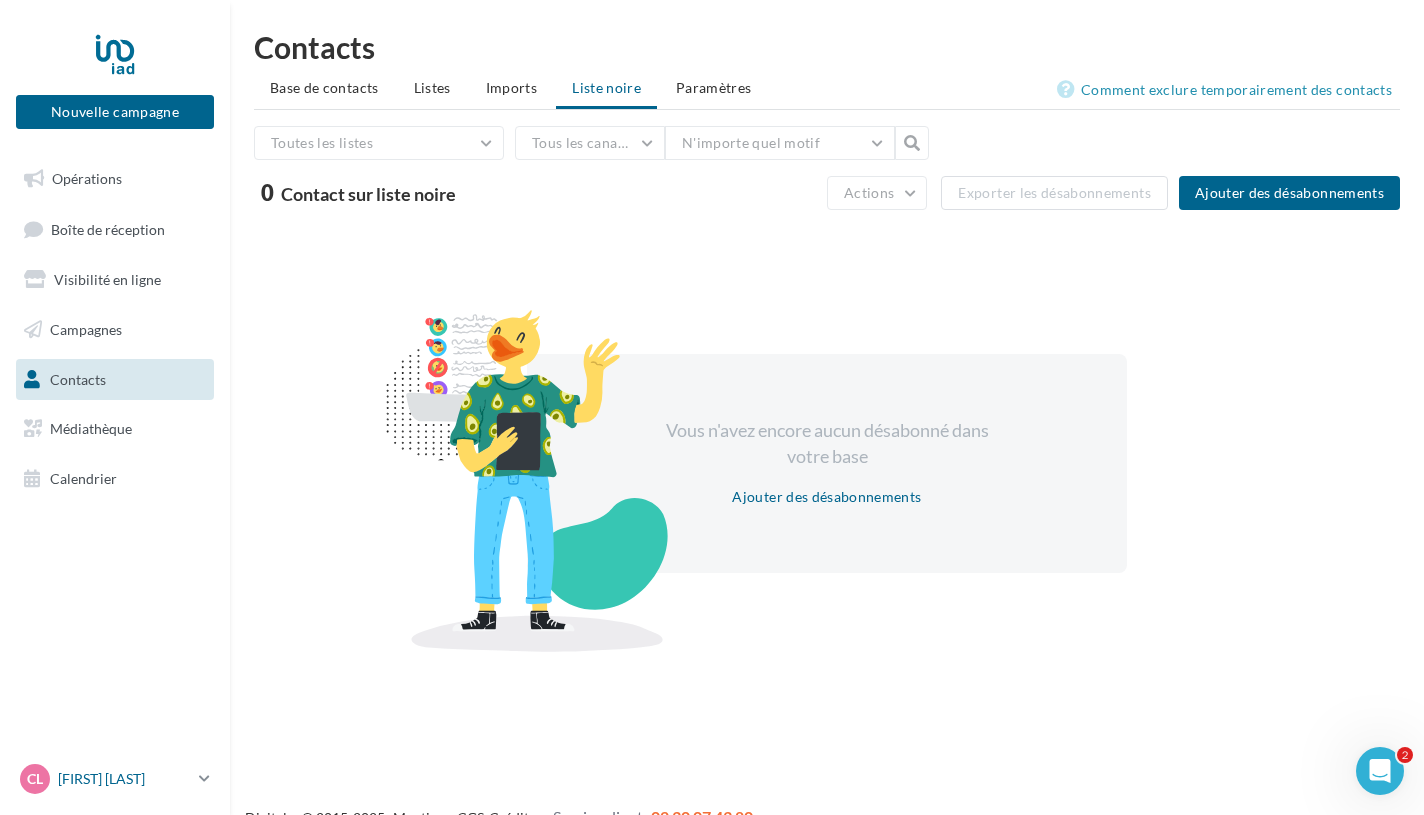click on "[FIRST] [LAST]" at bounding box center [124, 779] 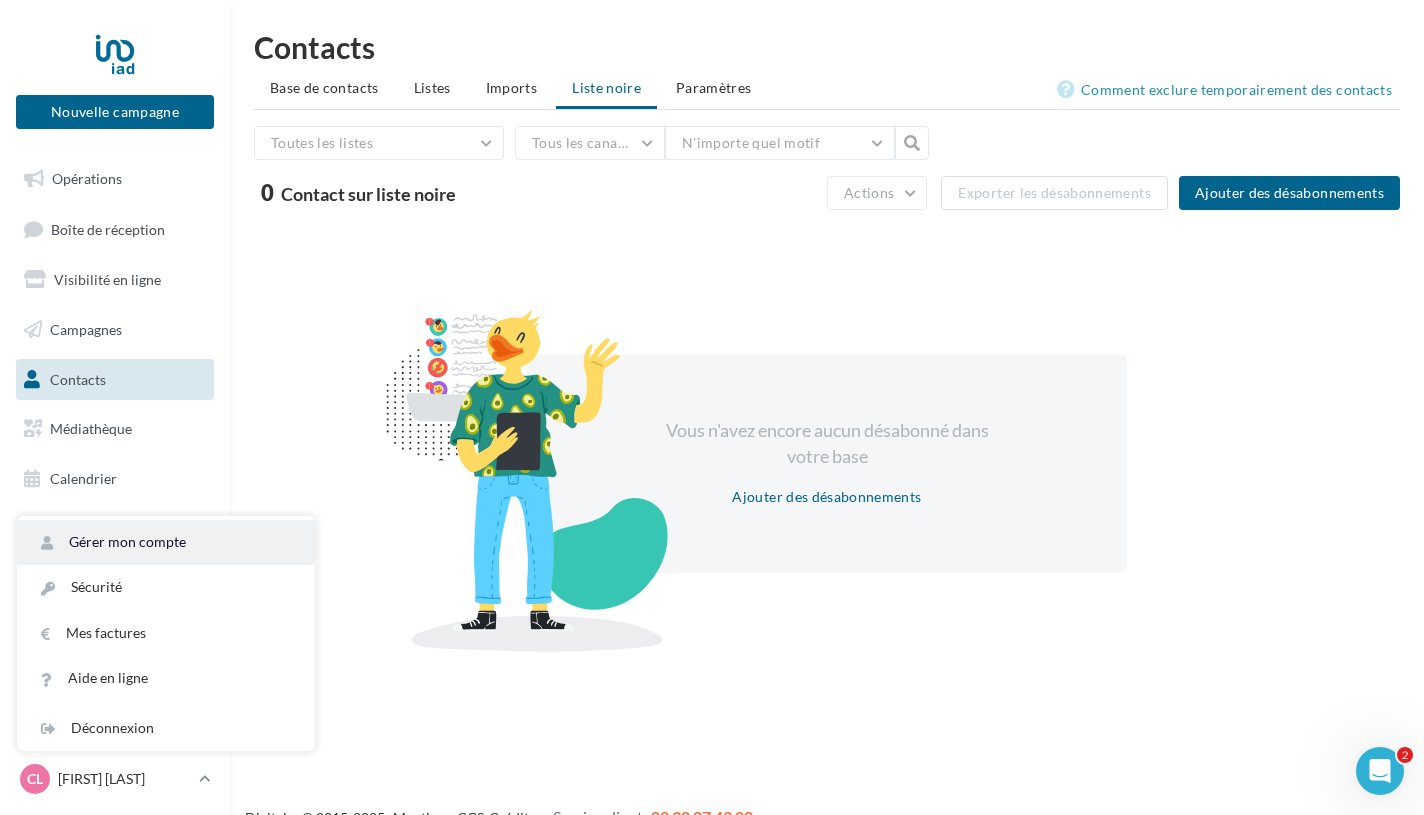 click on "Gérer mon compte" at bounding box center (166, 542) 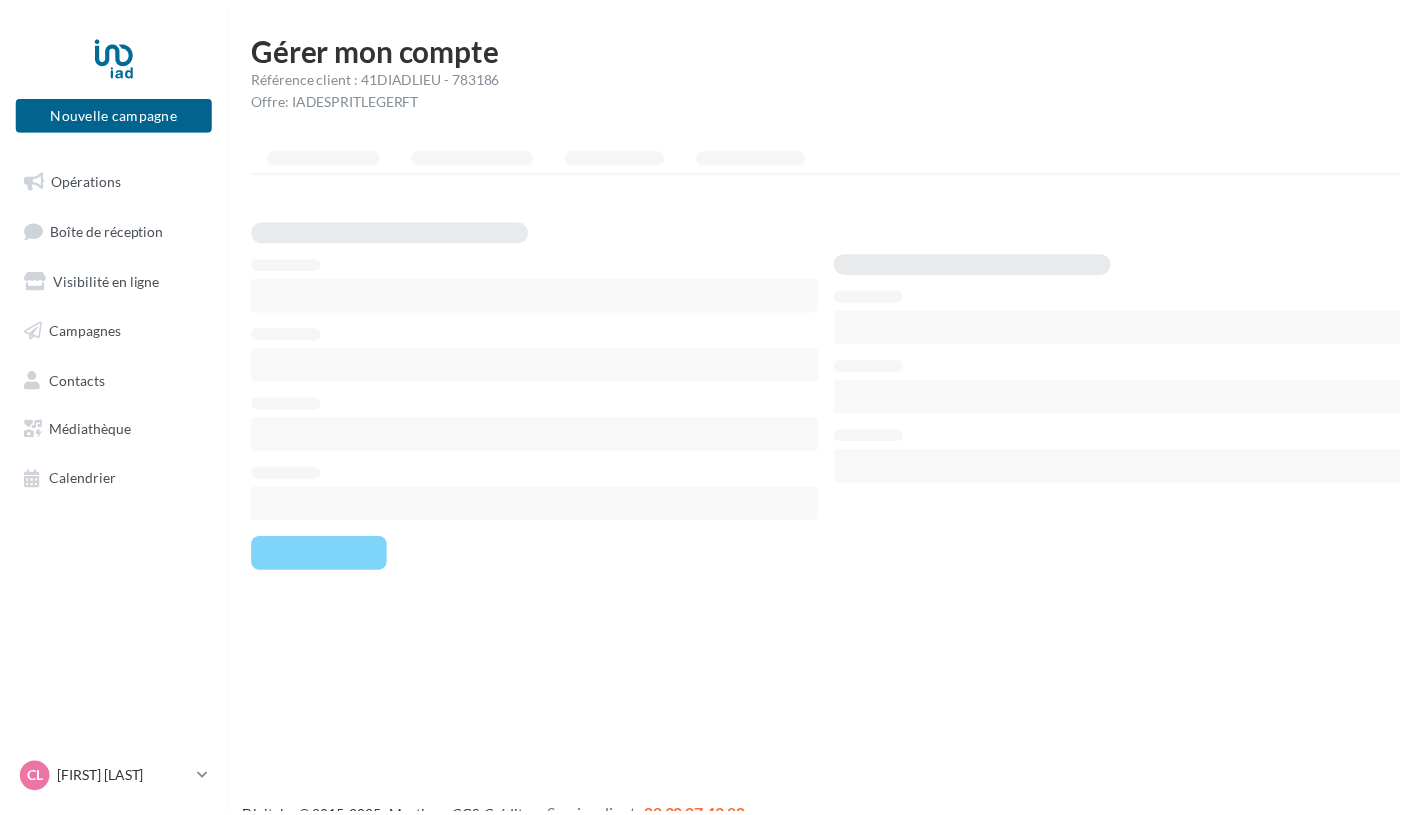 scroll, scrollTop: 0, scrollLeft: 0, axis: both 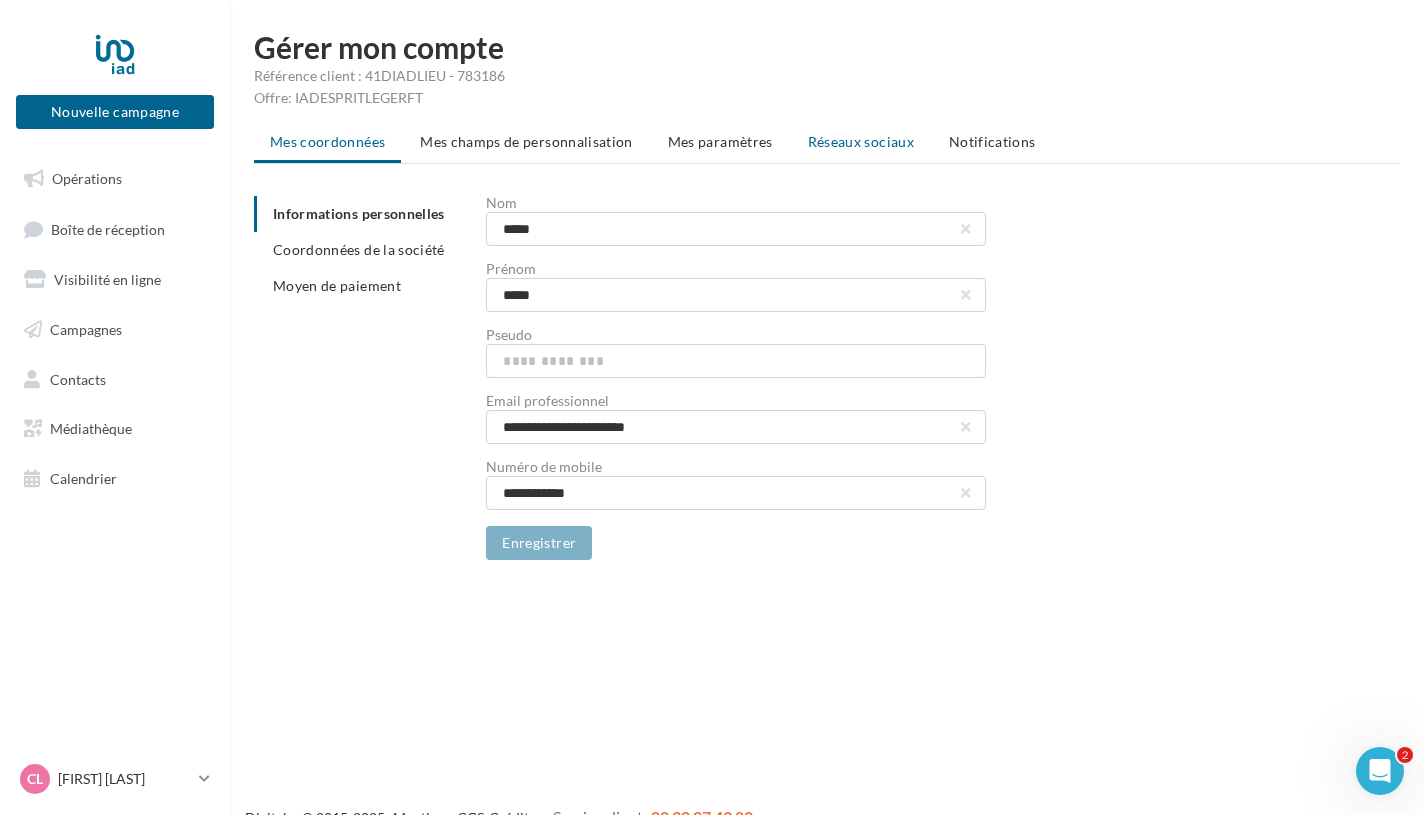 click on "Réseaux sociaux" at bounding box center [861, 142] 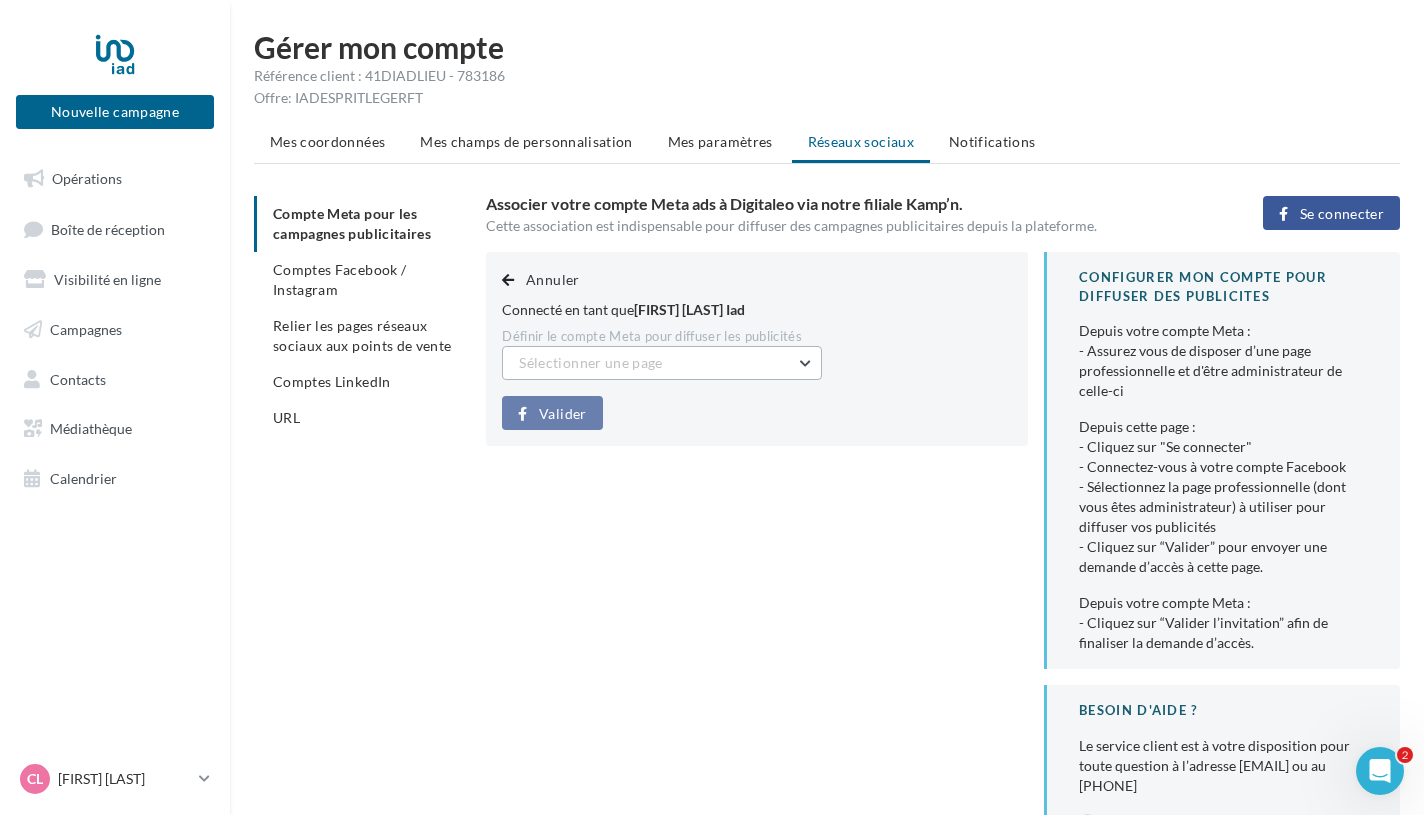 click on "Sélectionner une page" at bounding box center (590, 362) 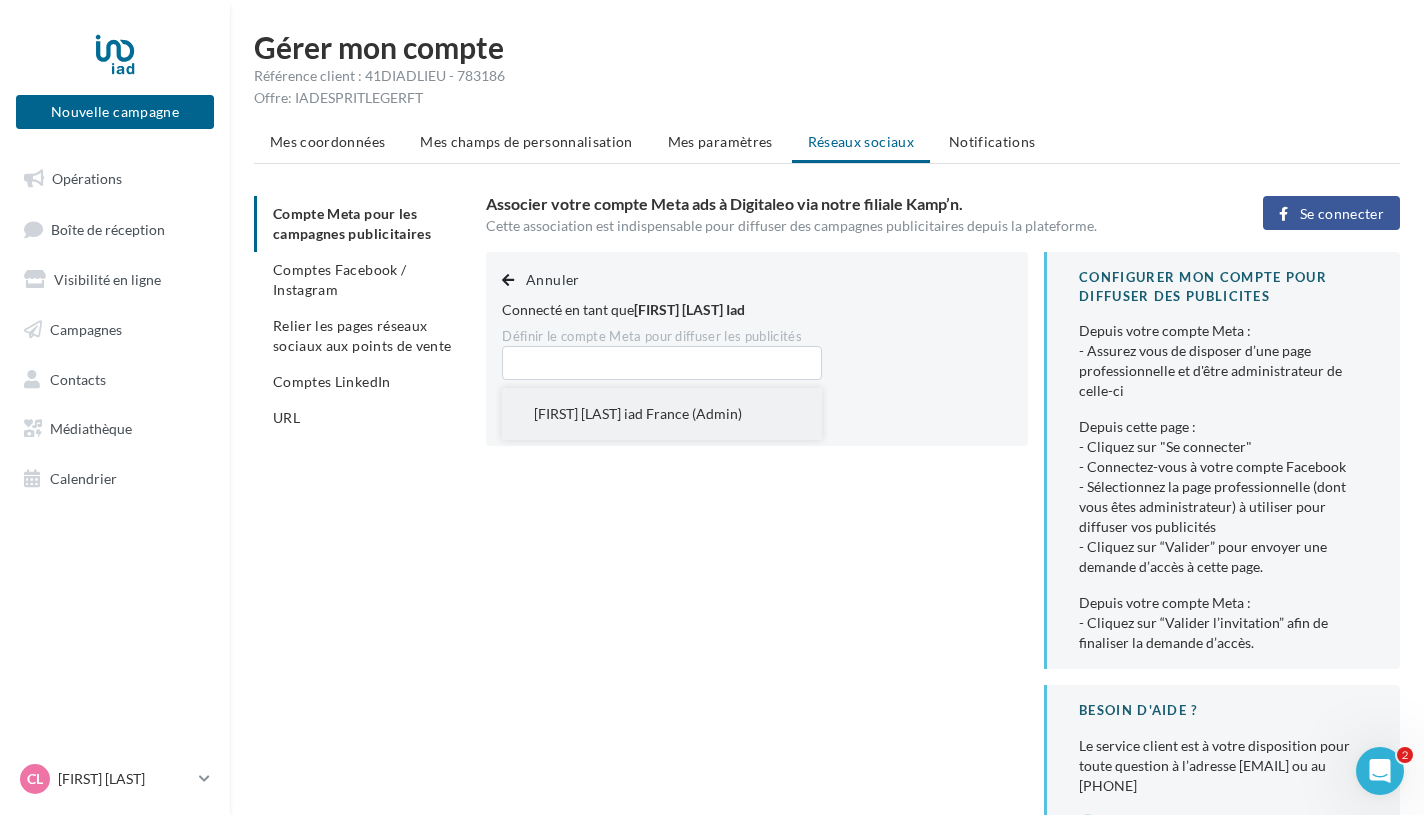 click on "[FIRST] [LAST] iad France (Admin)" at bounding box center [662, 414] 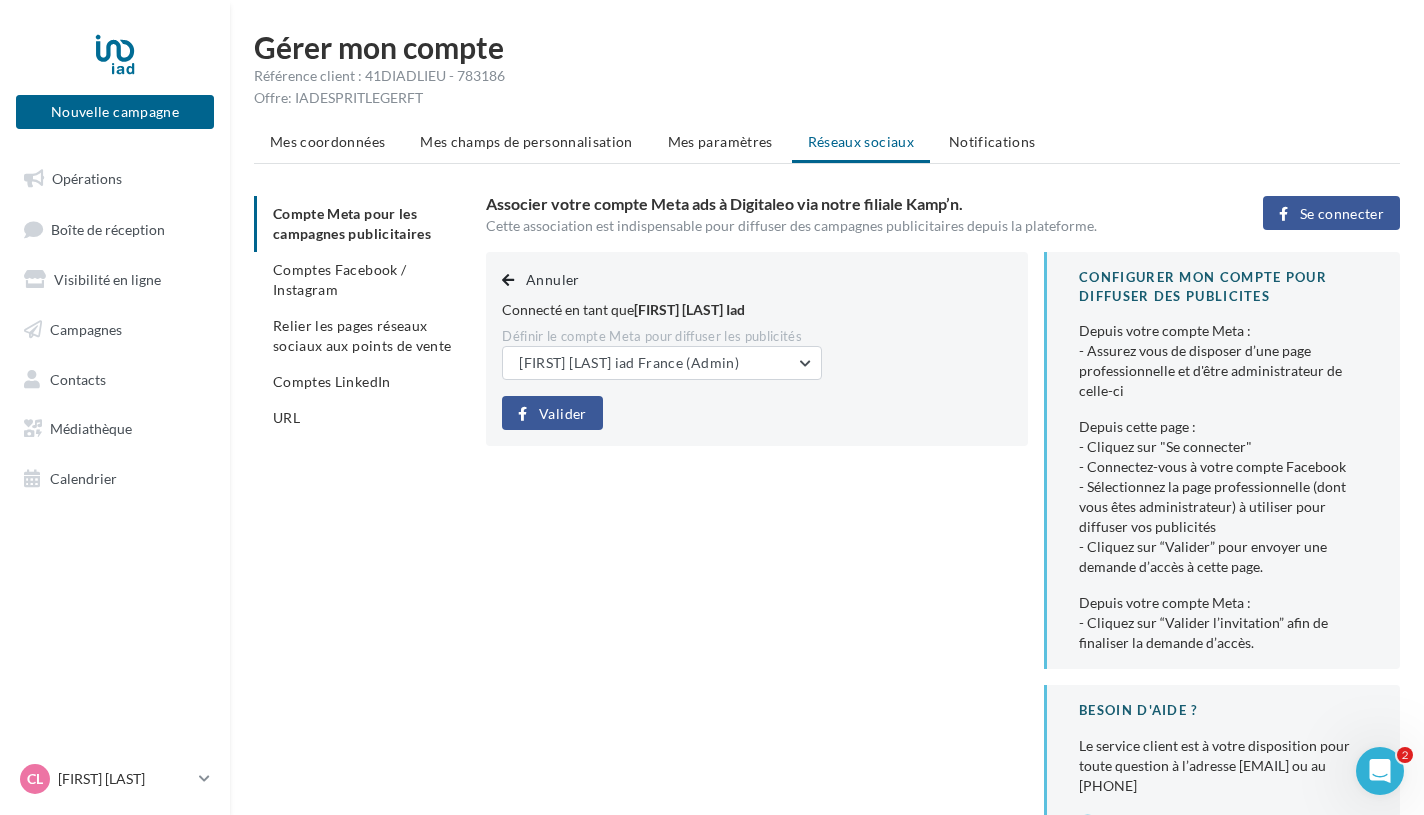 click on "Valider" at bounding box center [562, 414] 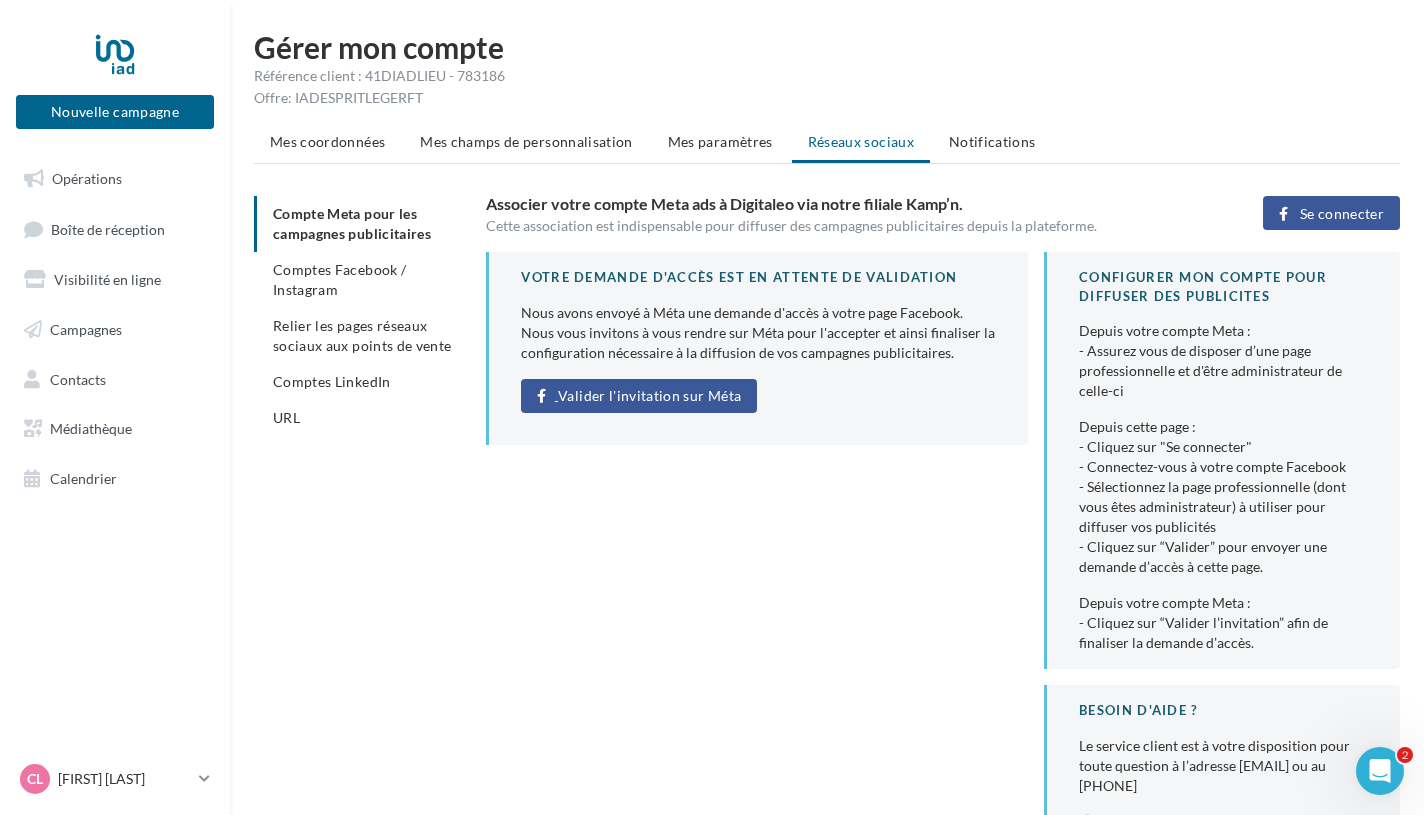 click on "Valider l'invitation sur Méta" at bounding box center (639, 396) 